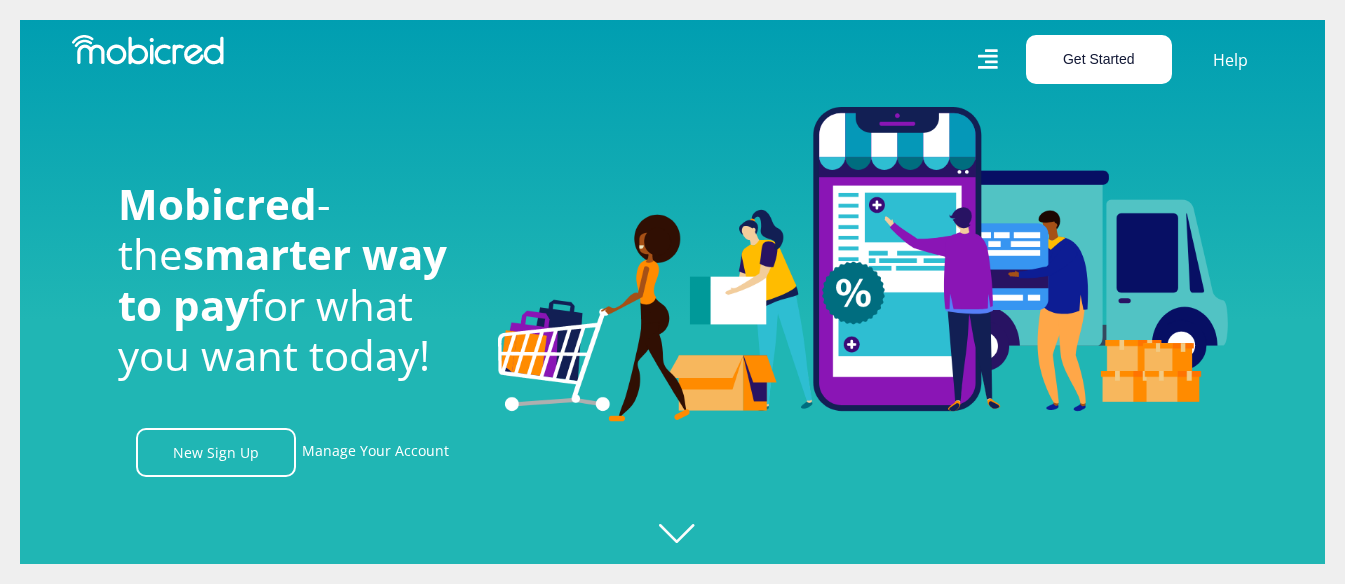 scroll, scrollTop: 0, scrollLeft: 0, axis: both 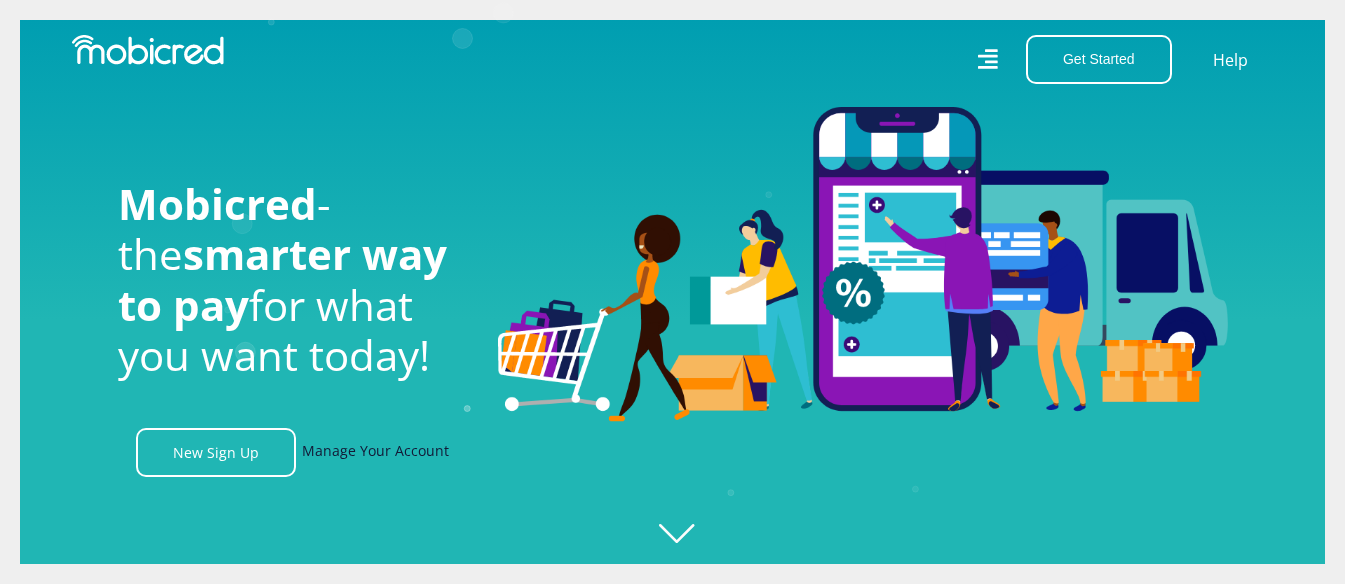 click on "Manage Your Account" at bounding box center [375, 452] 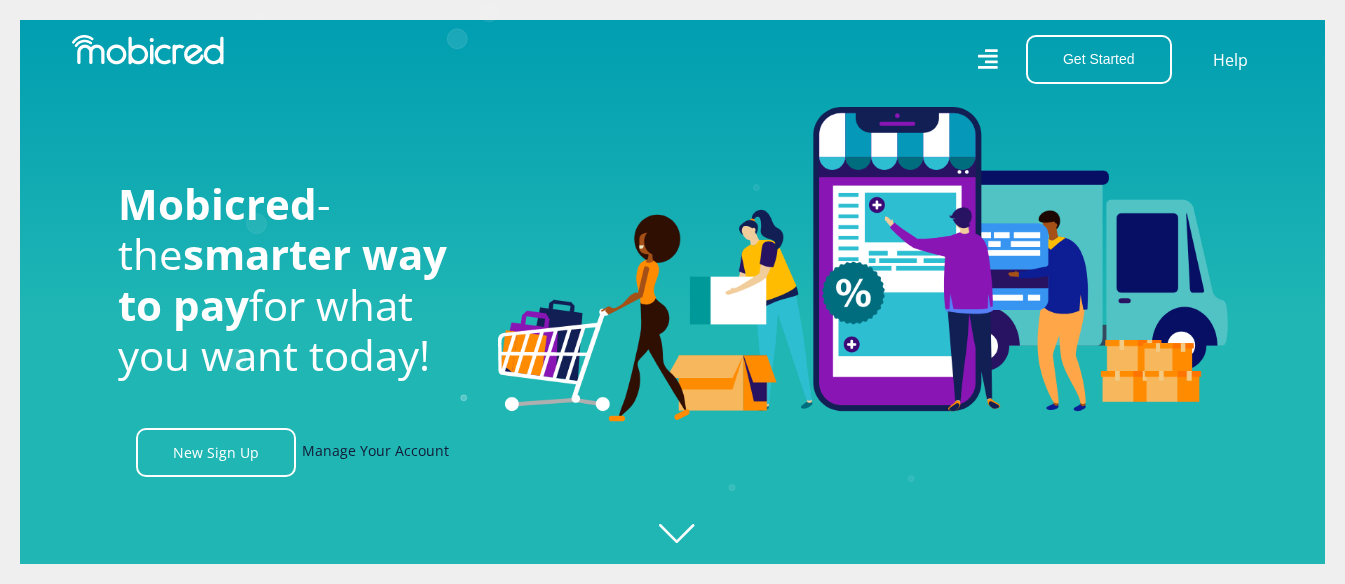 scroll, scrollTop: 0, scrollLeft: 2189, axis: horizontal 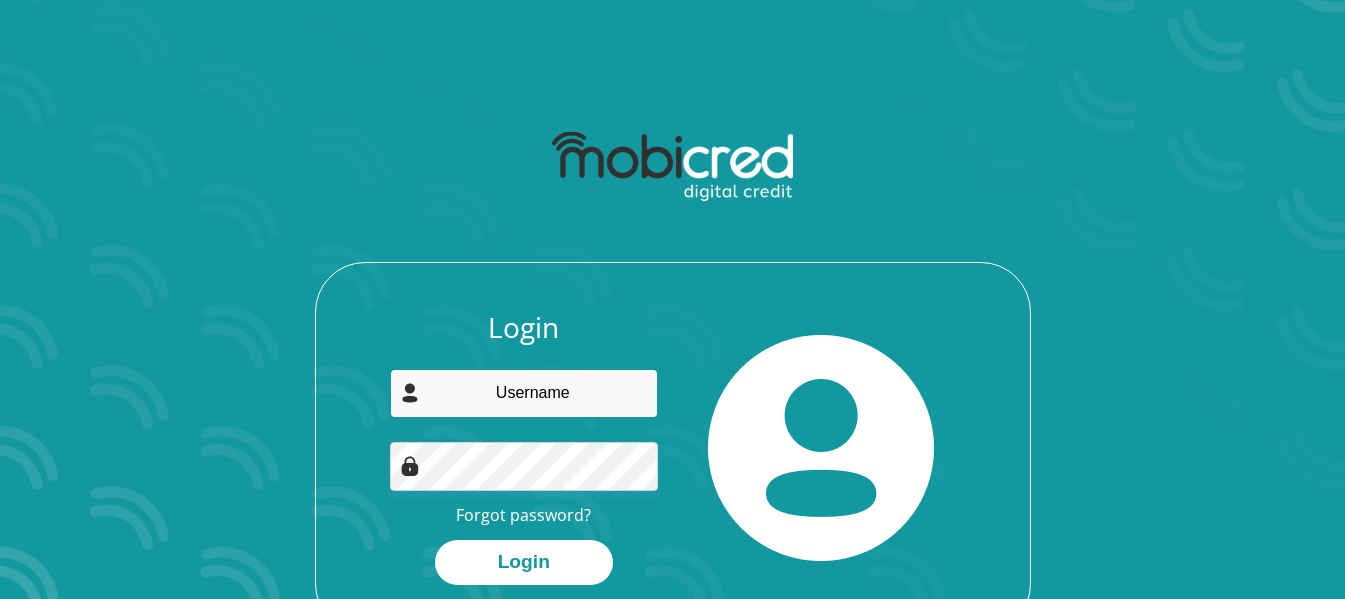 click at bounding box center [524, 393] 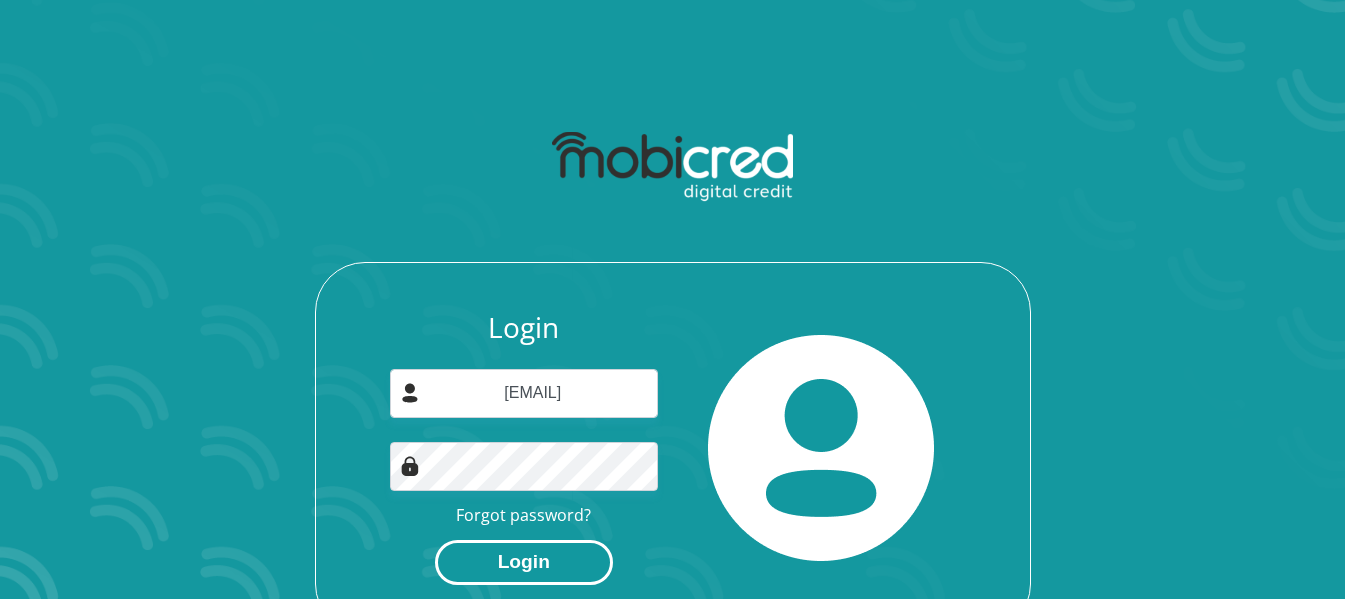 click on "Login" at bounding box center [524, 562] 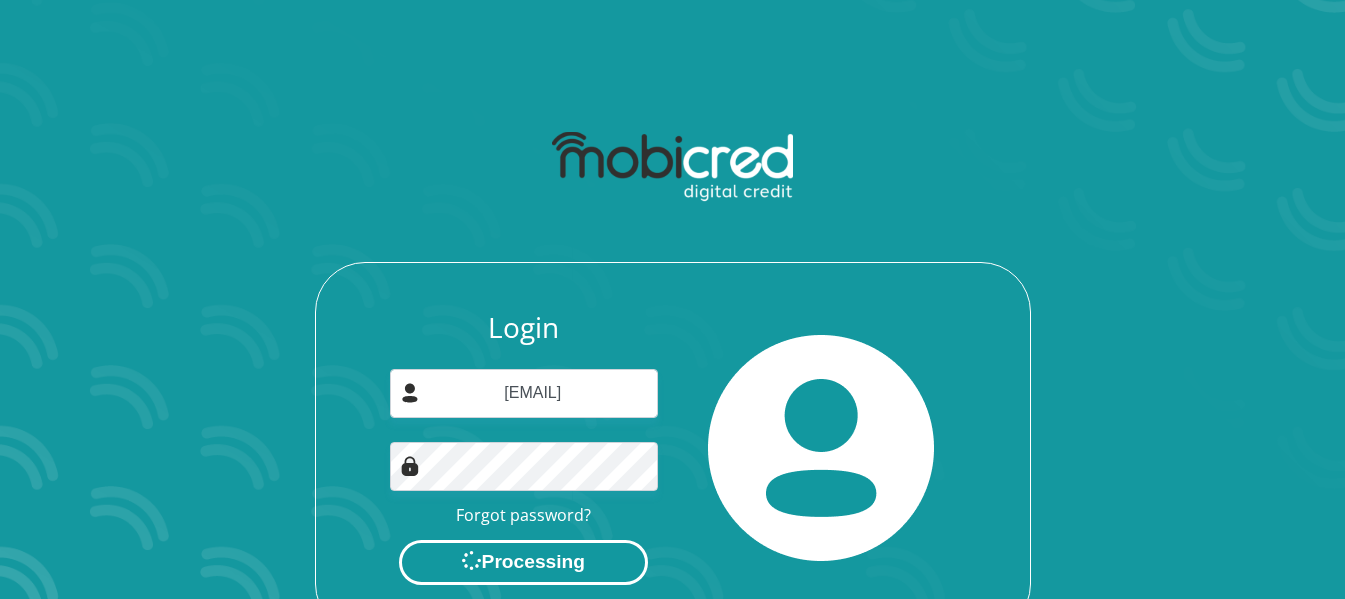 scroll, scrollTop: 0, scrollLeft: 0, axis: both 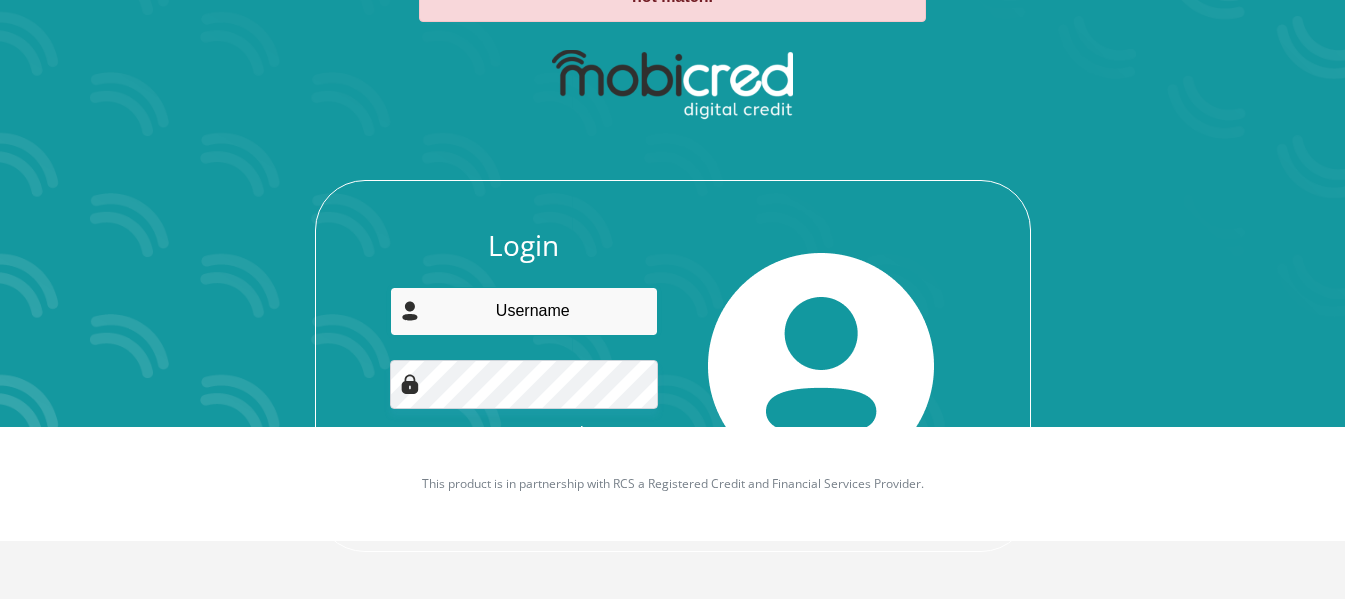 click at bounding box center [524, 311] 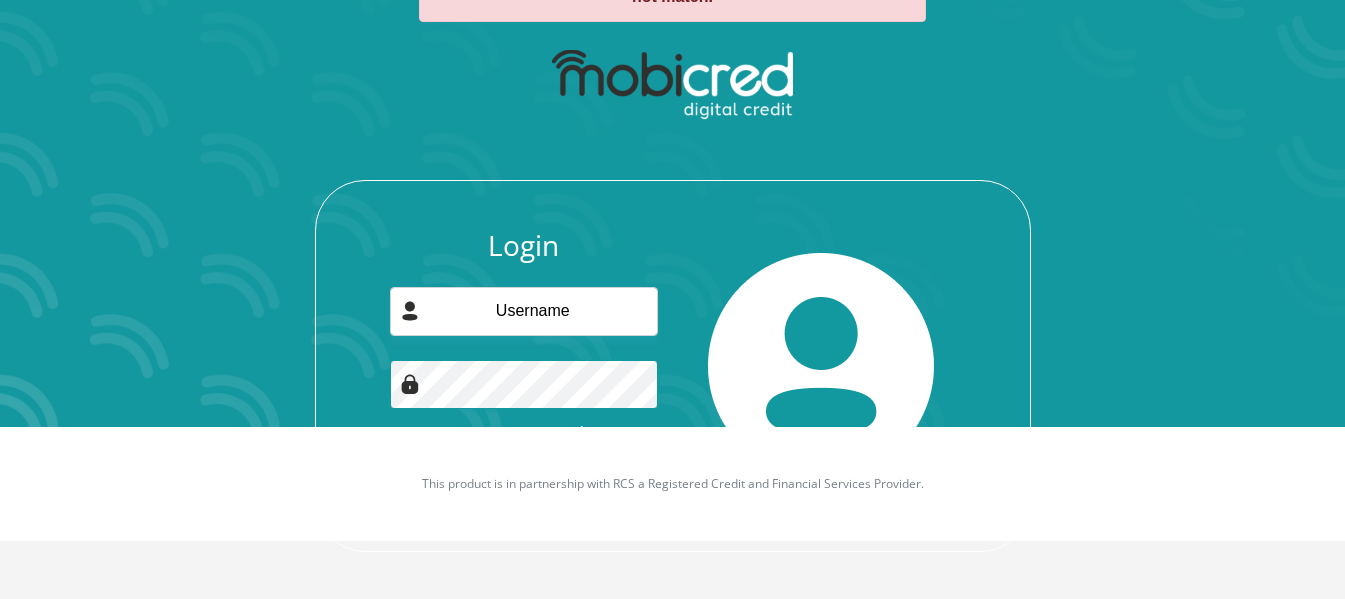 scroll, scrollTop: 100, scrollLeft: 0, axis: vertical 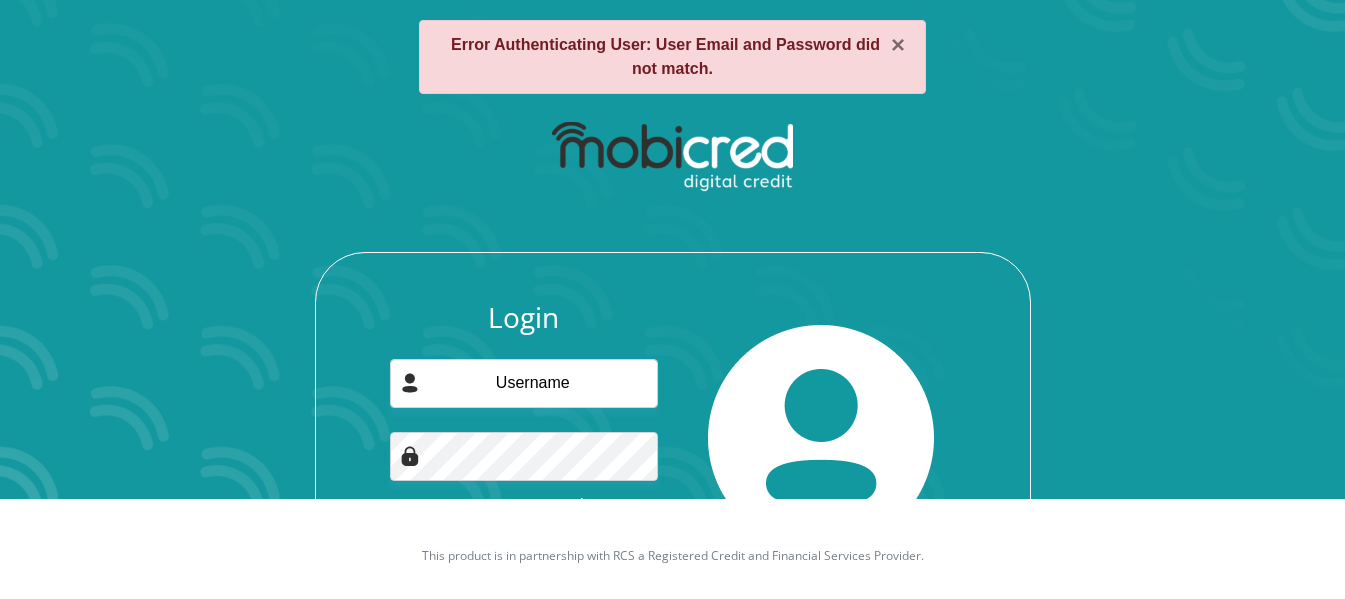 click at bounding box center [672, 157] 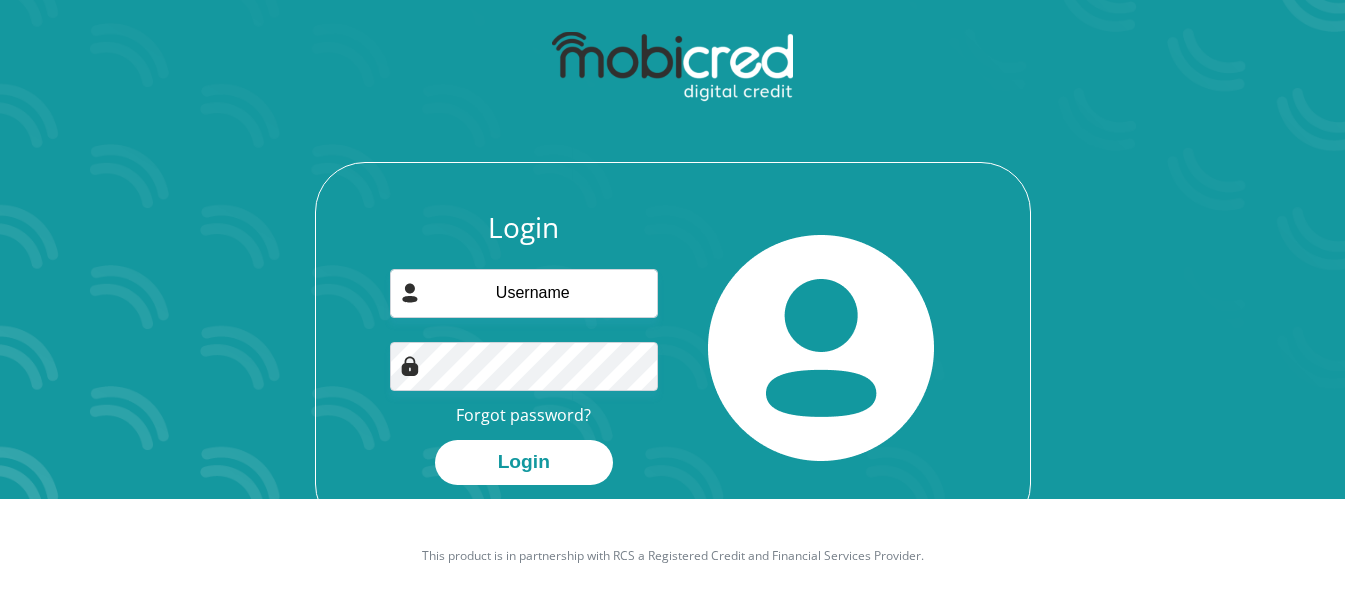scroll, scrollTop: 114, scrollLeft: 0, axis: vertical 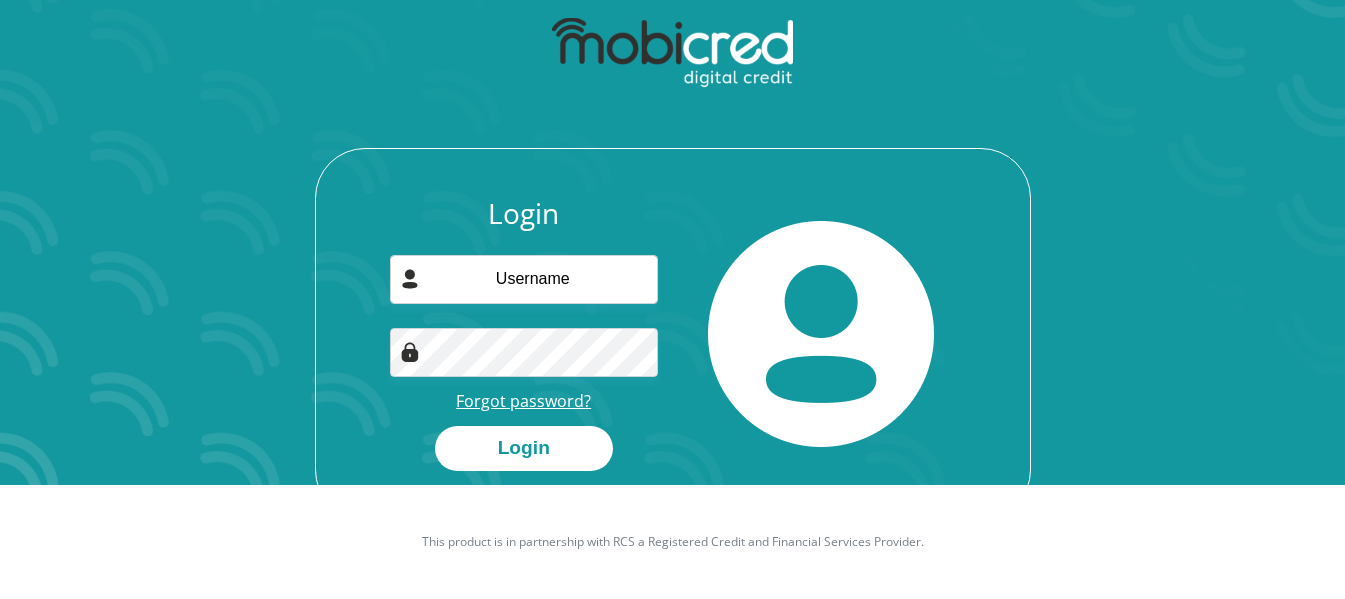 click on "Forgot password?" at bounding box center (523, 401) 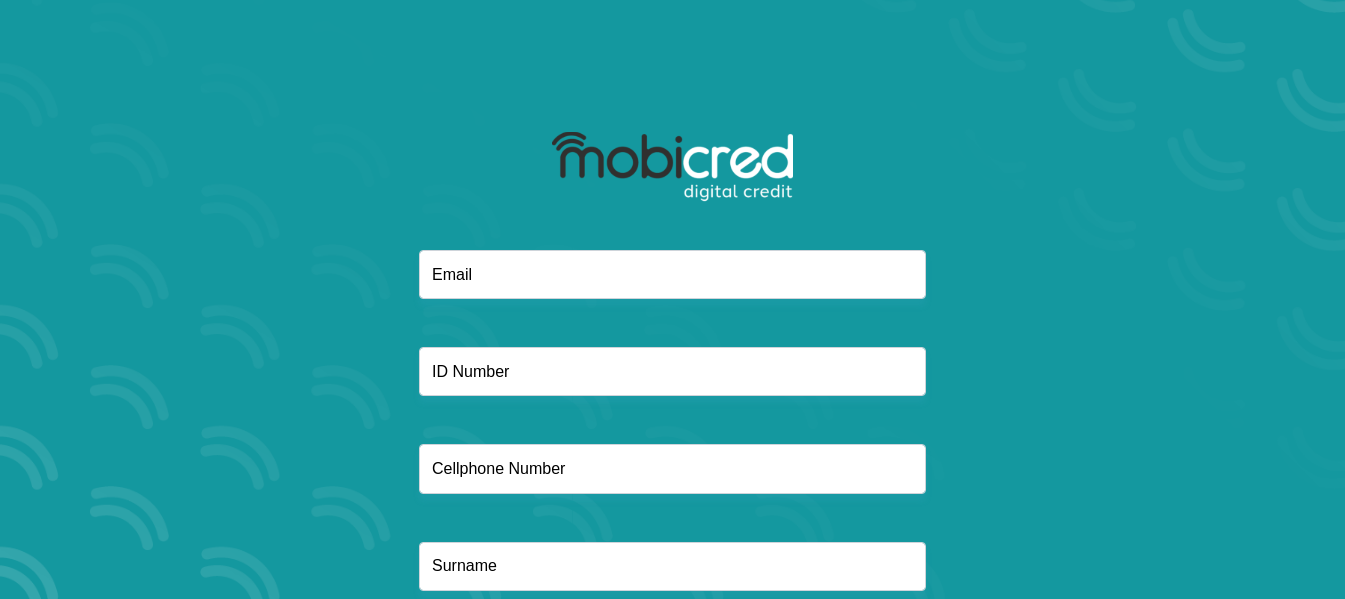 scroll, scrollTop: 0, scrollLeft: 0, axis: both 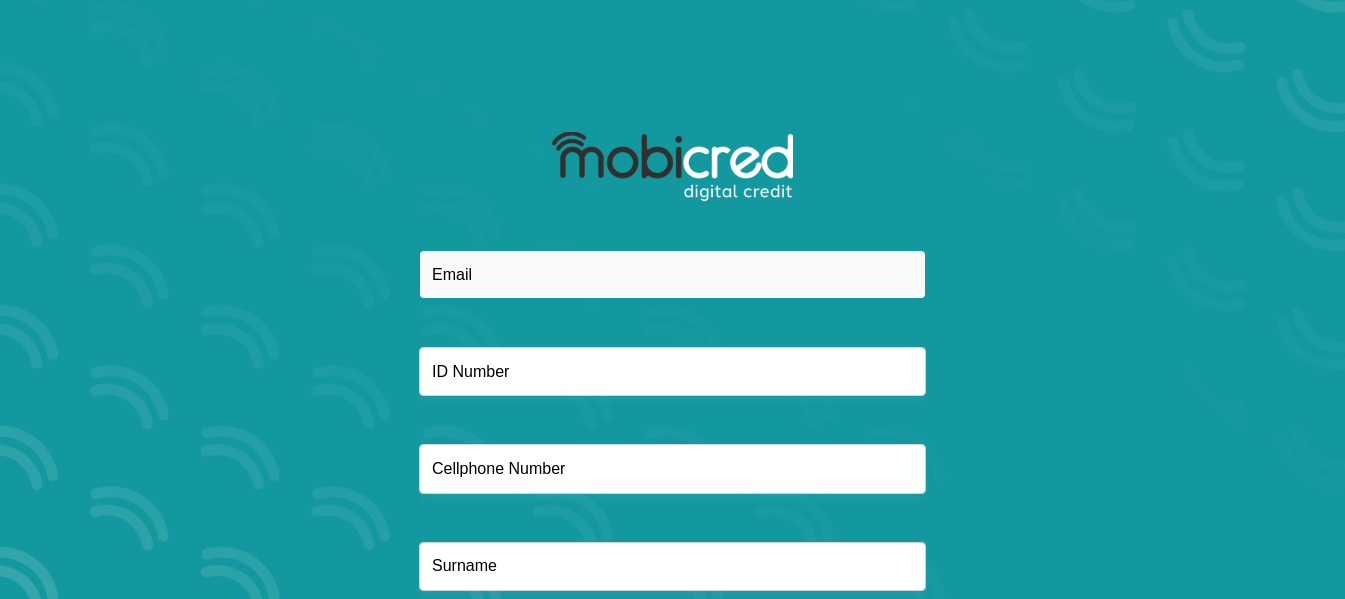 click at bounding box center [672, 274] 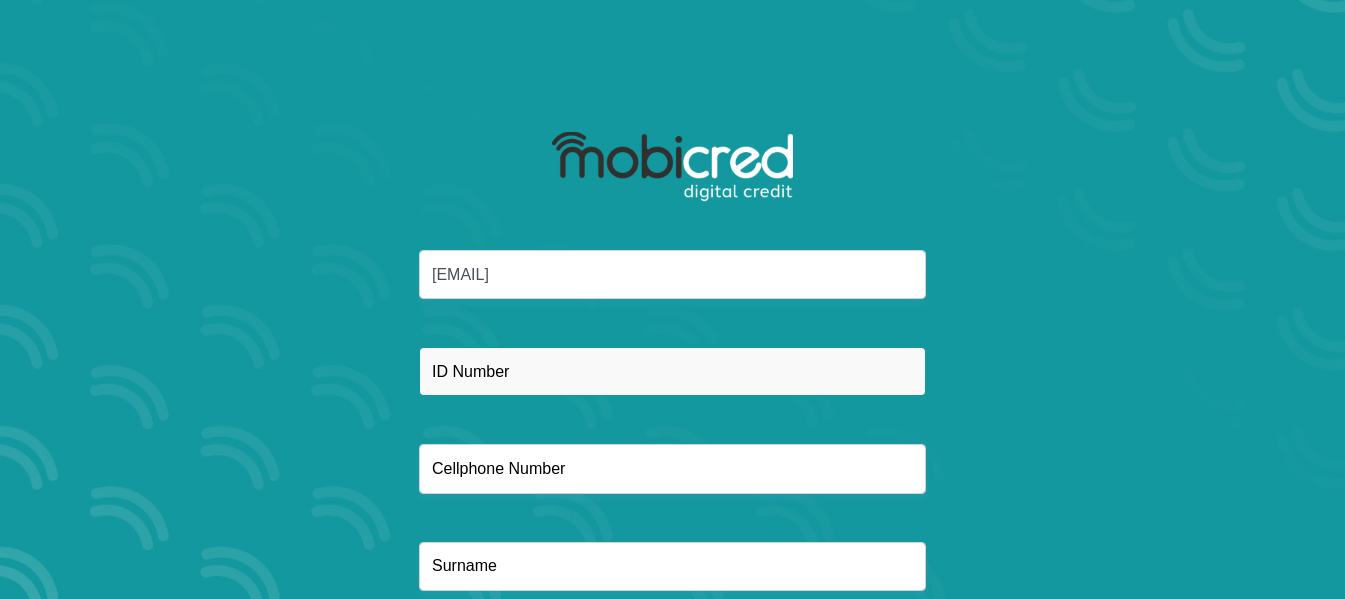 click at bounding box center (672, 371) 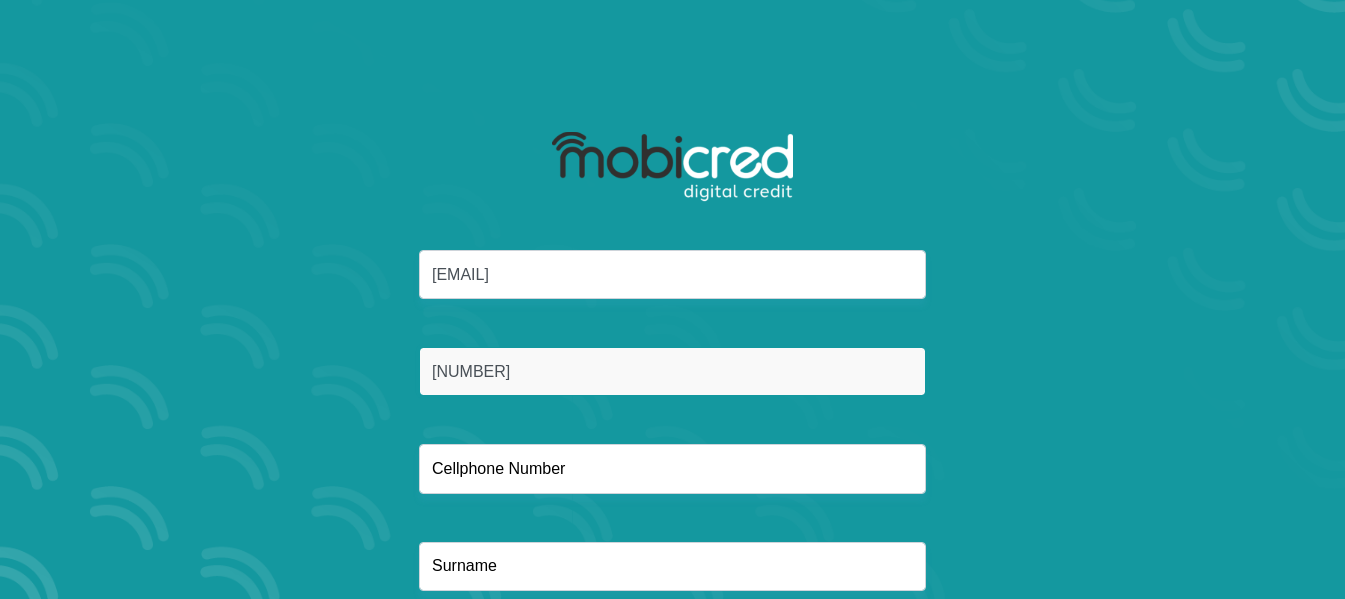 scroll, scrollTop: 100, scrollLeft: 0, axis: vertical 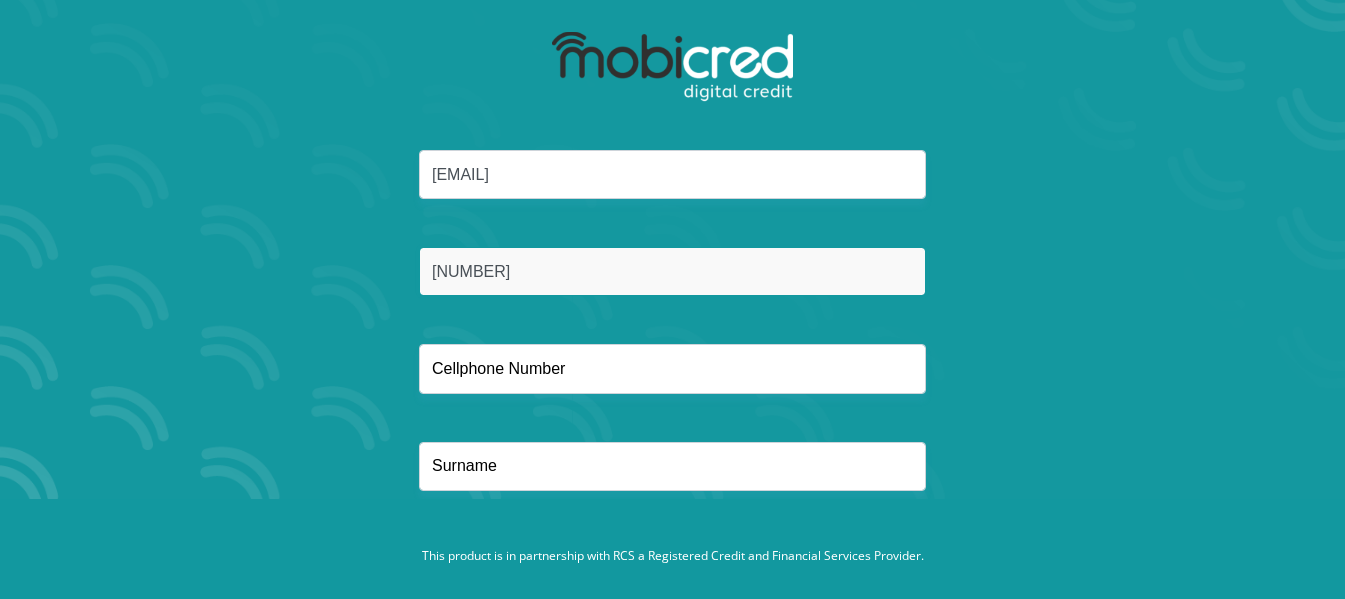 type on "8707220118089" 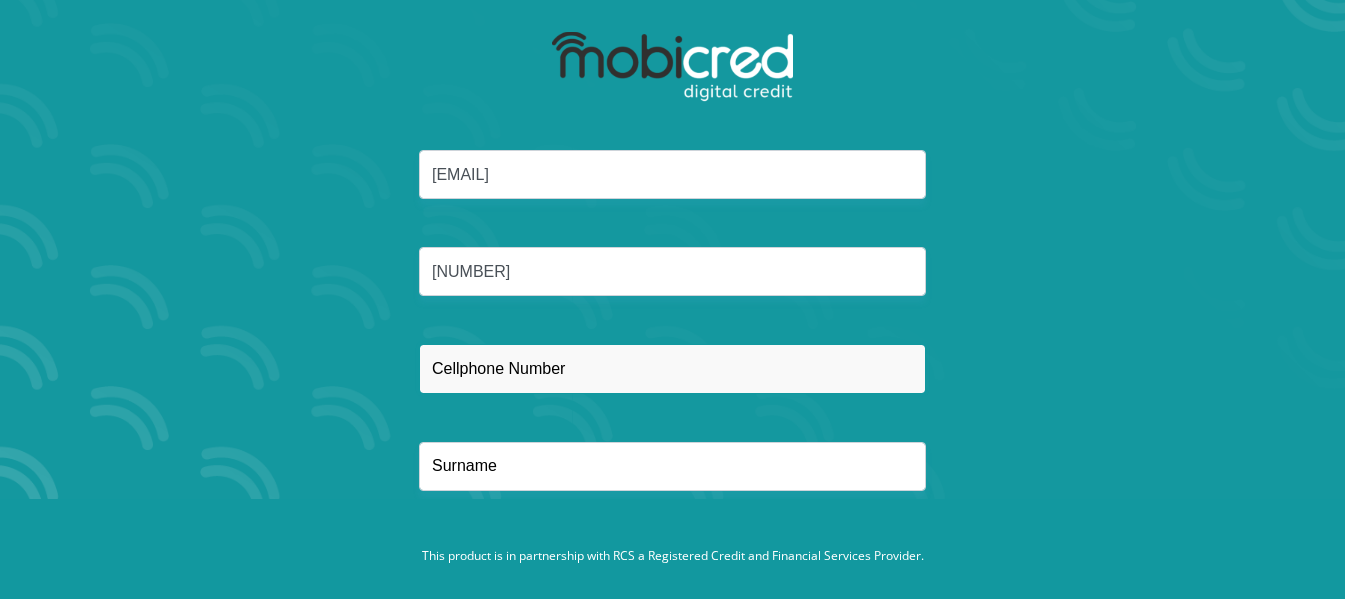 click at bounding box center [672, 368] 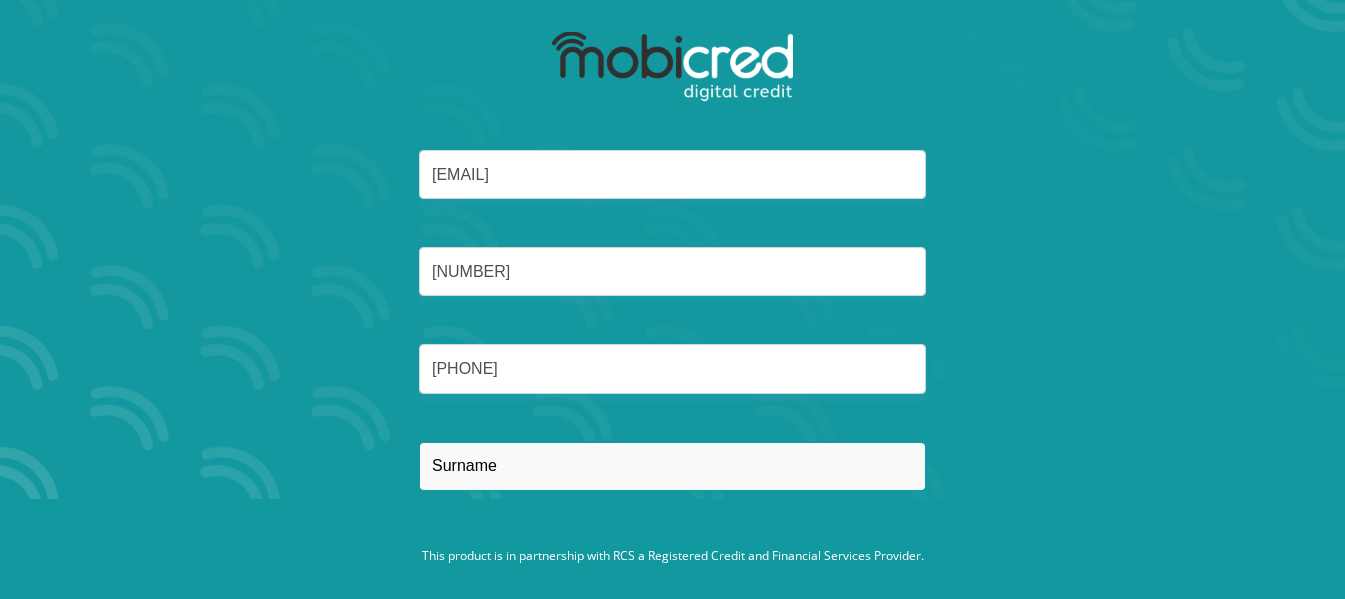 type on "WEIDEMAN" 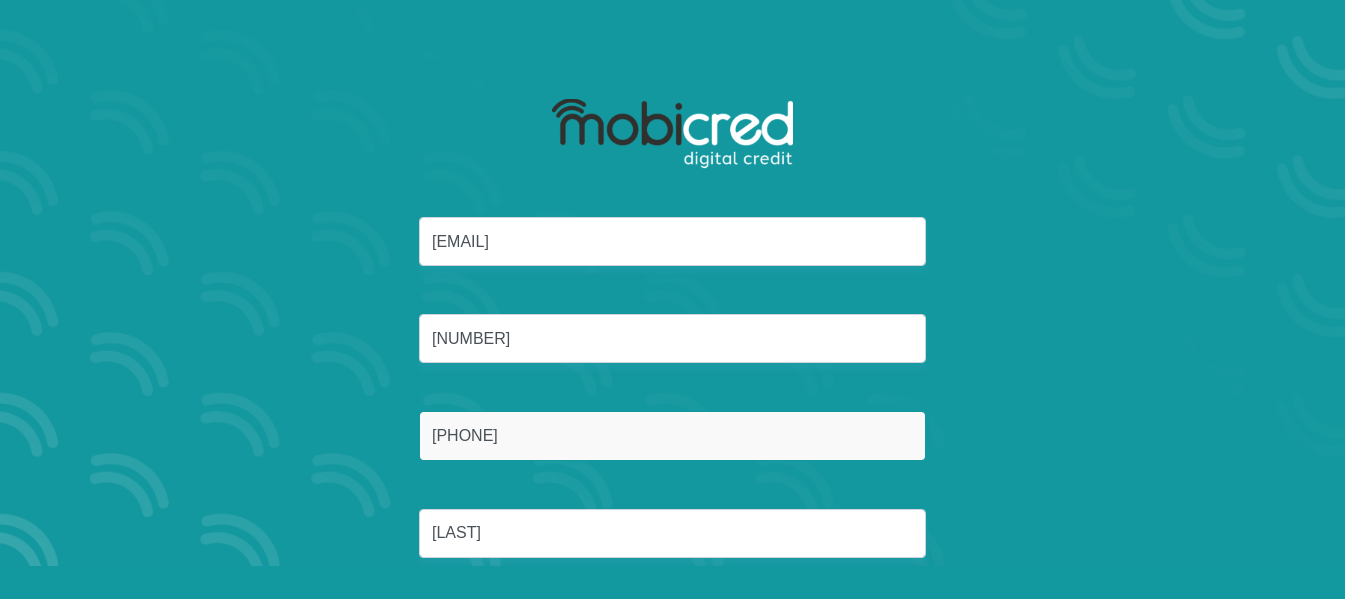 scroll, scrollTop: 133, scrollLeft: 0, axis: vertical 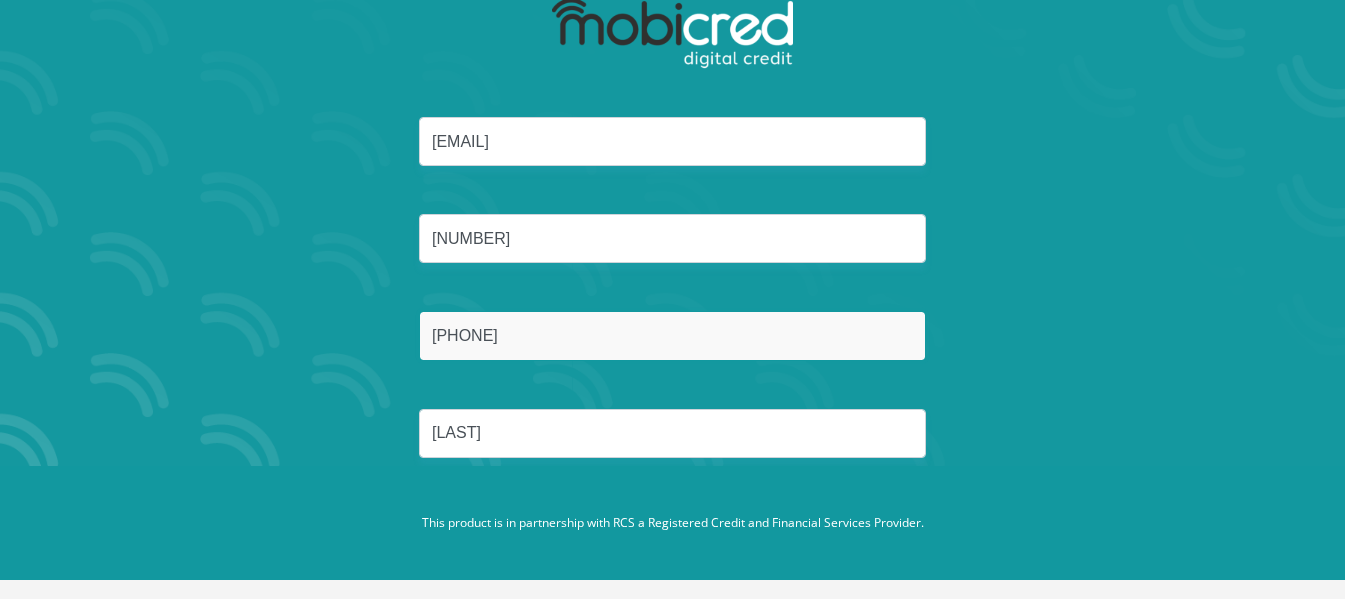 click on "Reset Password" at bounding box center [672, 528] 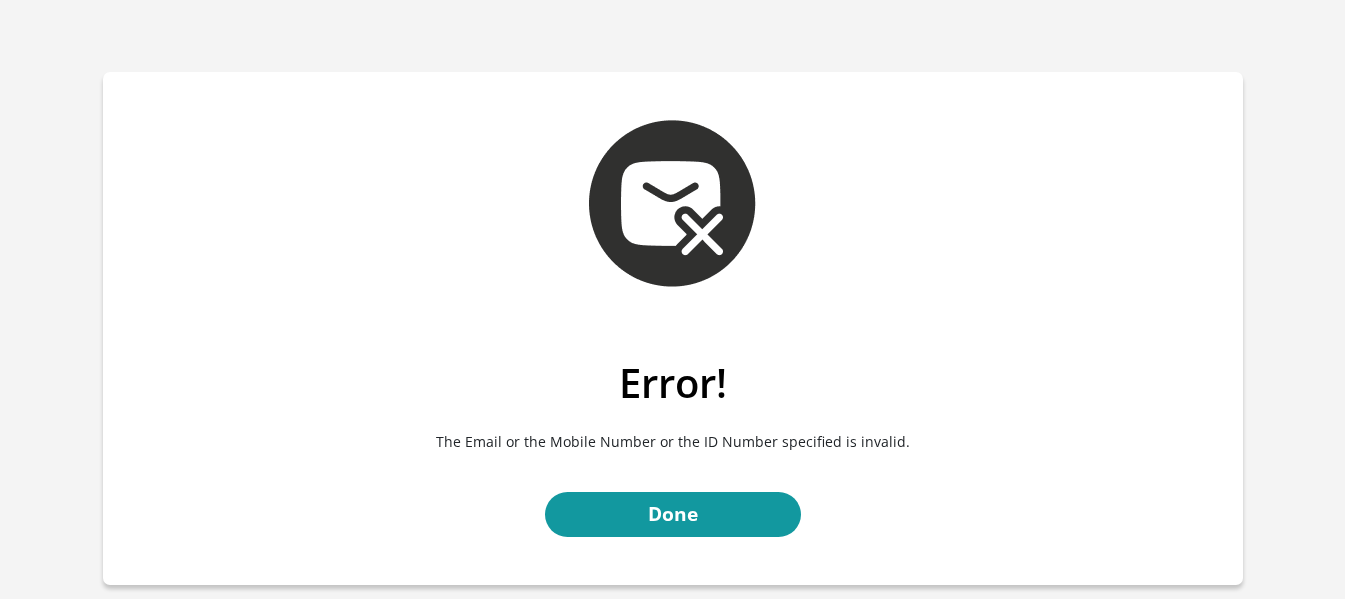 scroll, scrollTop: 0, scrollLeft: 0, axis: both 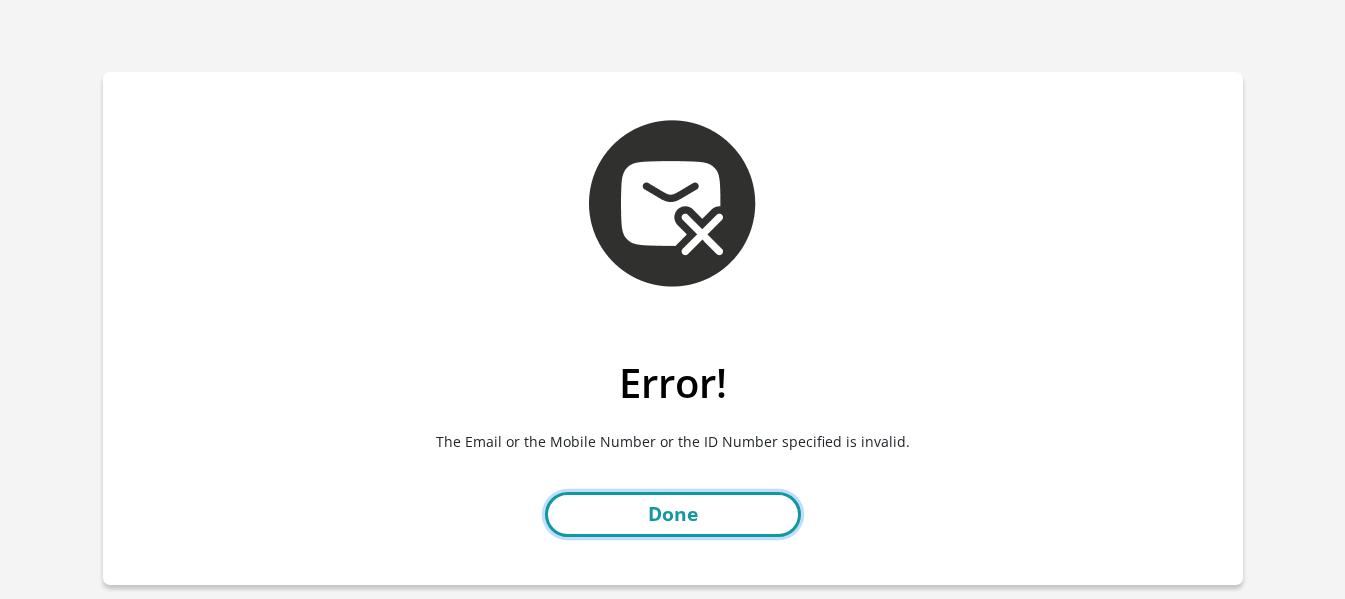 click on "Done" at bounding box center (673, 514) 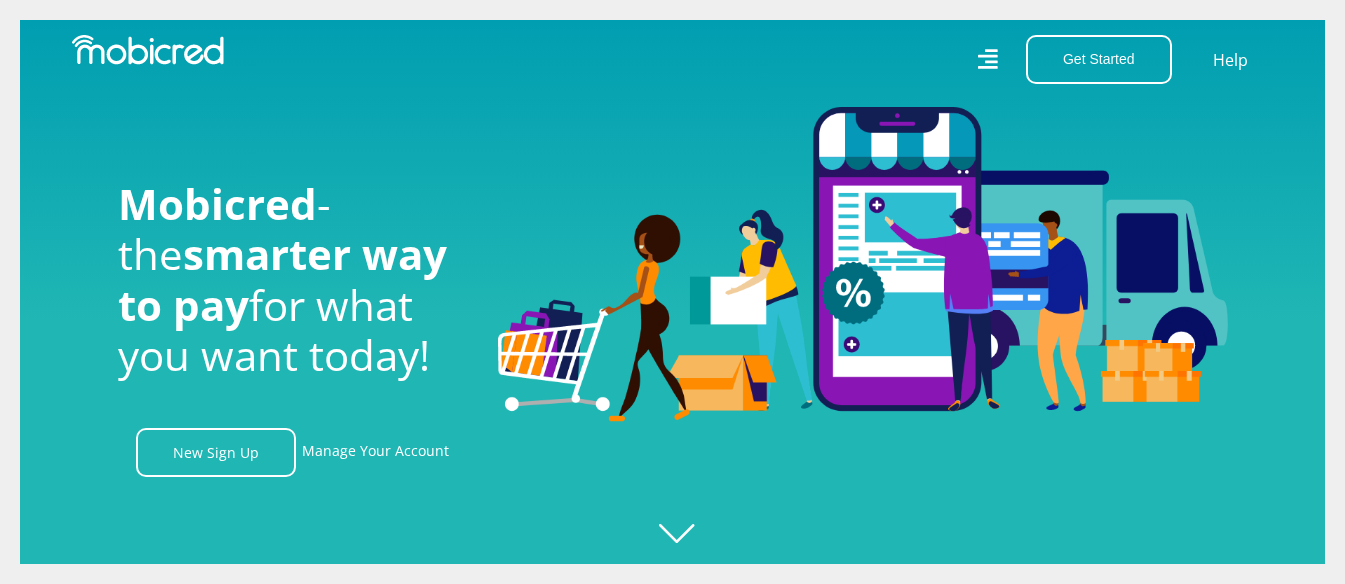 scroll, scrollTop: 0, scrollLeft: 0, axis: both 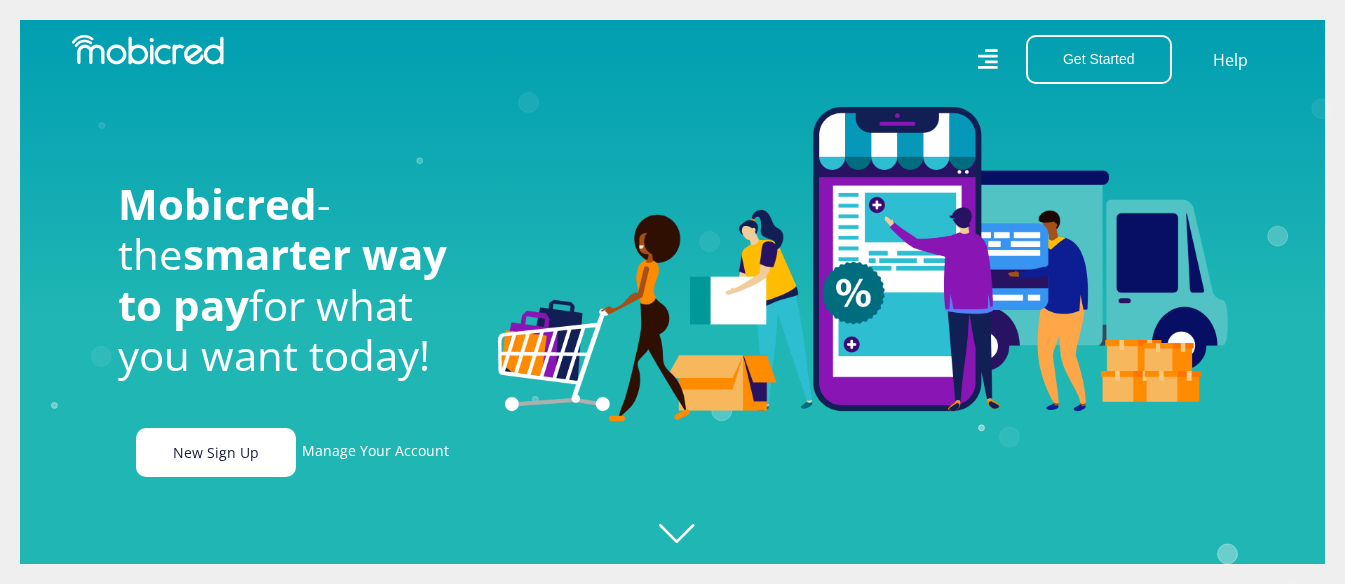 click on "New Sign Up" at bounding box center (216, 452) 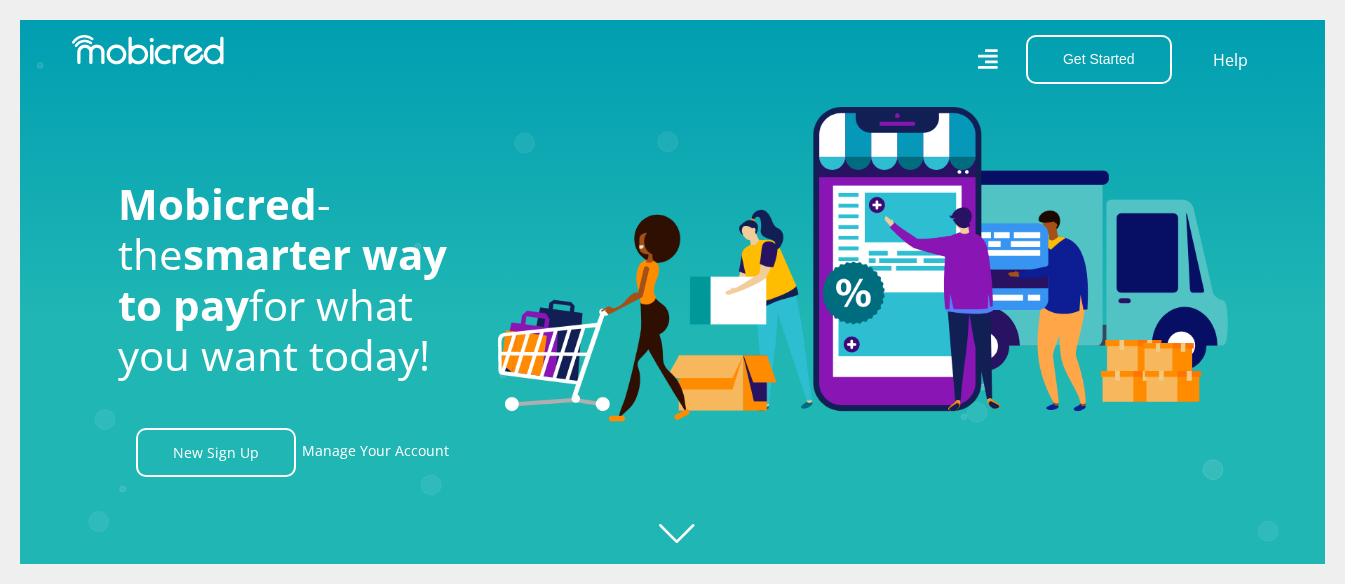 scroll, scrollTop: 0, scrollLeft: 1425, axis: horizontal 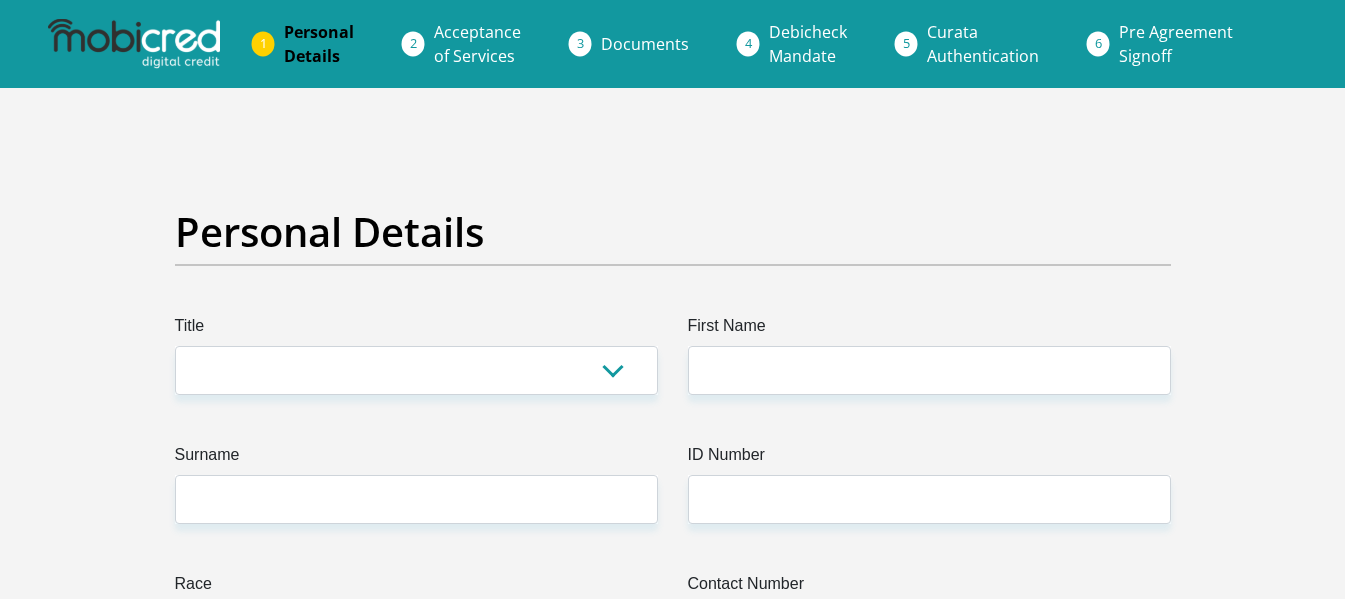 click on "Title" at bounding box center [416, 330] 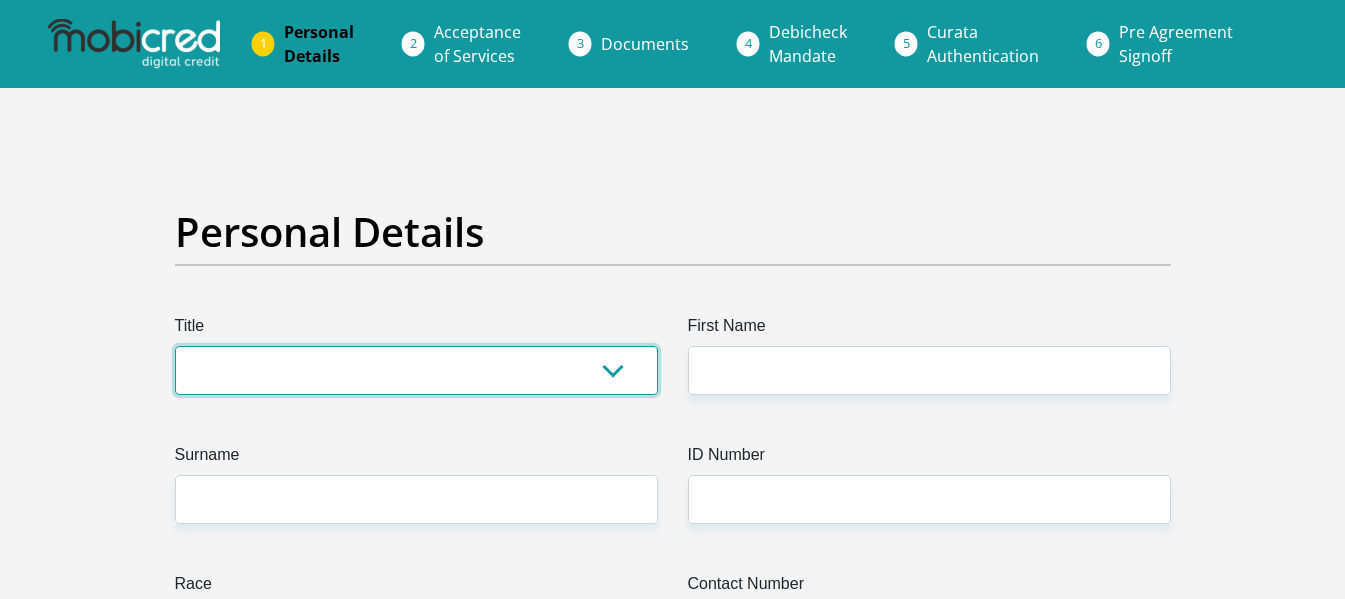 click on "Mr
Ms
Mrs
Dr
Other" at bounding box center [416, 370] 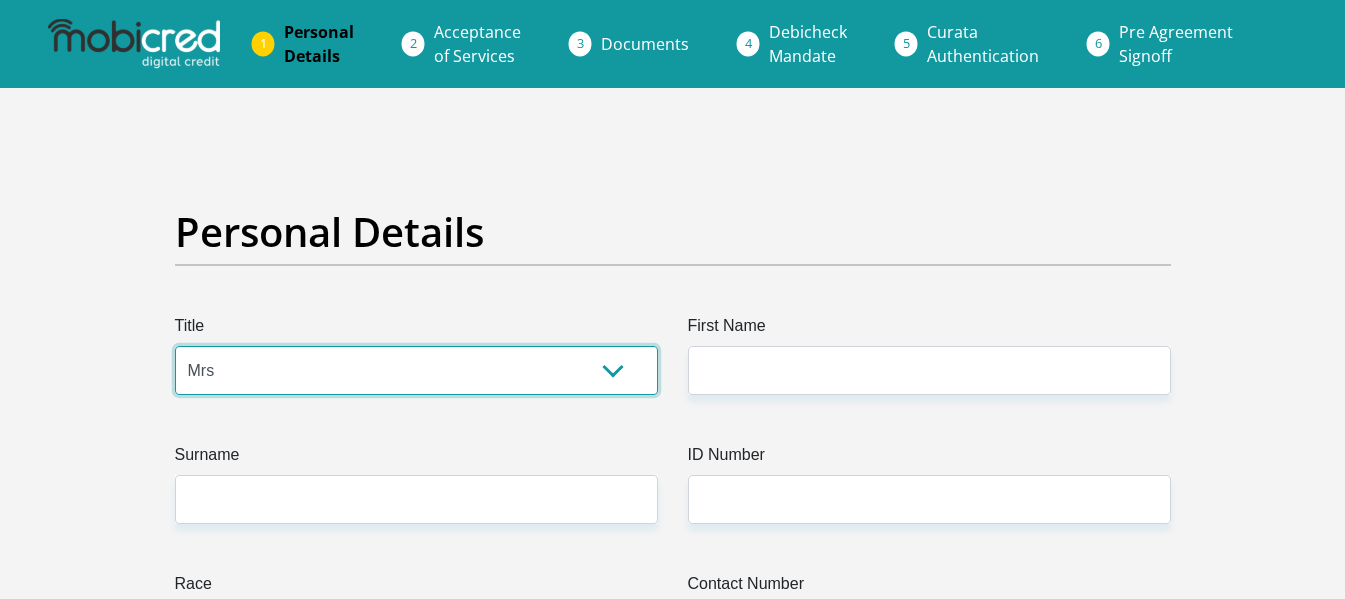 click on "Mr
Ms
Mrs
Dr
Other" at bounding box center [416, 370] 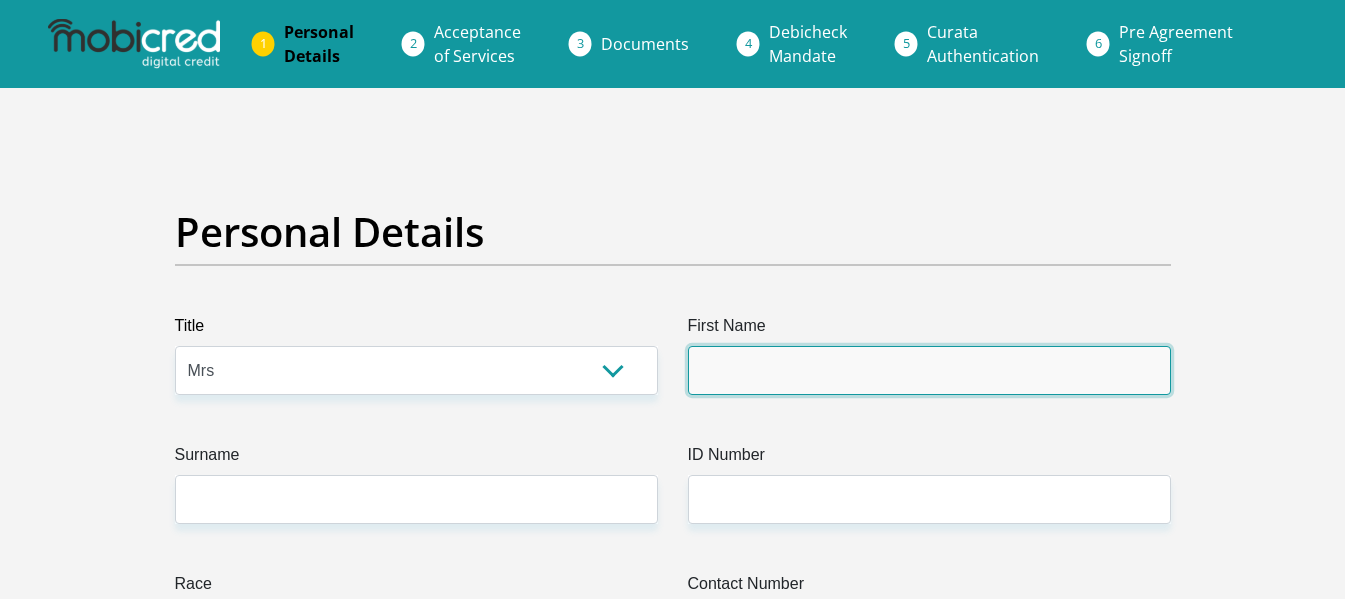 click on "First Name" at bounding box center (929, 370) 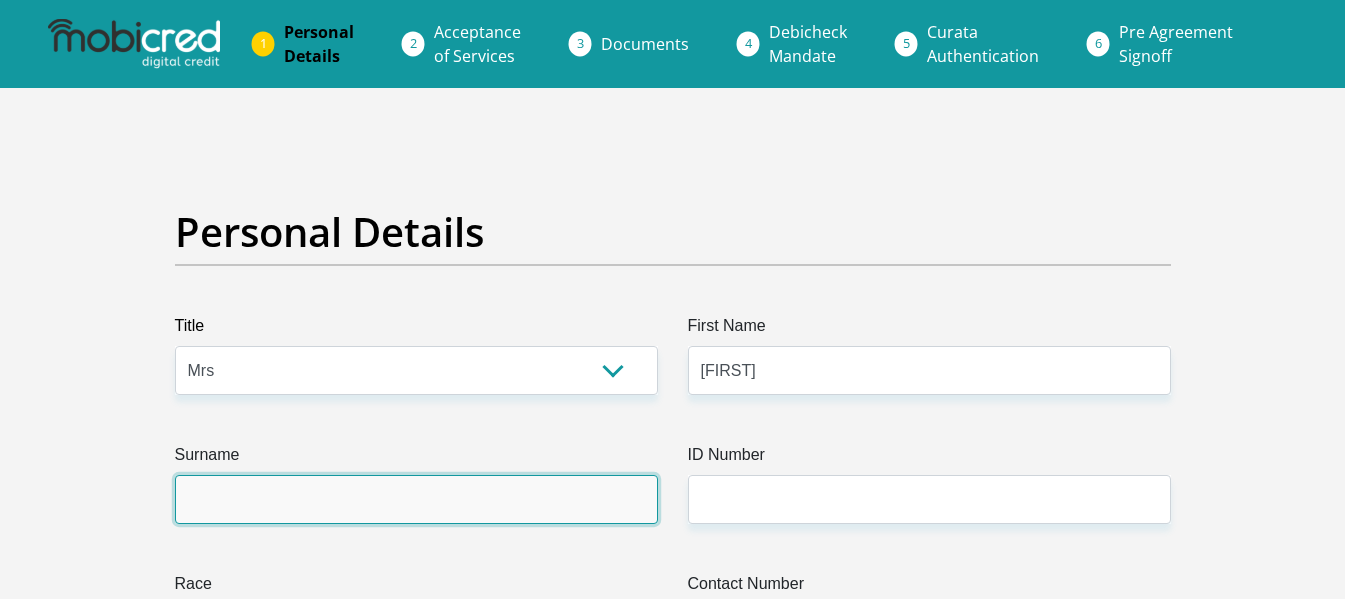type on "WEIDEMAN" 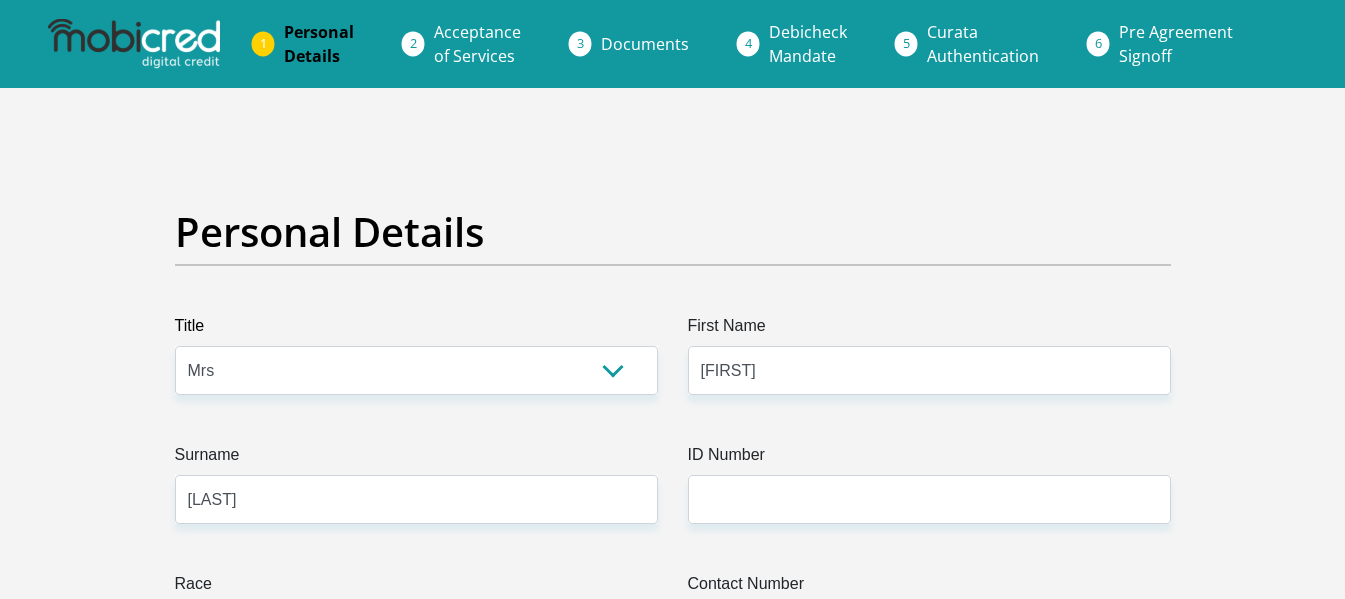 type on "0764887357" 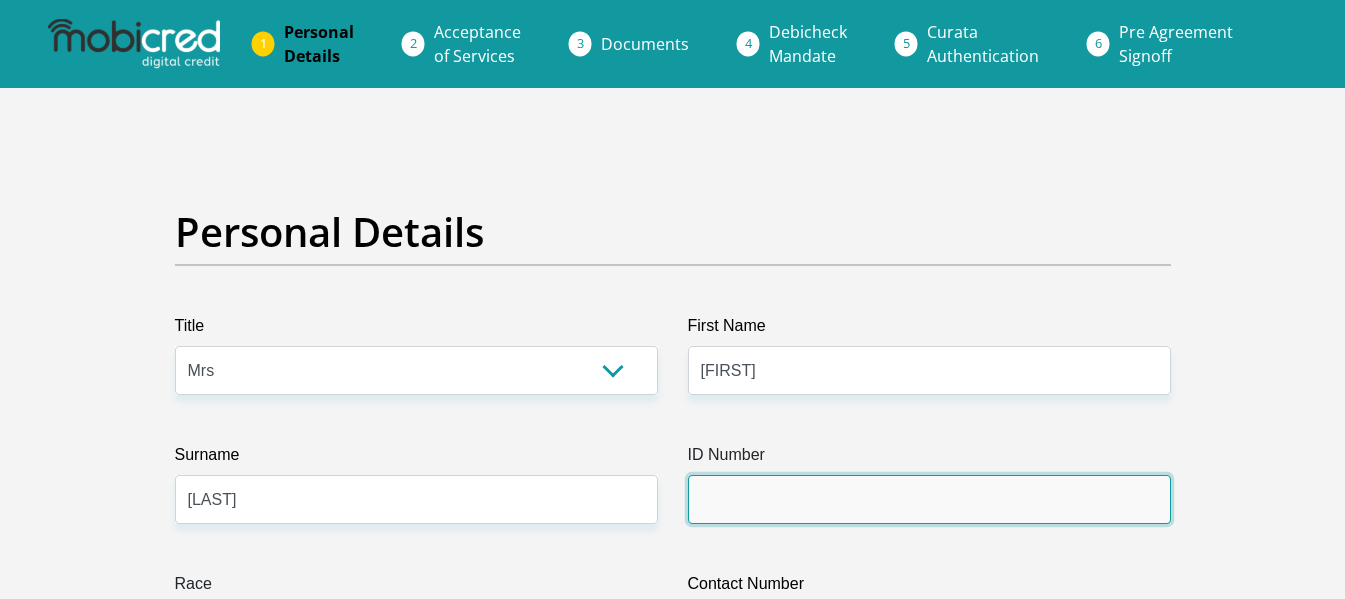 click on "ID Number" at bounding box center [929, 499] 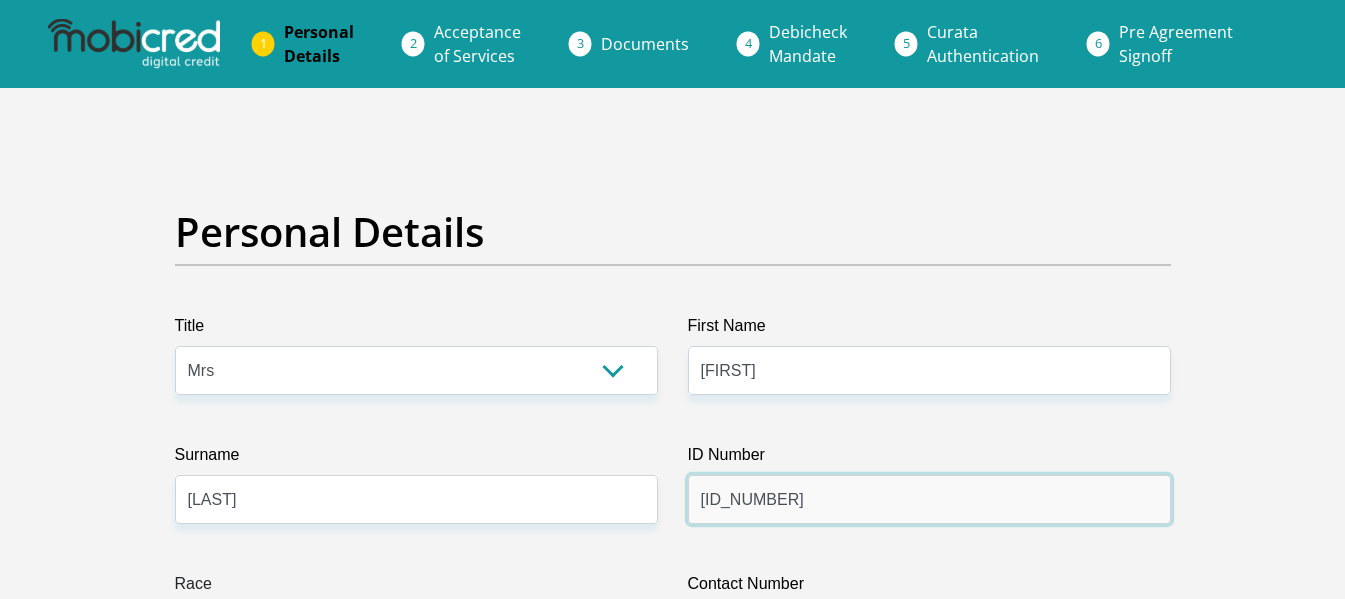 type on "8707220118089" 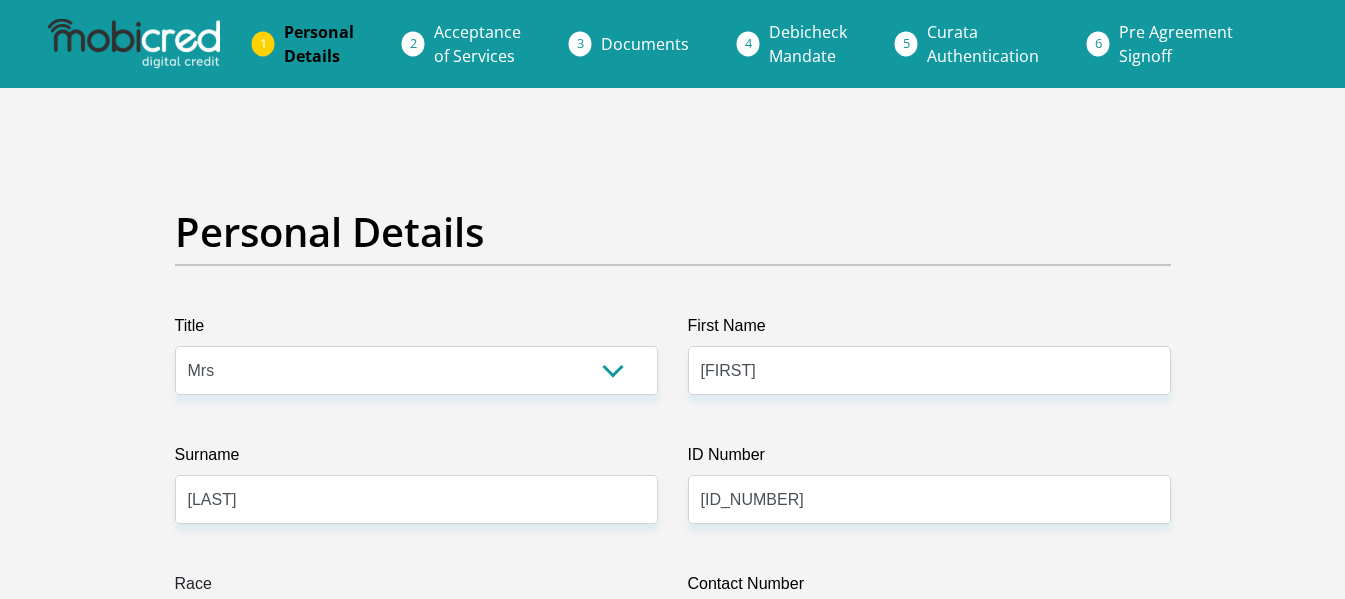 scroll, scrollTop: 329, scrollLeft: 0, axis: vertical 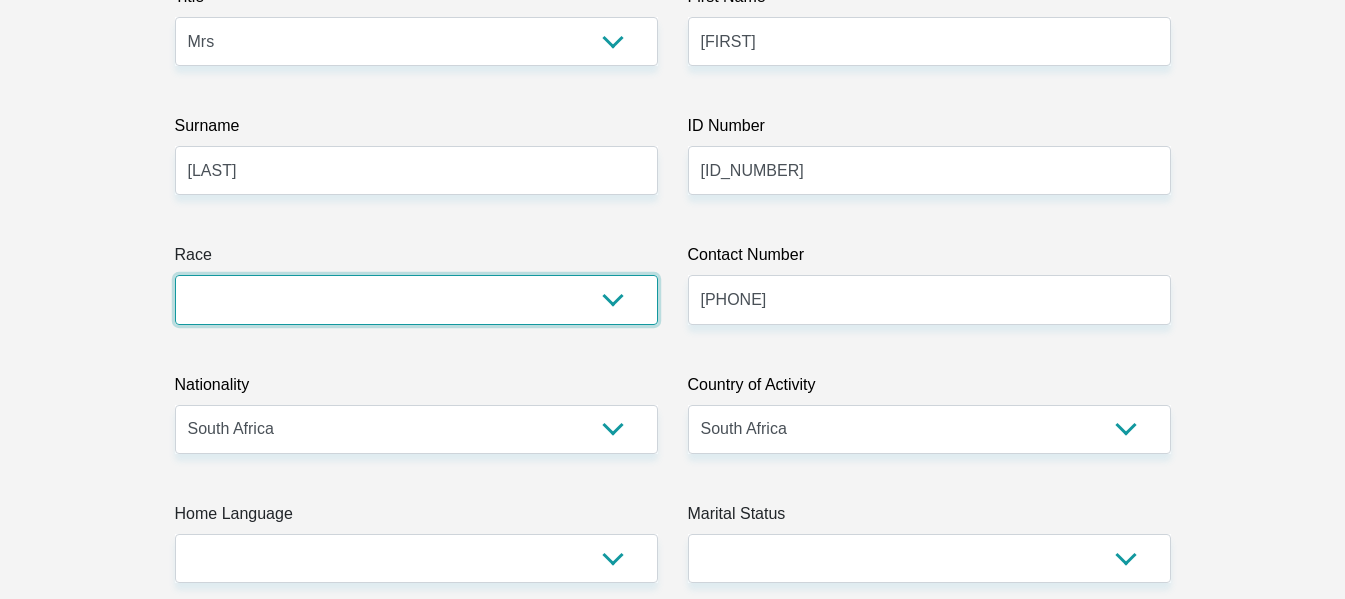 click on "Black
Coloured
Indian
White
Other" at bounding box center (416, 299) 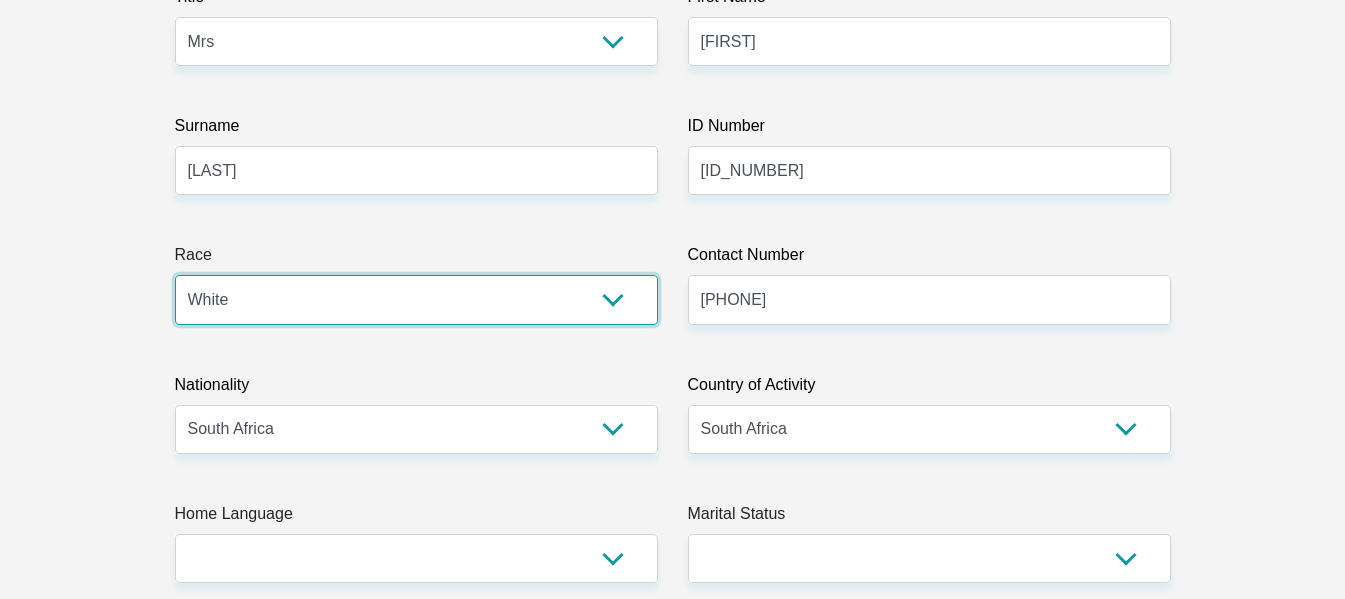 click on "Black
Coloured
Indian
White
Other" at bounding box center (416, 299) 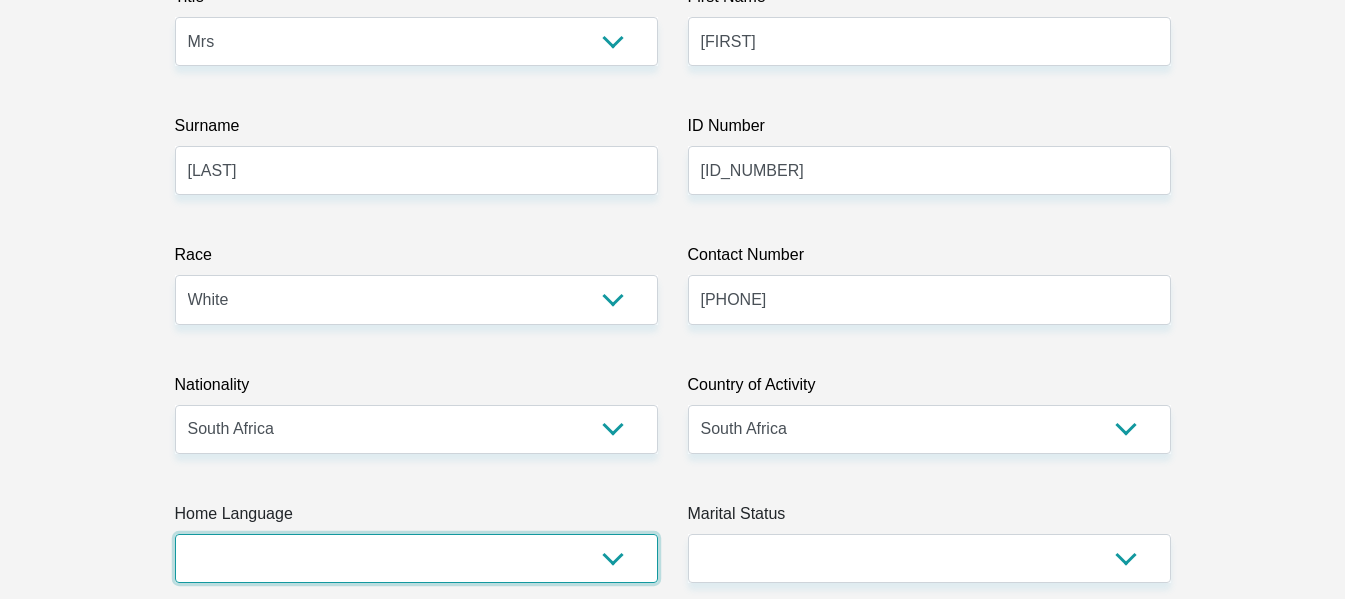 click on "Afrikaans
English
Sepedi
South Ndebele
Southern Sotho
Swati
Tsonga
Tswana
Venda
Xhosa
Zulu
Other" at bounding box center (416, 558) 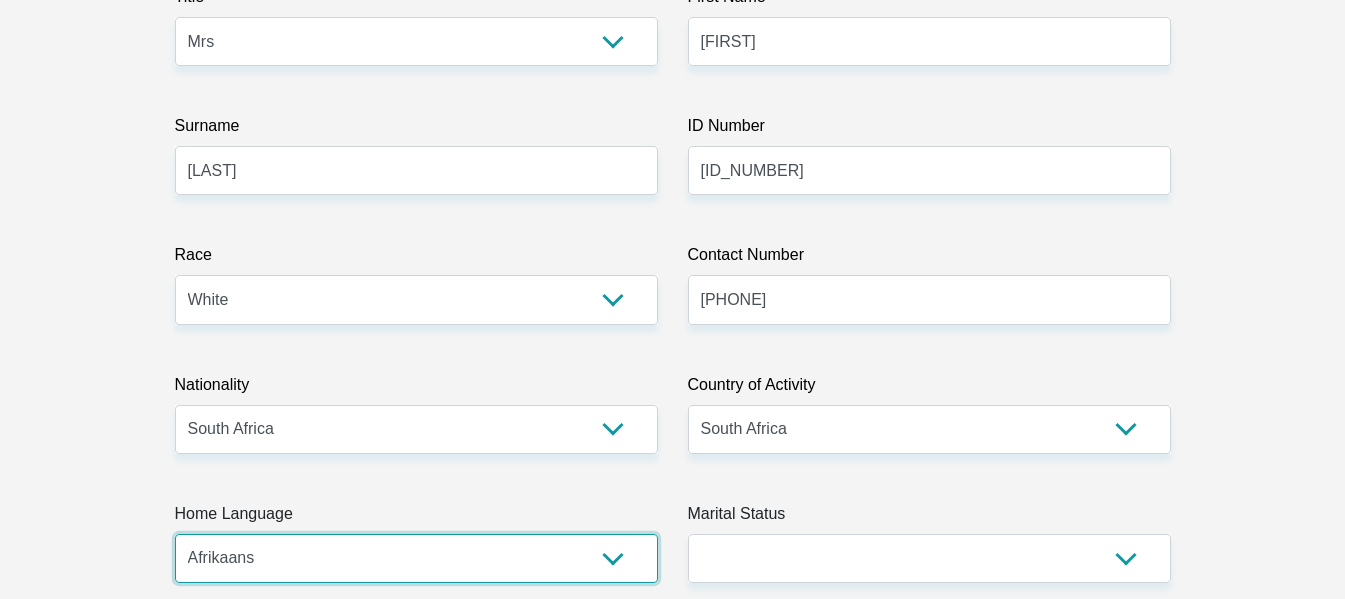 click on "Afrikaans
English
Sepedi
South Ndebele
Southern Sotho
Swati
Tsonga
Tswana
Venda
Xhosa
Zulu
Other" at bounding box center (416, 558) 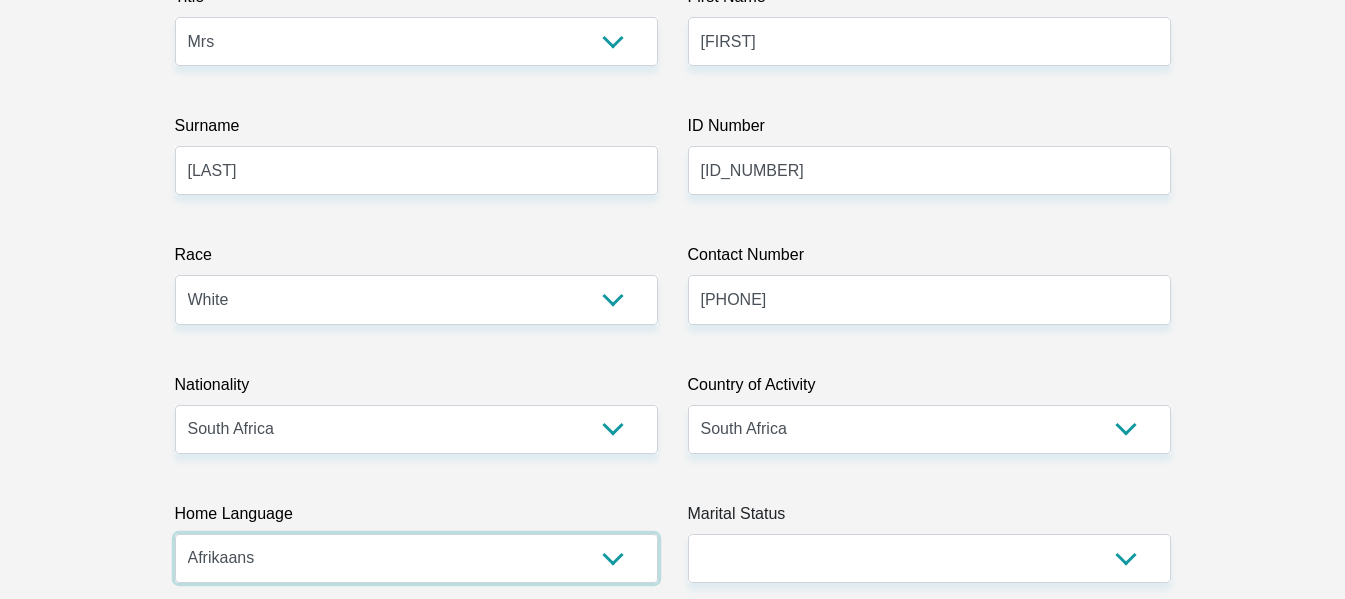 scroll, scrollTop: 429, scrollLeft: 0, axis: vertical 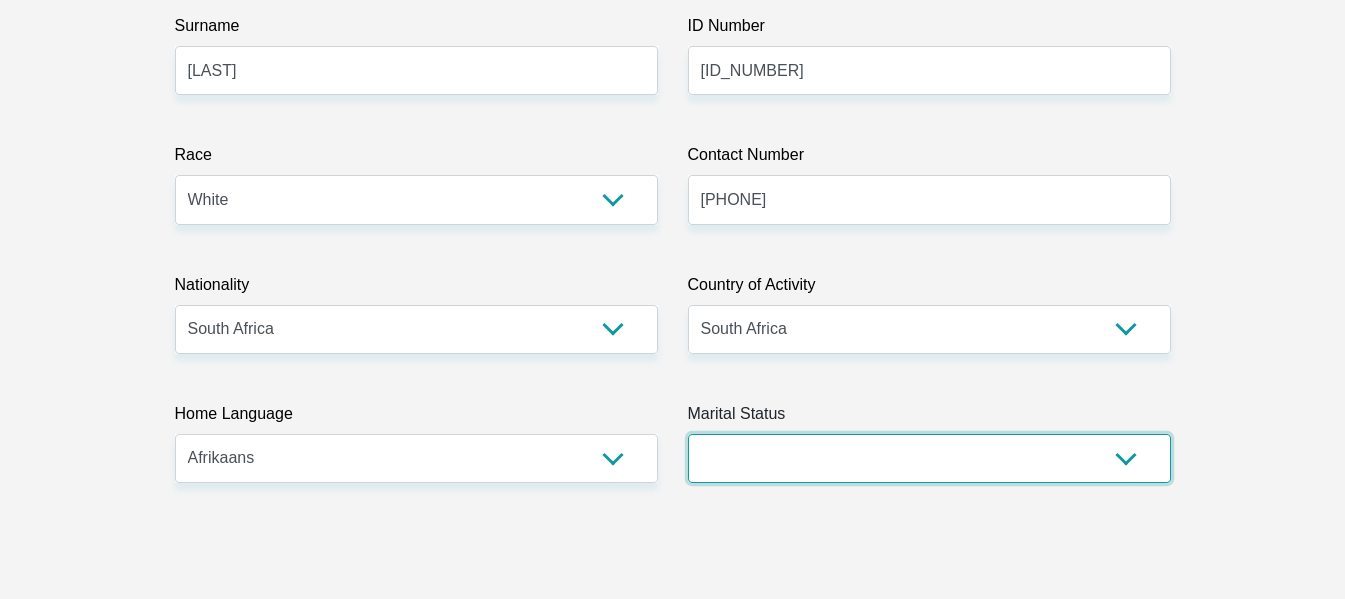 click on "Married ANC
Single
Divorced
Widowed
Married COP or Customary Law" at bounding box center [929, 458] 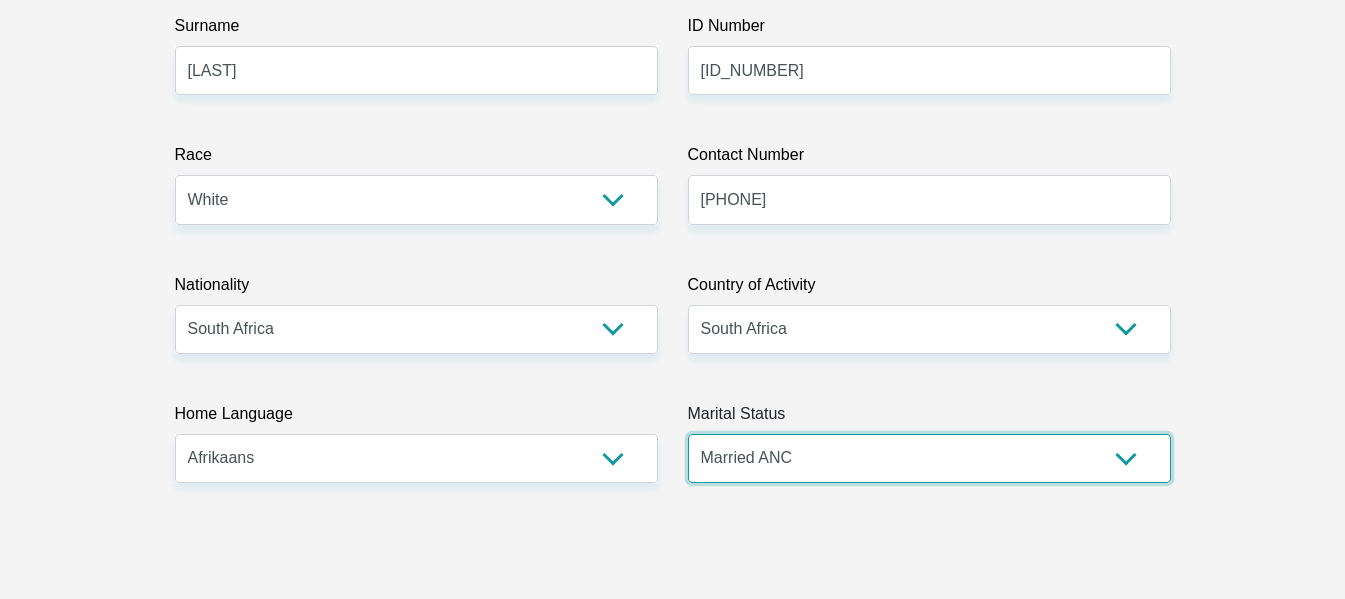 click on "Married ANC
Single
Divorced
Widowed
Married COP or Customary Law" at bounding box center (929, 458) 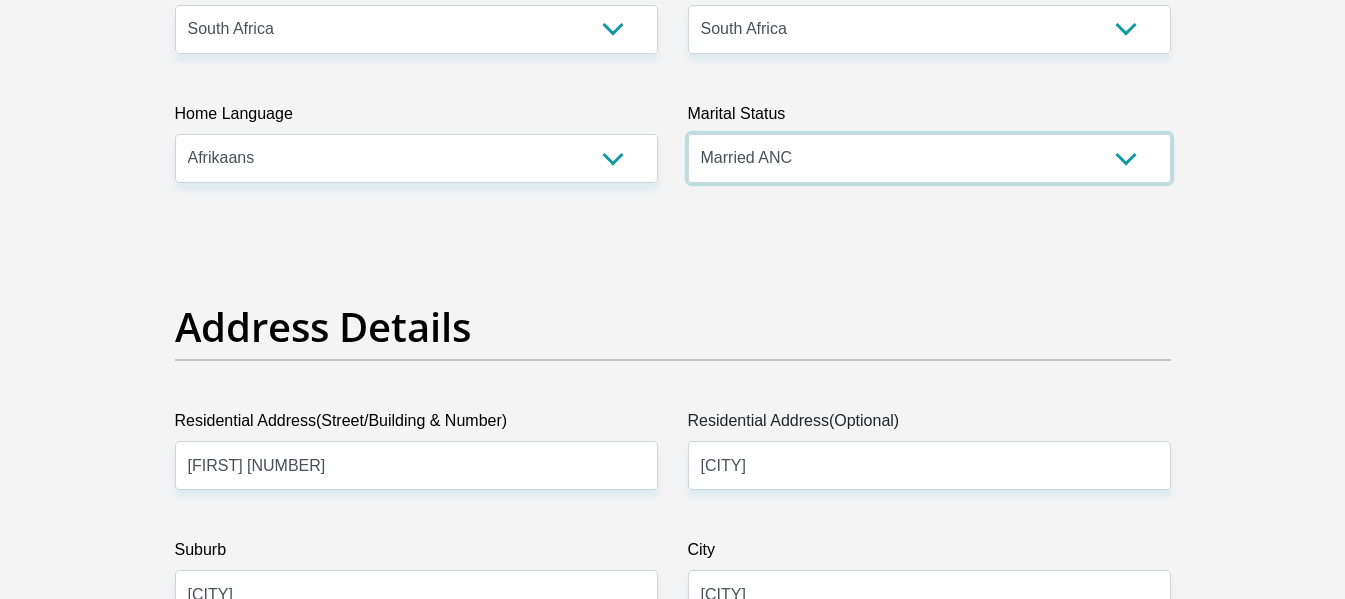 scroll, scrollTop: 929, scrollLeft: 0, axis: vertical 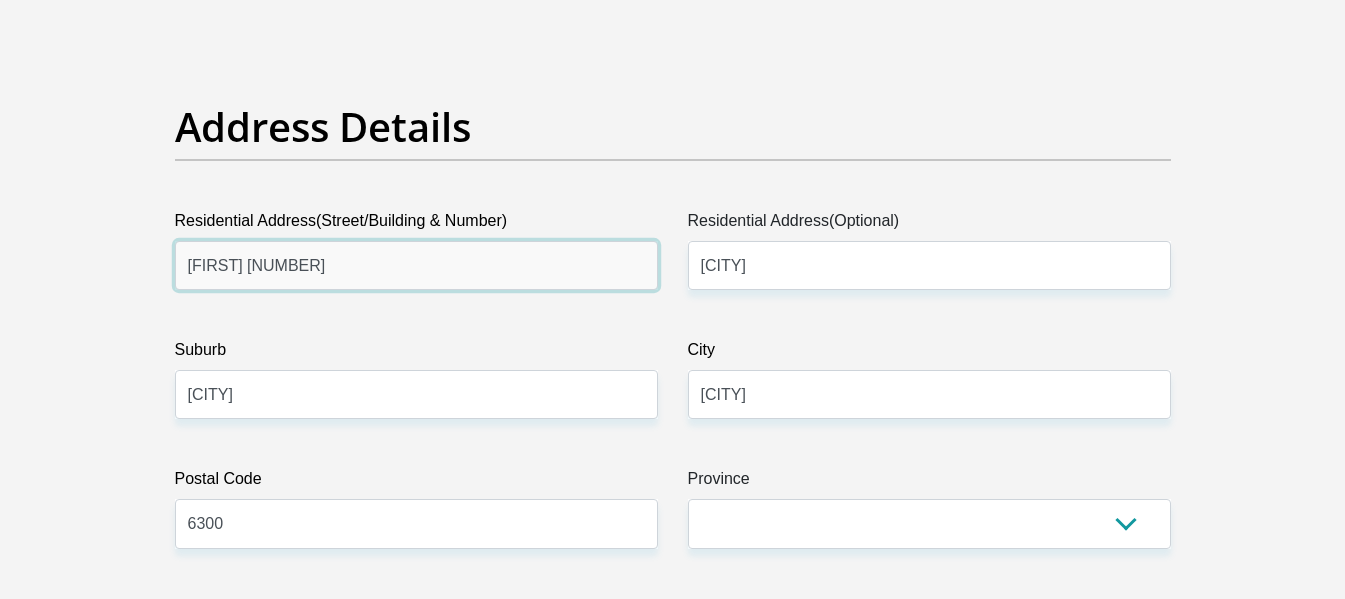 click on "KEMP 21" at bounding box center (416, 265) 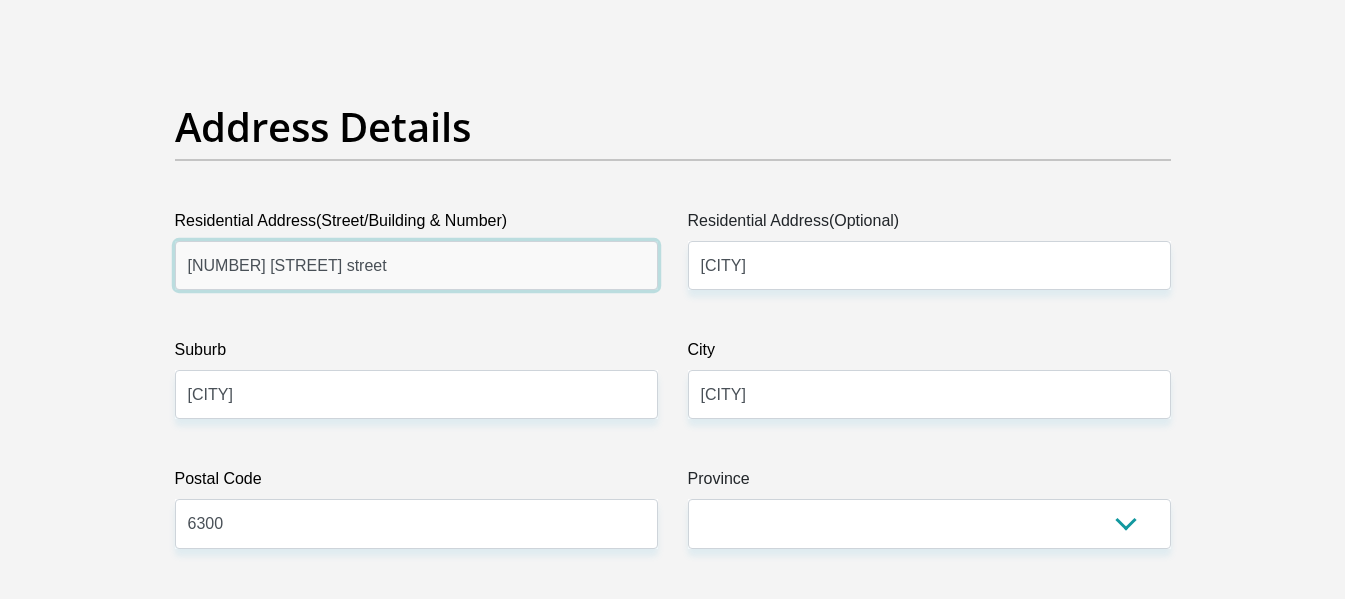 type on "18 patrys street" 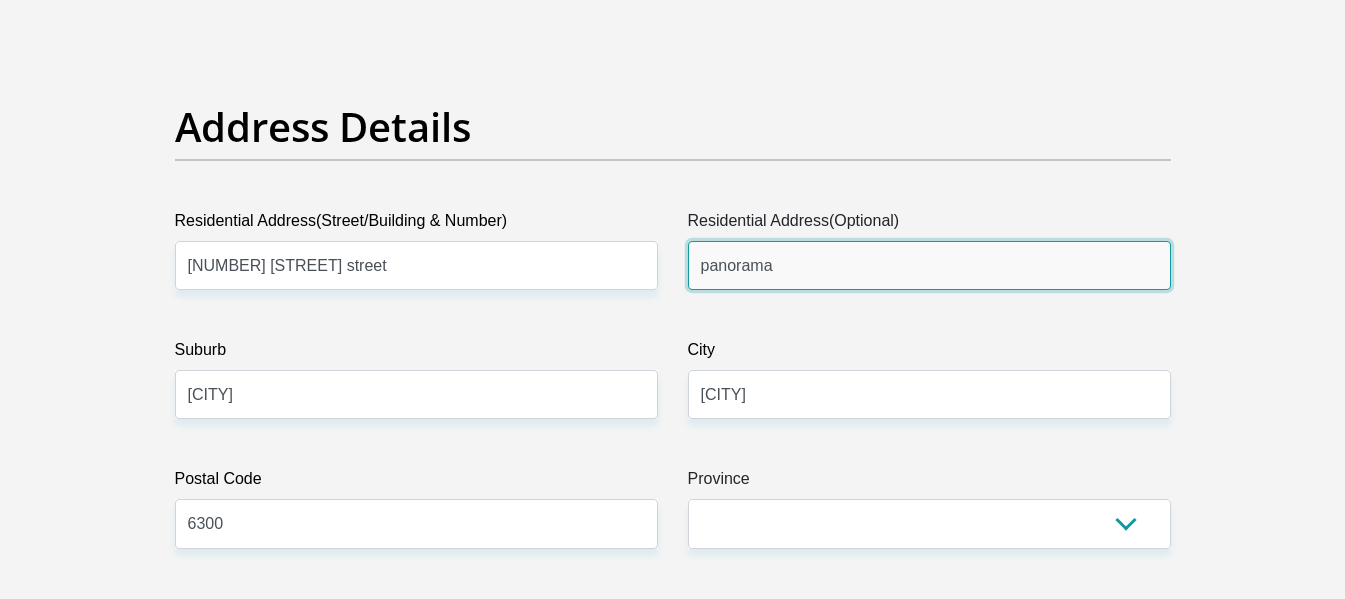 type on "panorama" 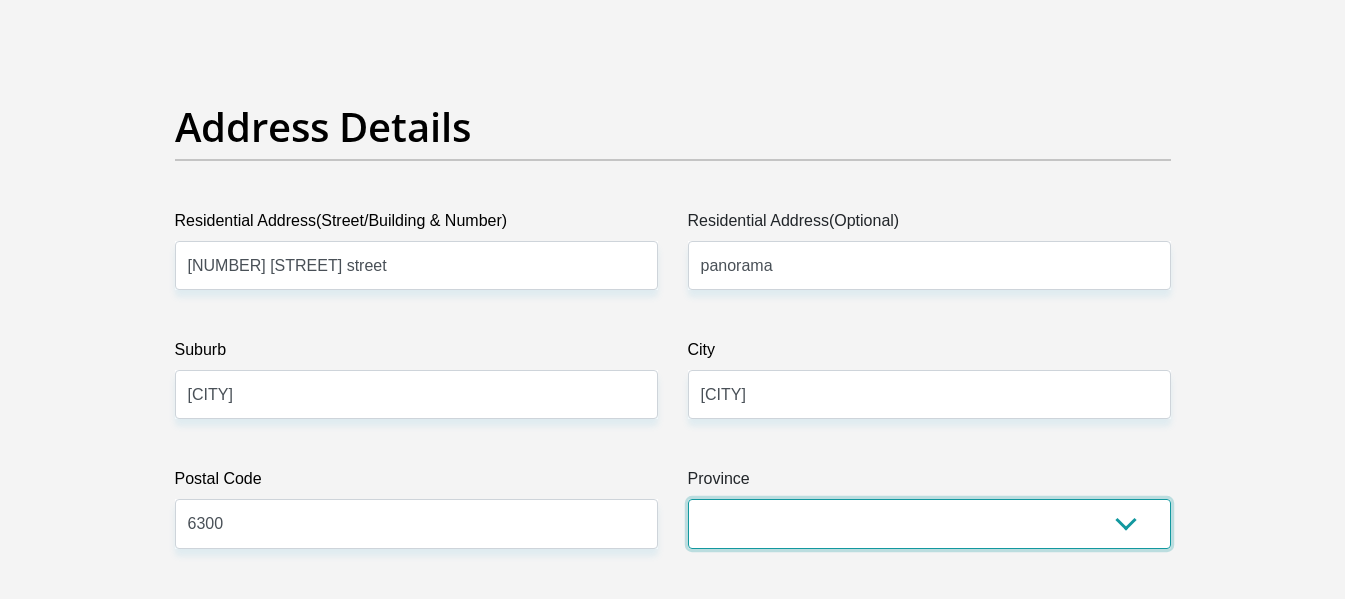 click on "Eastern Cape
Free State
Gauteng
KwaZulu-Natal
Limpopo
Mpumalanga
Northern Cape
North West
Western Cape" at bounding box center (929, 523) 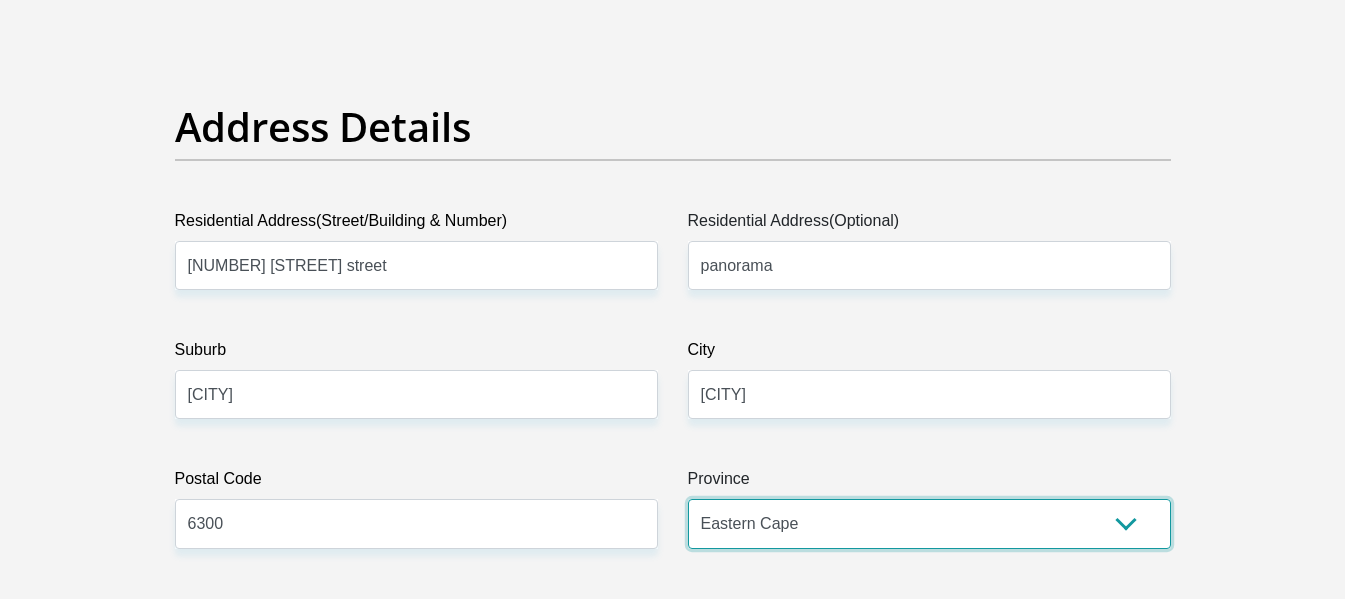 click on "Eastern Cape
Free State
Gauteng
KwaZulu-Natal
Limpopo
Mpumalanga
Northern Cape
North West
Western Cape" at bounding box center (929, 523) 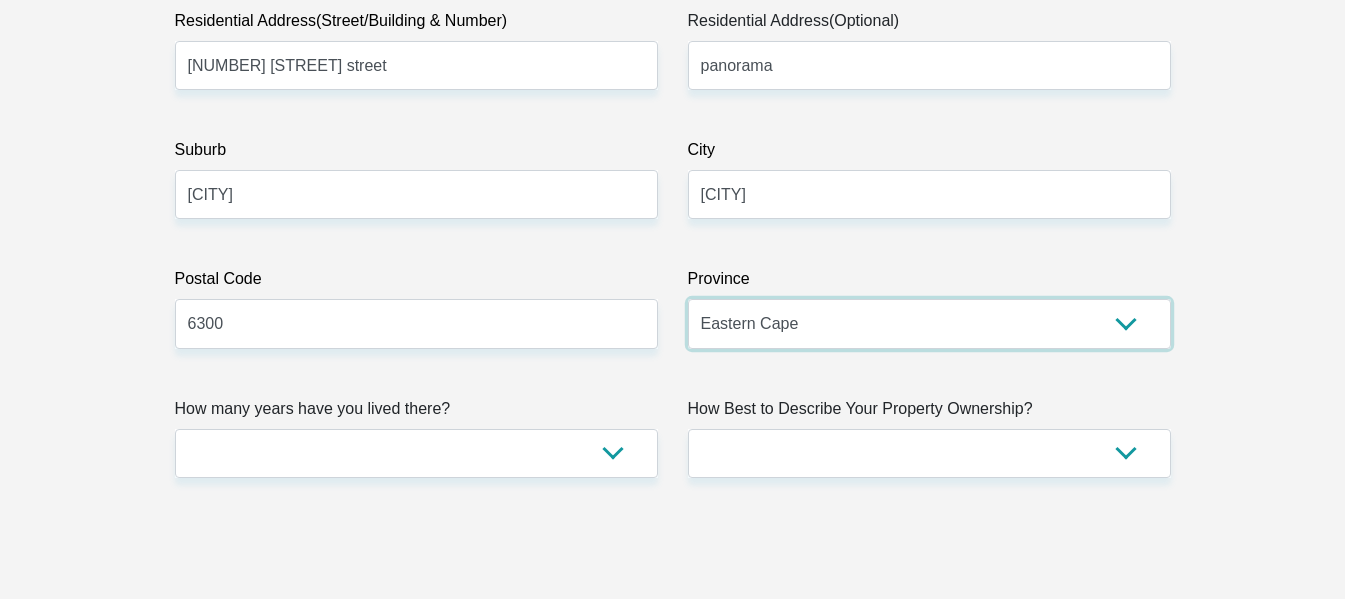 scroll, scrollTop: 1229, scrollLeft: 0, axis: vertical 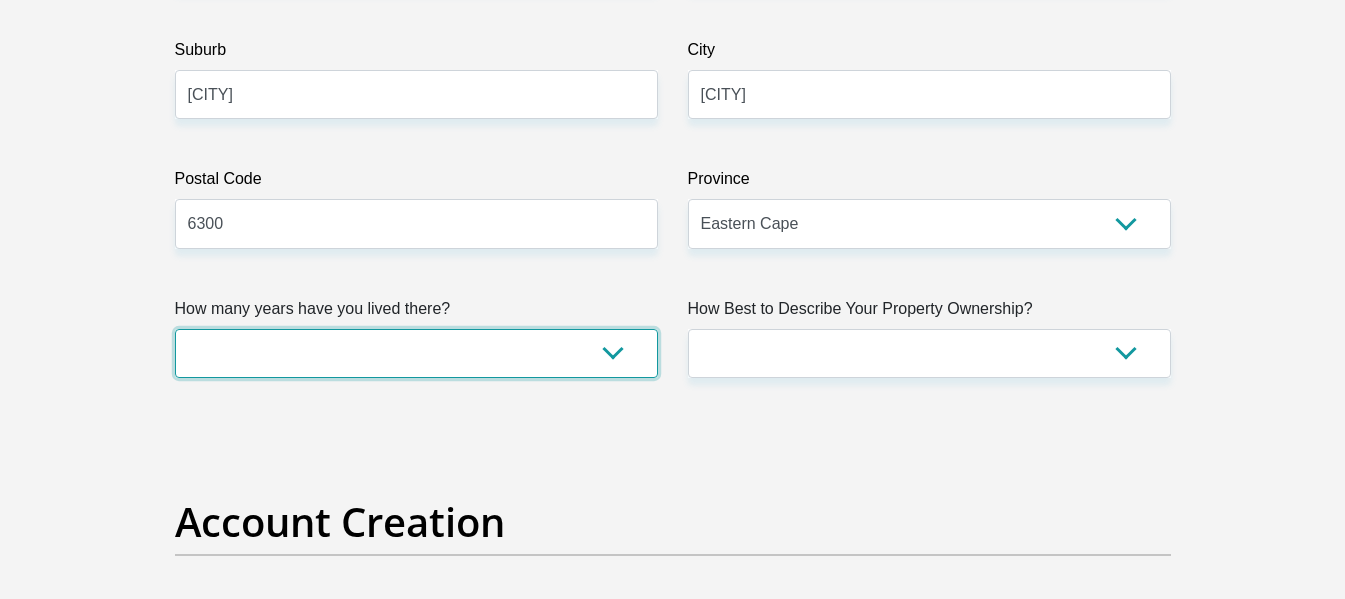 click on "less than 1 year
1-3 years
3-5 years
5+ years" at bounding box center (416, 353) 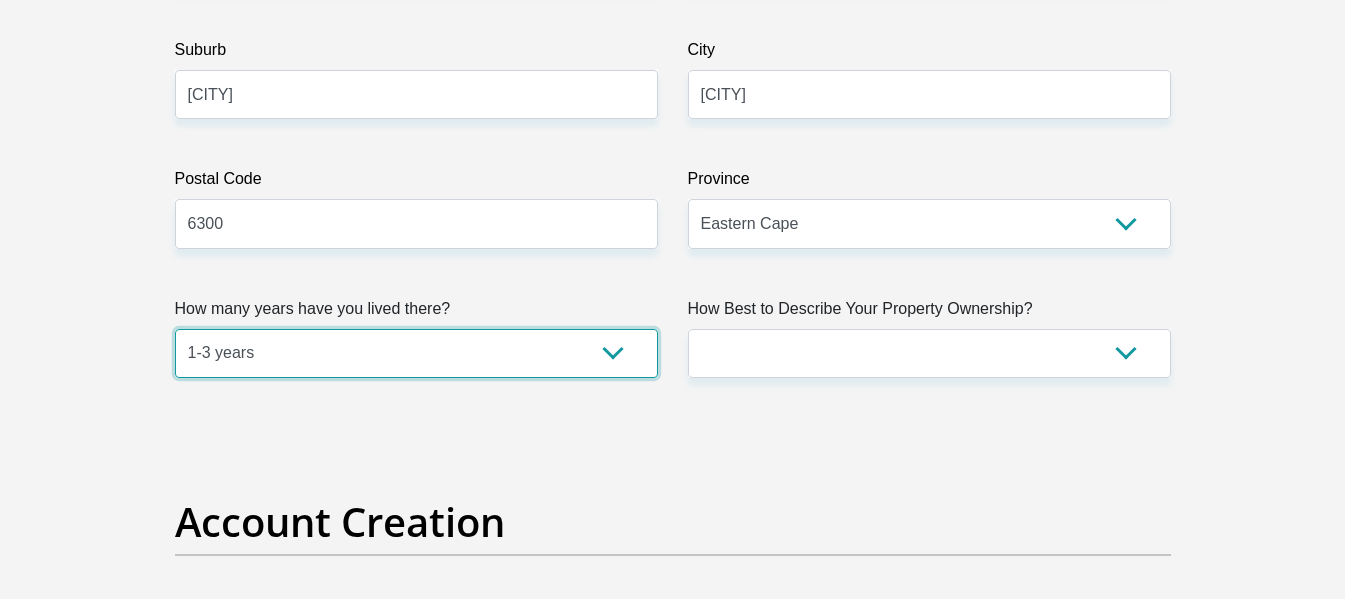 click on "less than 1 year
1-3 years
3-5 years
5+ years" at bounding box center [416, 353] 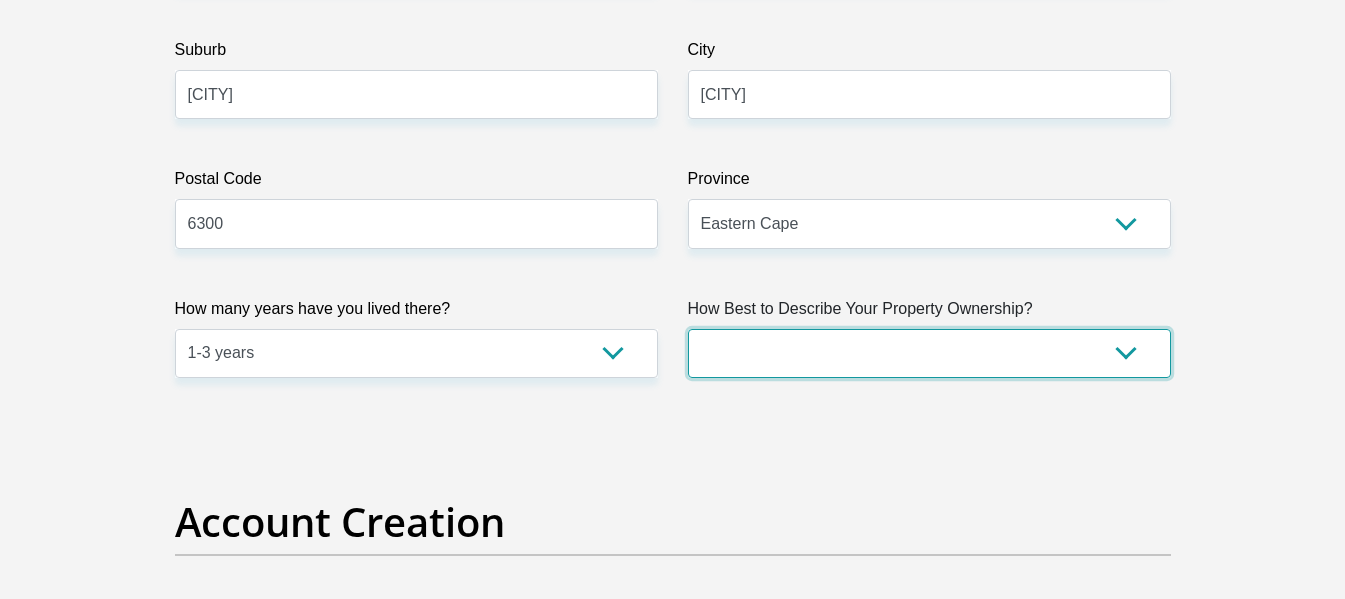 click on "Owned
Rented
Family Owned
Company Dwelling" at bounding box center (929, 353) 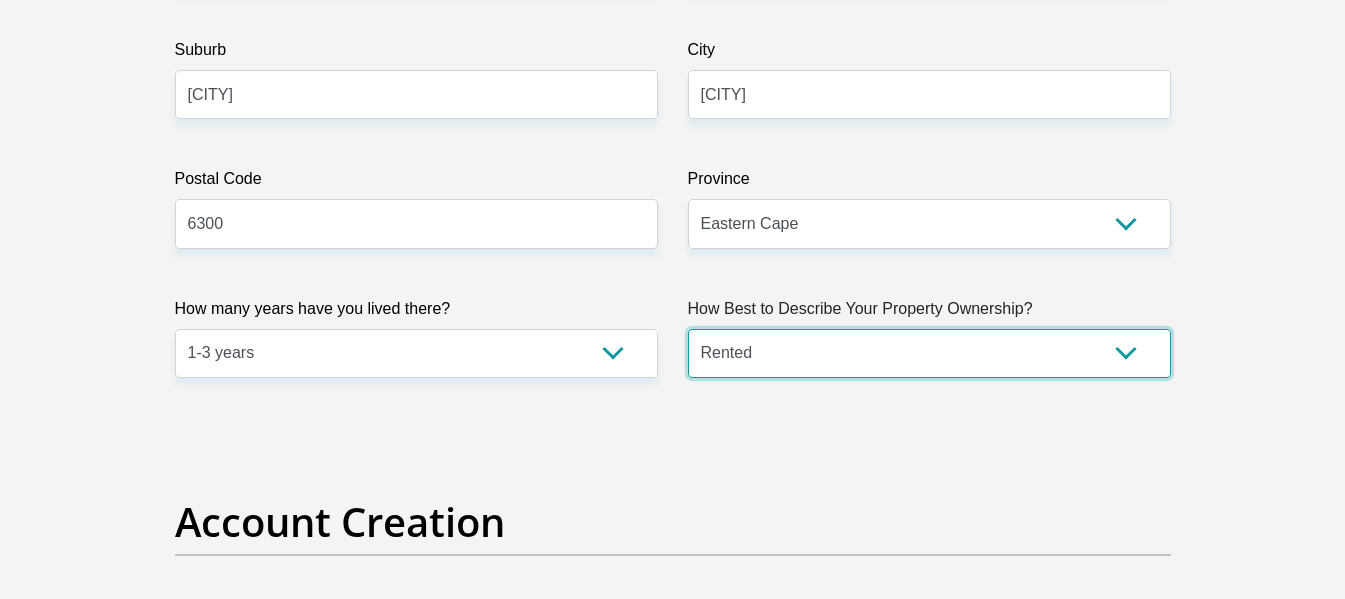 click on "Owned
Rented
Family Owned
Company Dwelling" at bounding box center [929, 353] 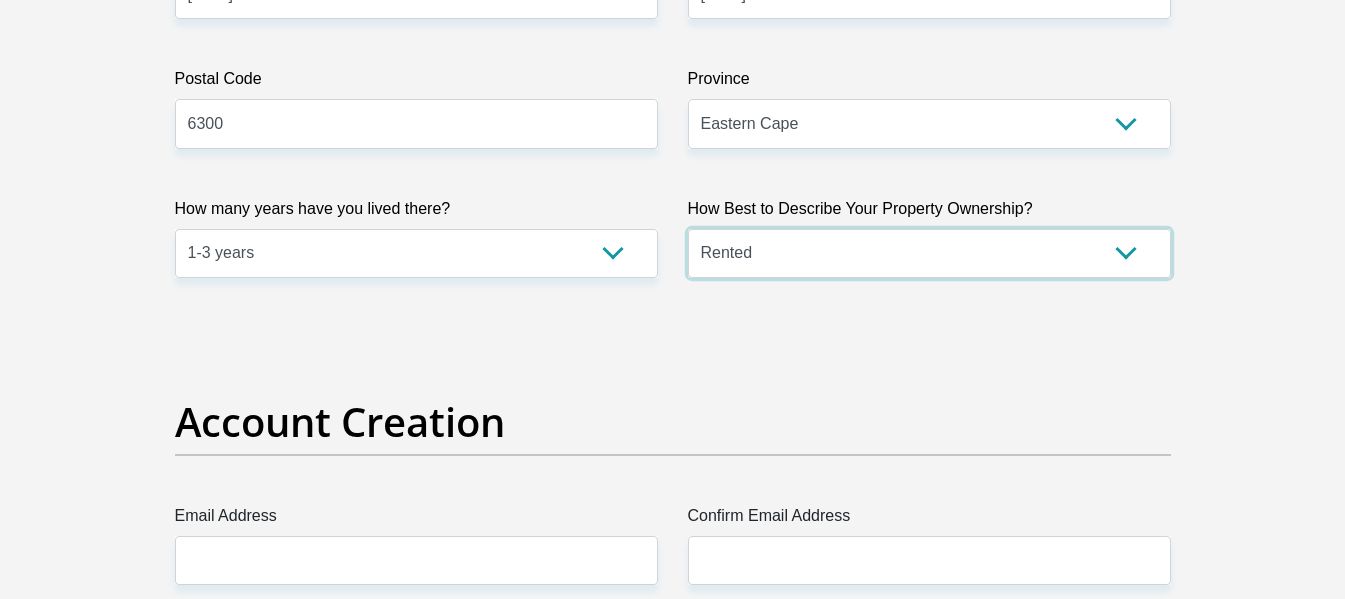 scroll, scrollTop: 1429, scrollLeft: 0, axis: vertical 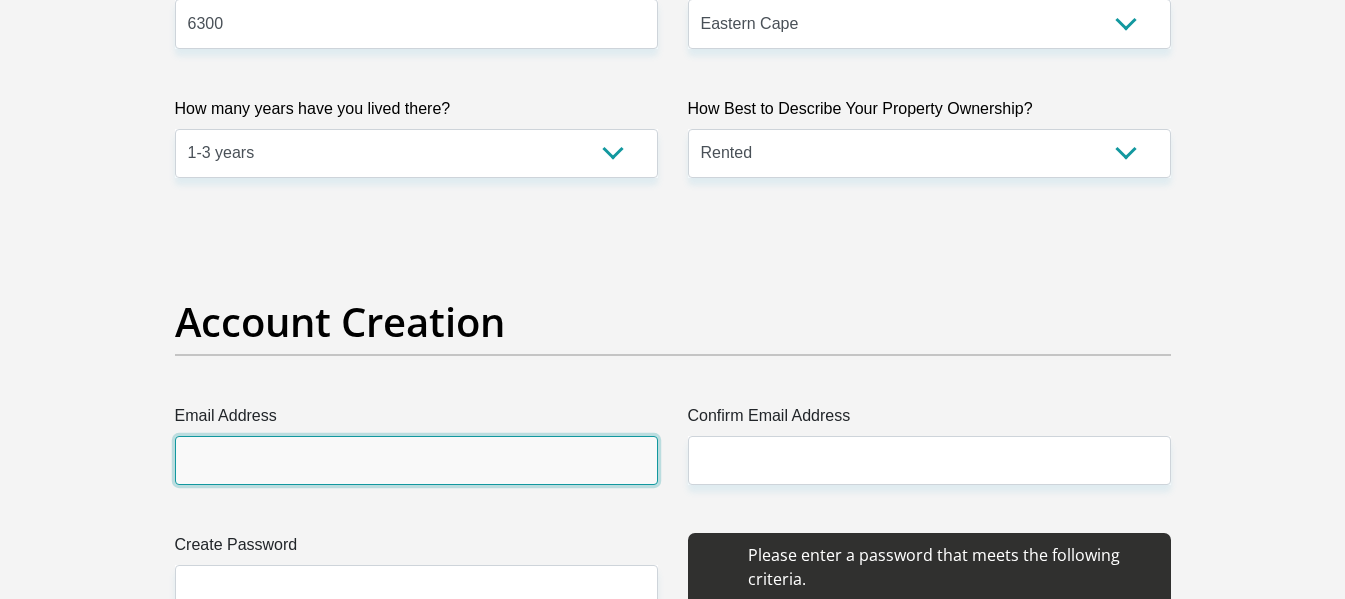click on "Email Address" at bounding box center [416, 460] 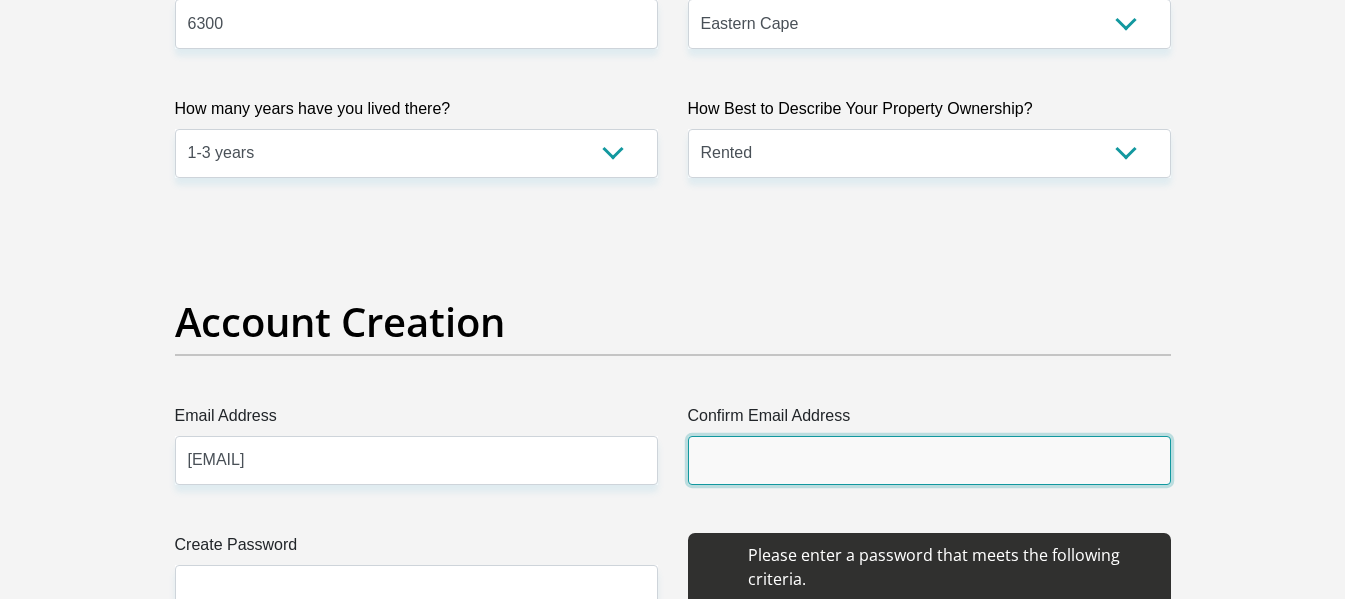 type on "charmsteyn25@gmail.com" 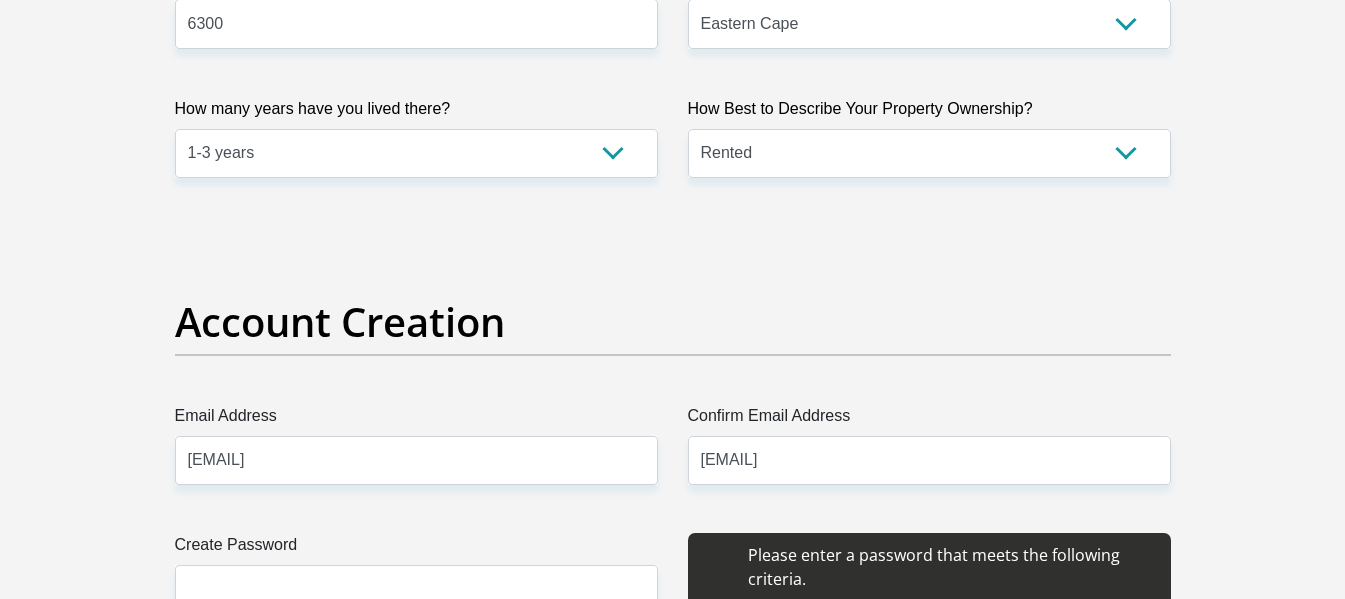 type 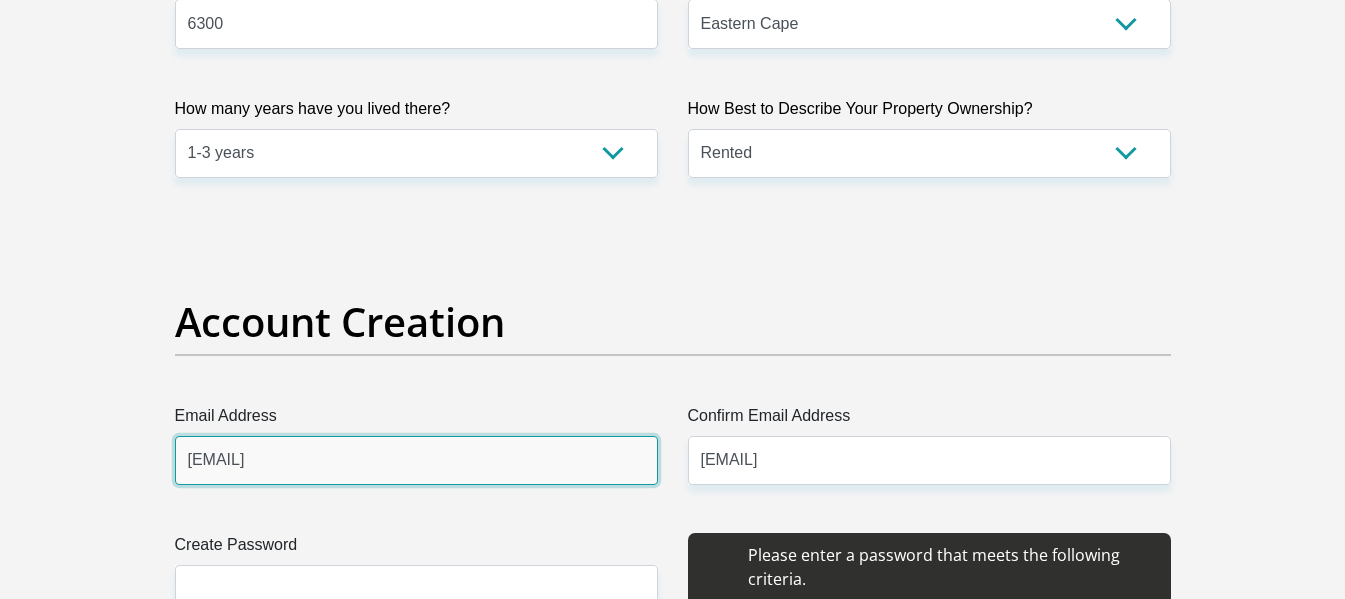 type 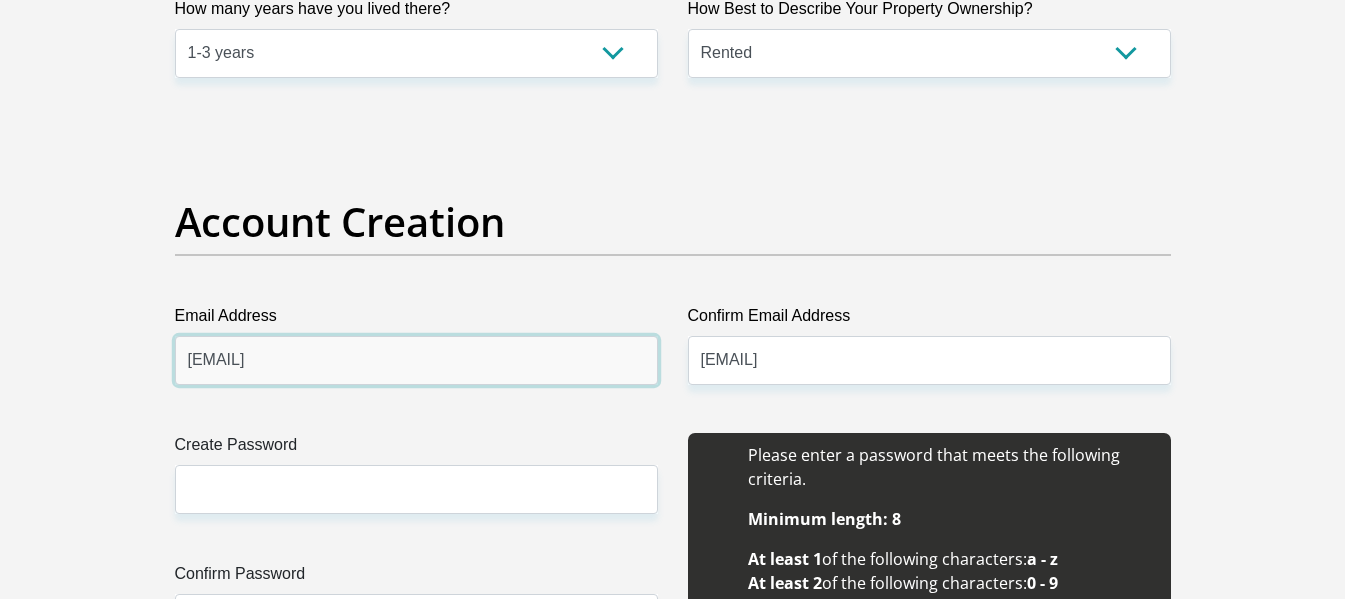 scroll, scrollTop: 1629, scrollLeft: 0, axis: vertical 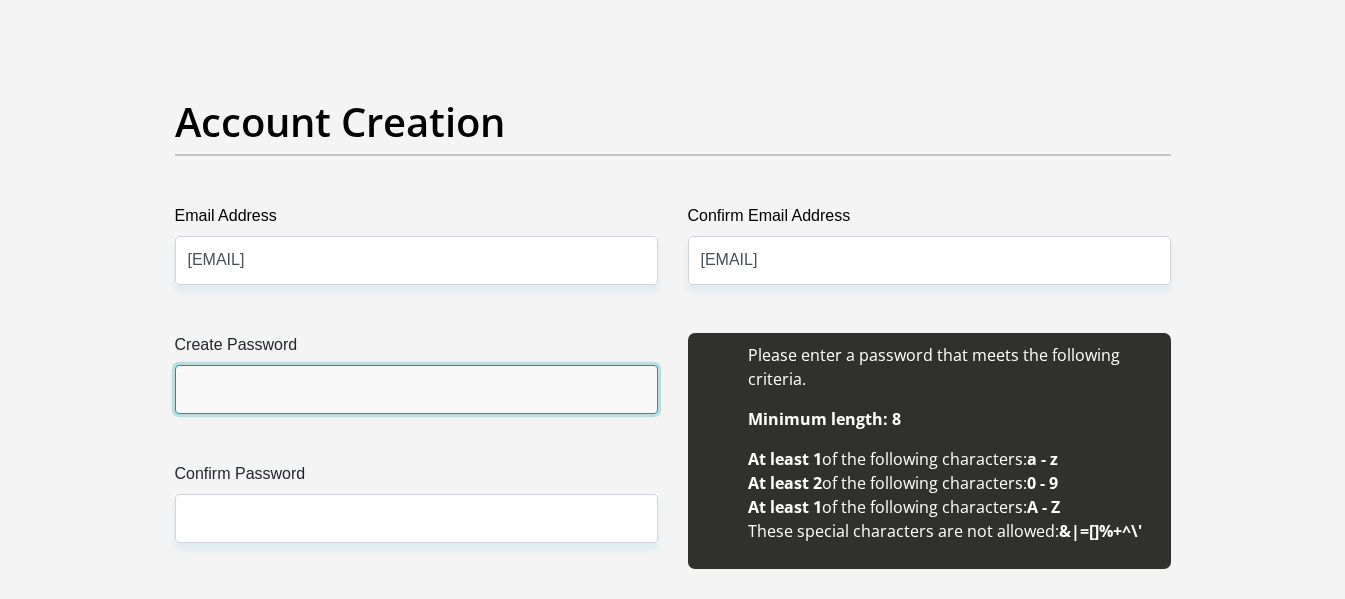 click on "Create Password" at bounding box center [416, 389] 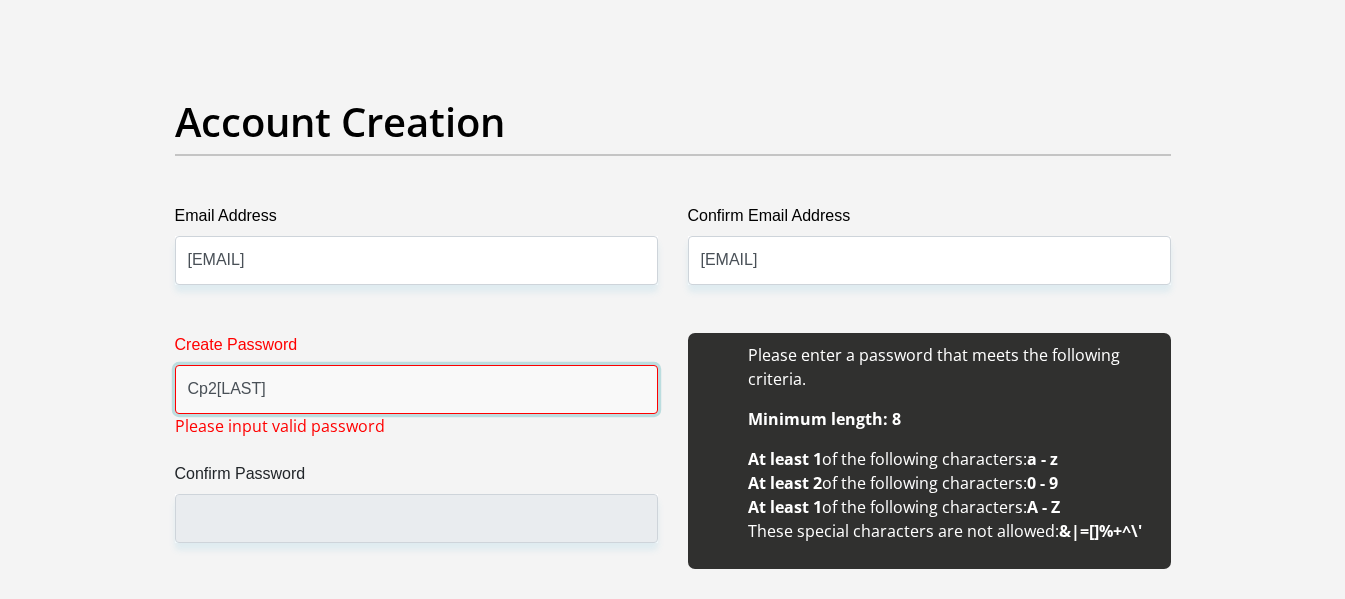 drag, startPoint x: 308, startPoint y: 397, endPoint x: 108, endPoint y: 397, distance: 200 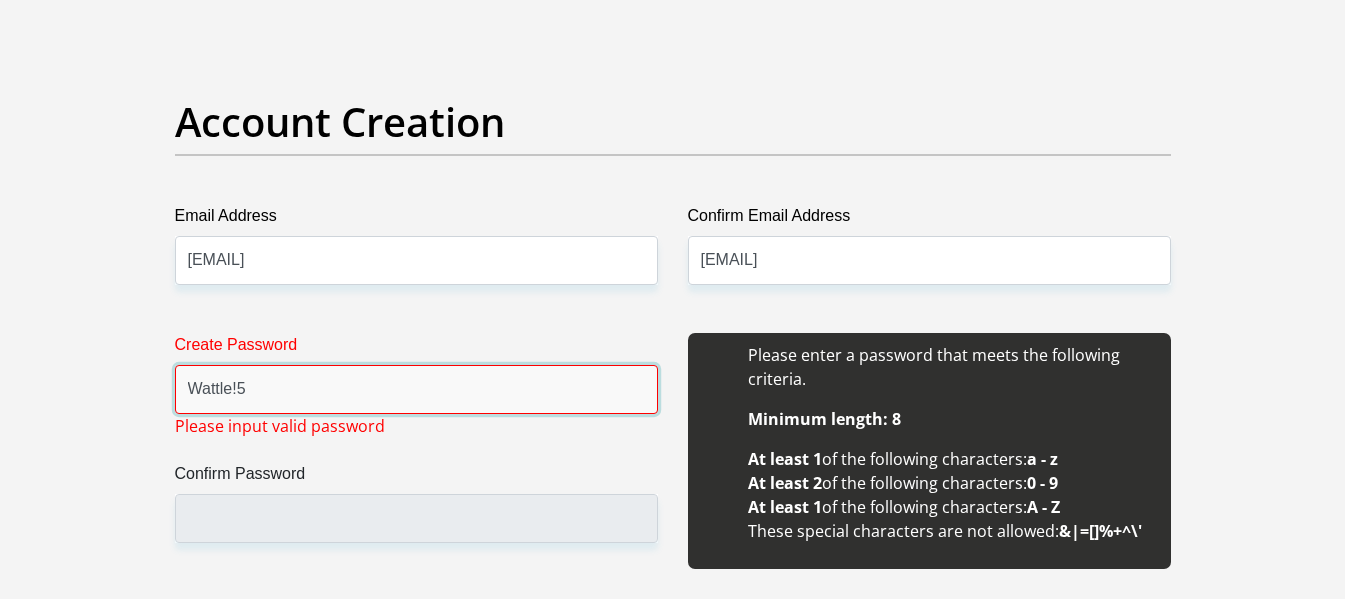 type on "Wattle!5" 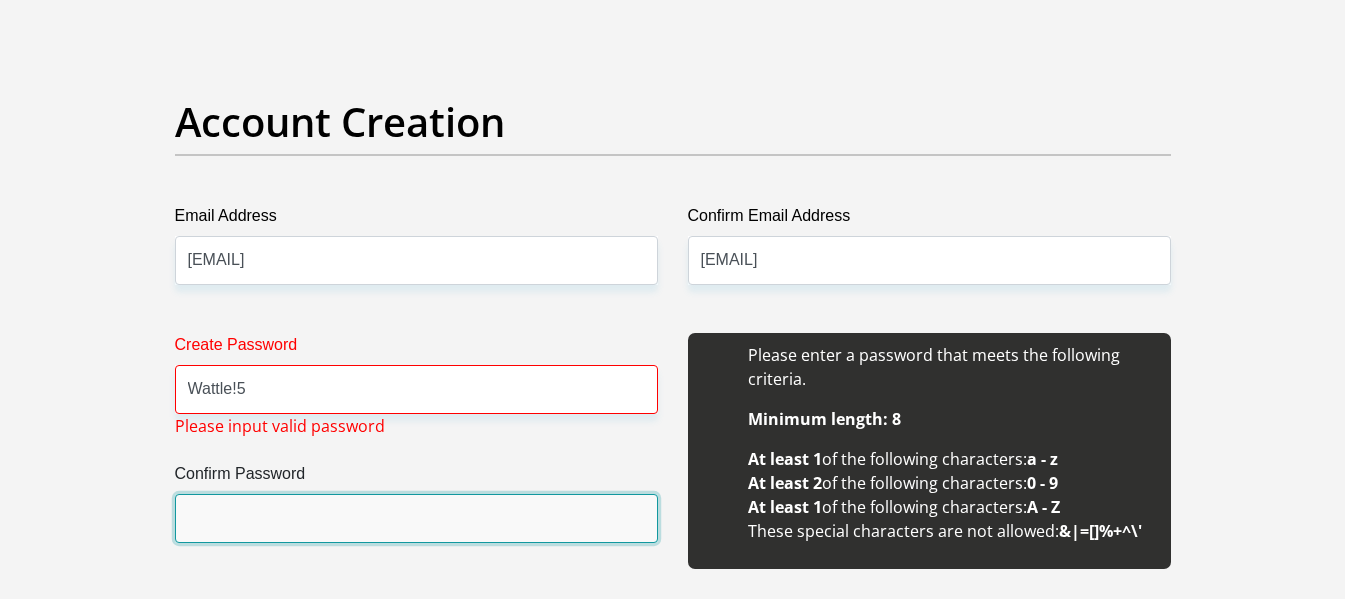 click on "Confirm Password" at bounding box center (416, 518) 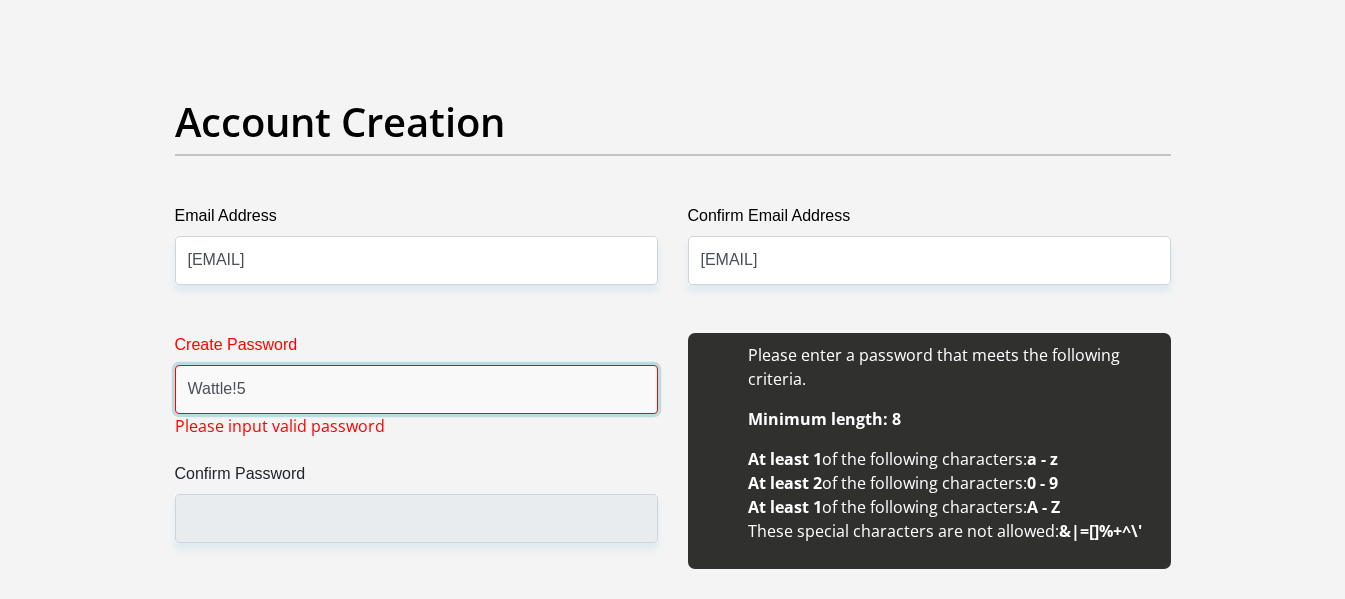 drag, startPoint x: 315, startPoint y: 402, endPoint x: 69, endPoint y: 368, distance: 248.33849 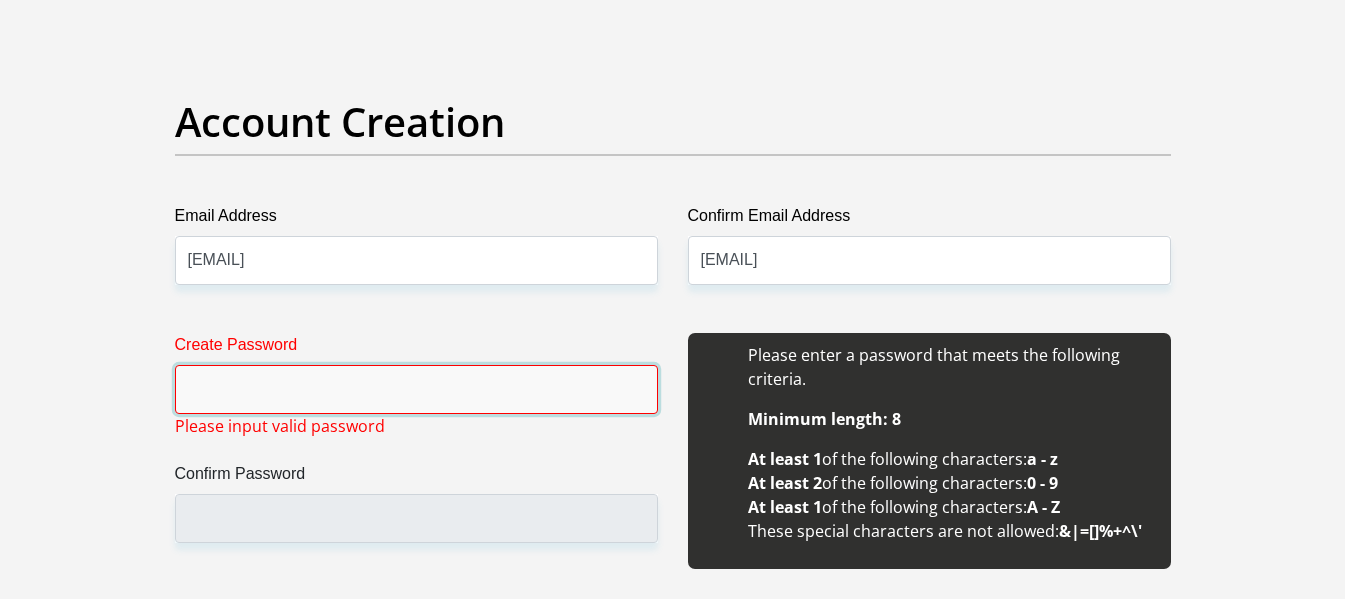 type 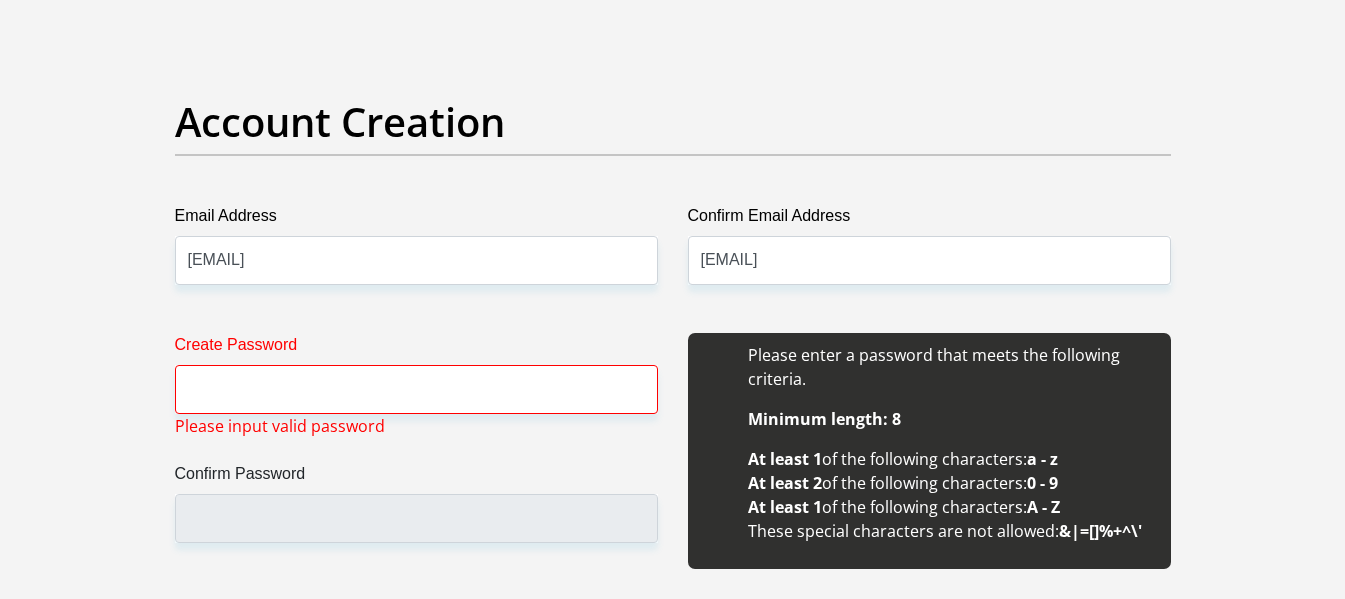 click on "Personal Details
Title
Mr
Ms
Mrs
Dr
Other
First Name
CHARMAINE
Surname
WEIDEMAN
ID Number
8707220118089
Please input valid ID number
Race
Black
Coloured
Indian
White
Other
Contact Number
0764887357
Please input valid contact number" at bounding box center (673, 1956) 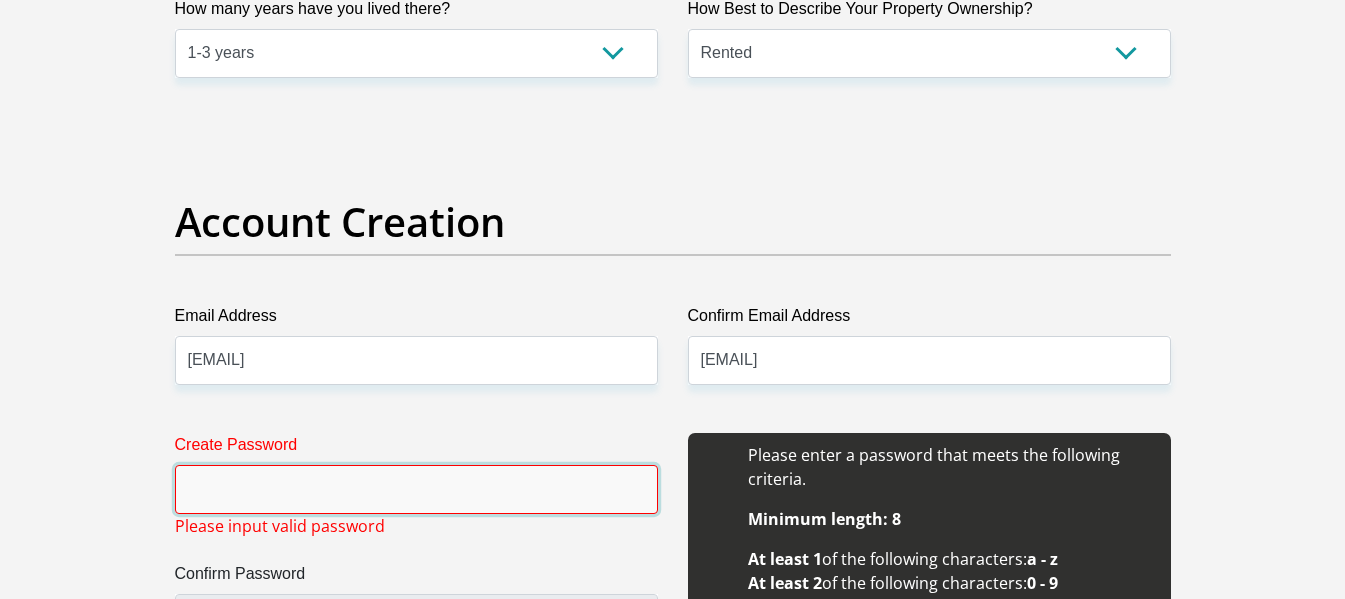 click on "Create Password" at bounding box center [416, 489] 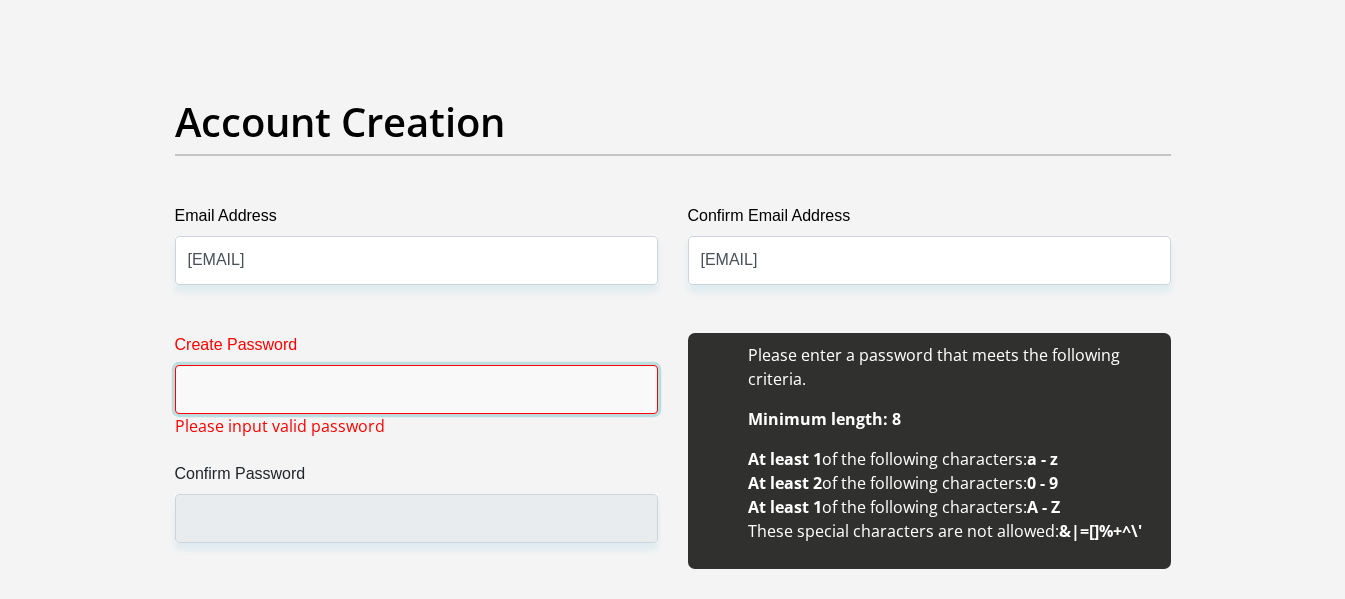 scroll, scrollTop: 1729, scrollLeft: 0, axis: vertical 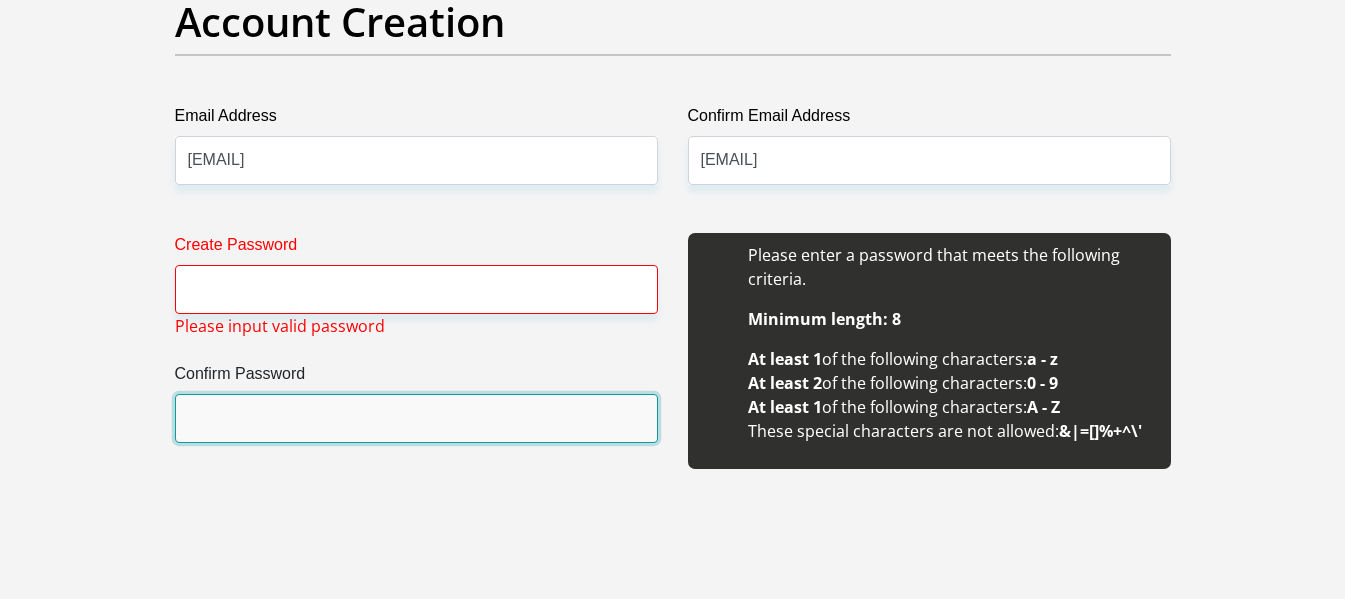 click on "Confirm Password" at bounding box center (416, 418) 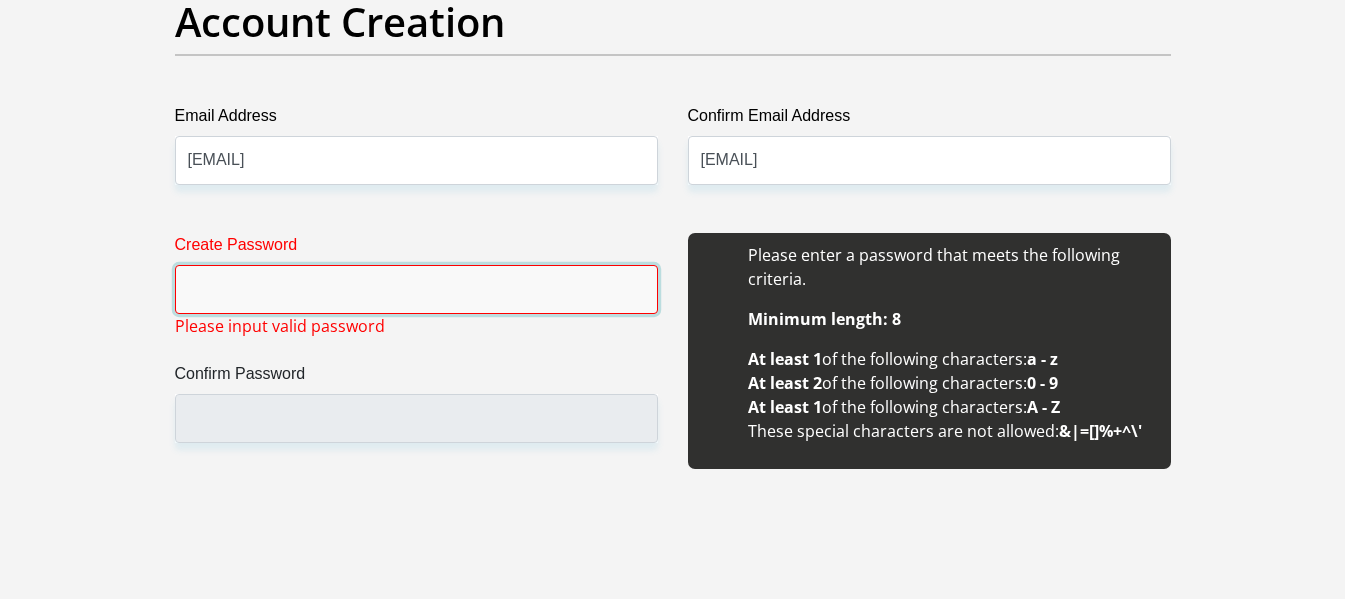 click on "Create Password" at bounding box center [416, 289] 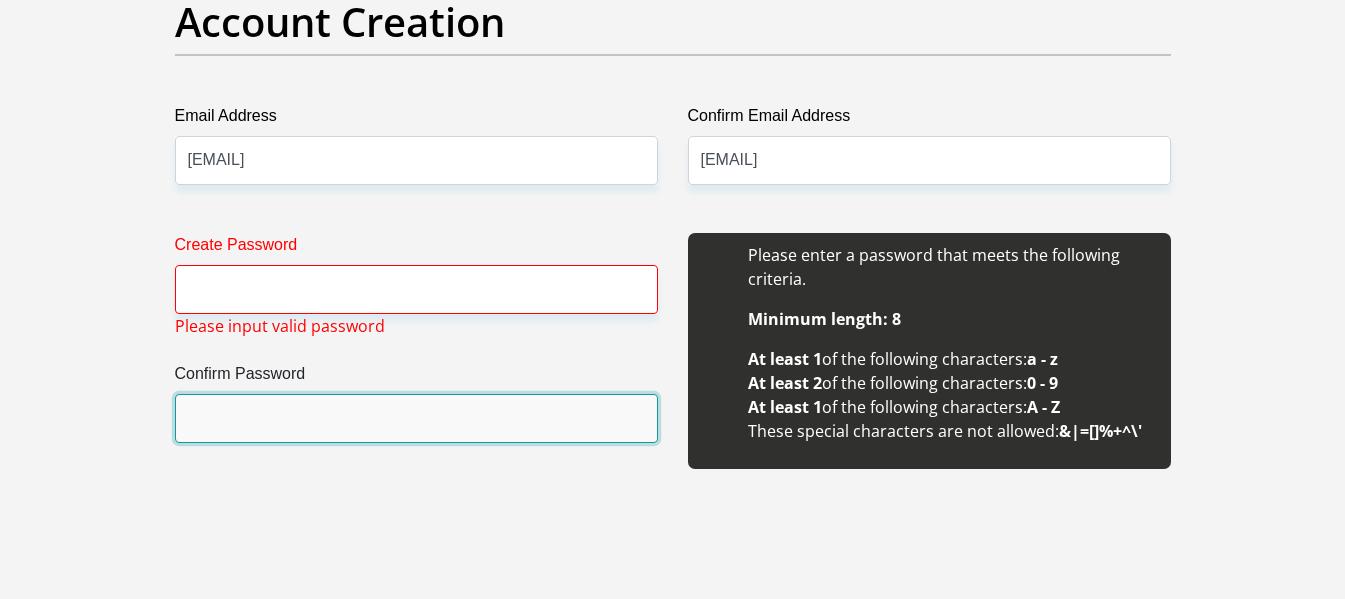 click on "Confirm Password" at bounding box center (416, 418) 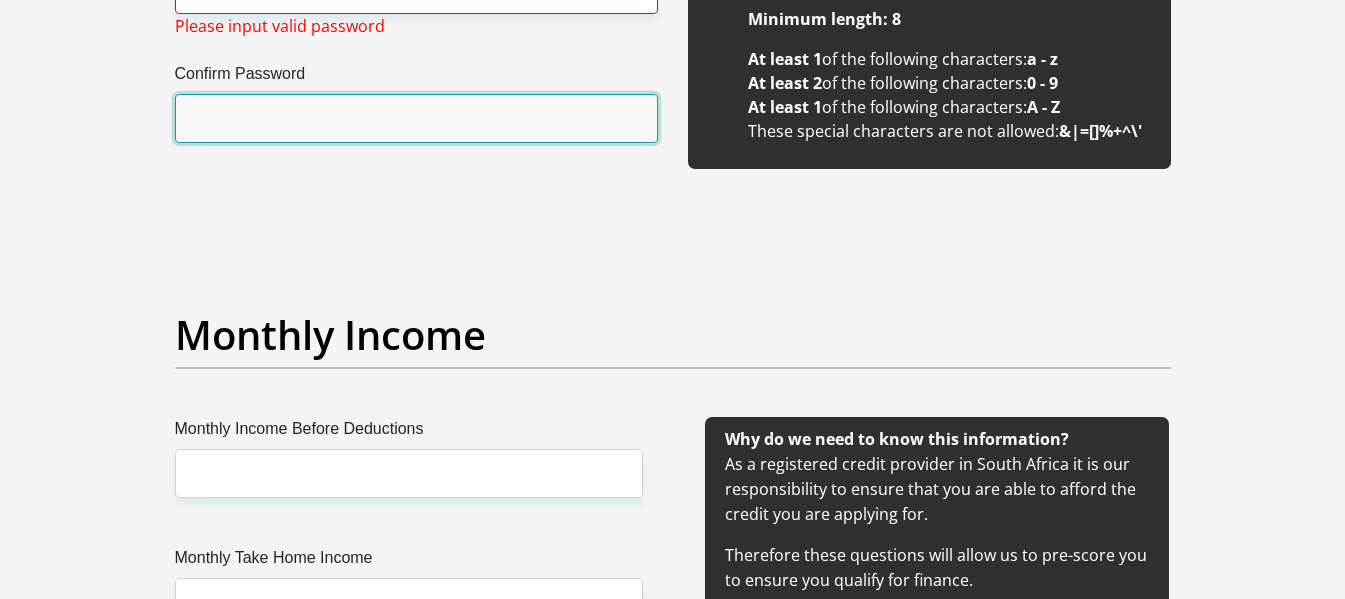 scroll, scrollTop: 2129, scrollLeft: 0, axis: vertical 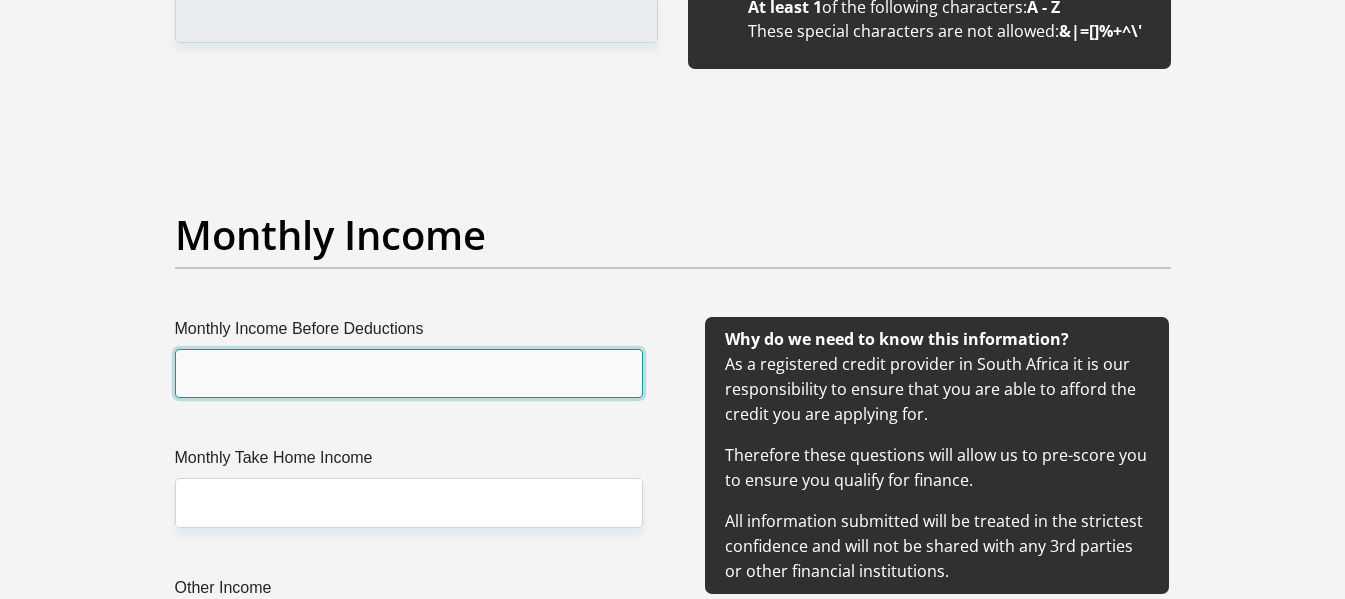 click on "Monthly Income Before Deductions" at bounding box center [409, 373] 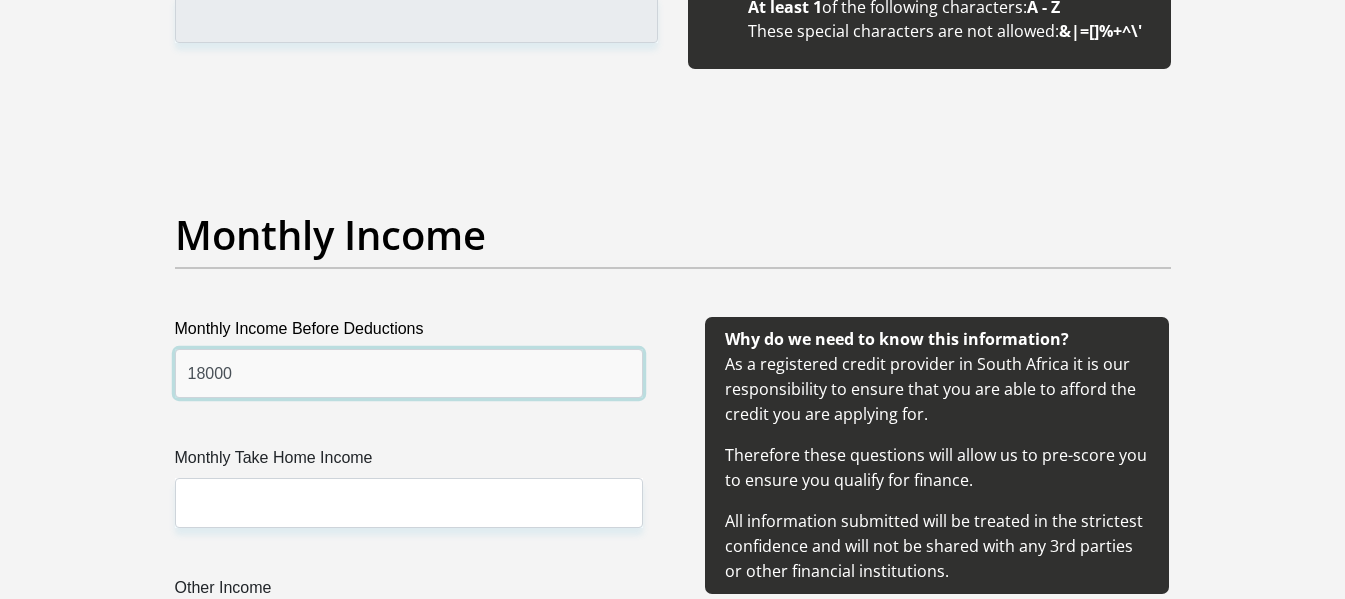 type on "18000" 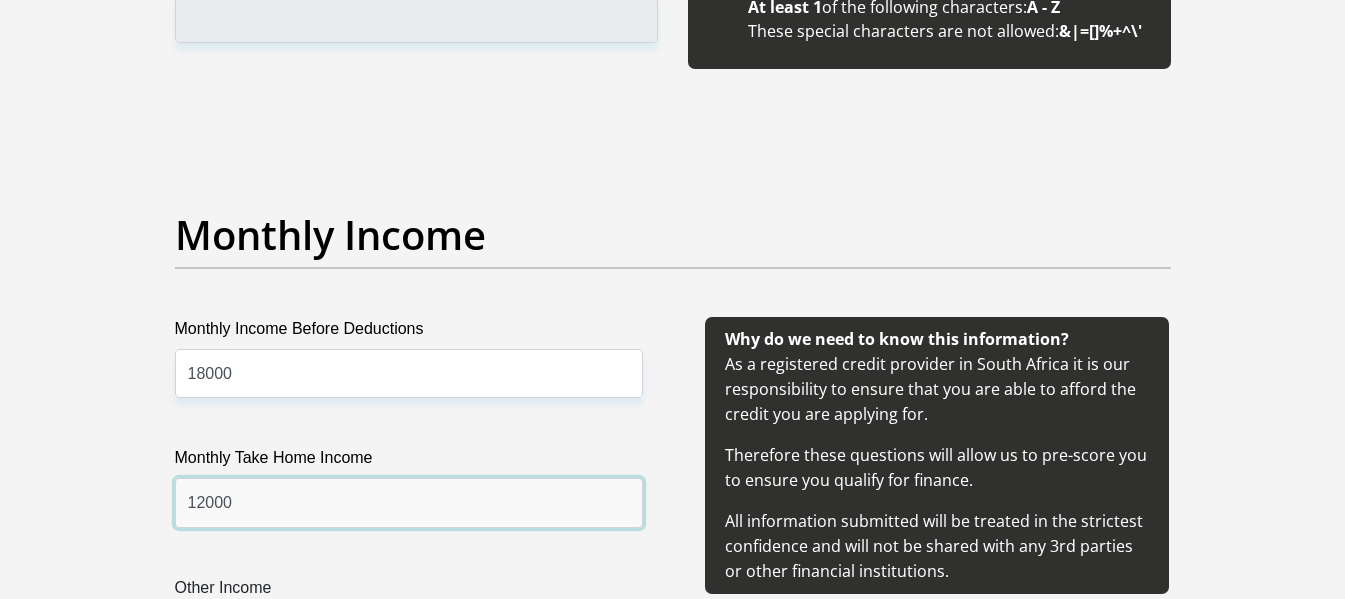type on "12000" 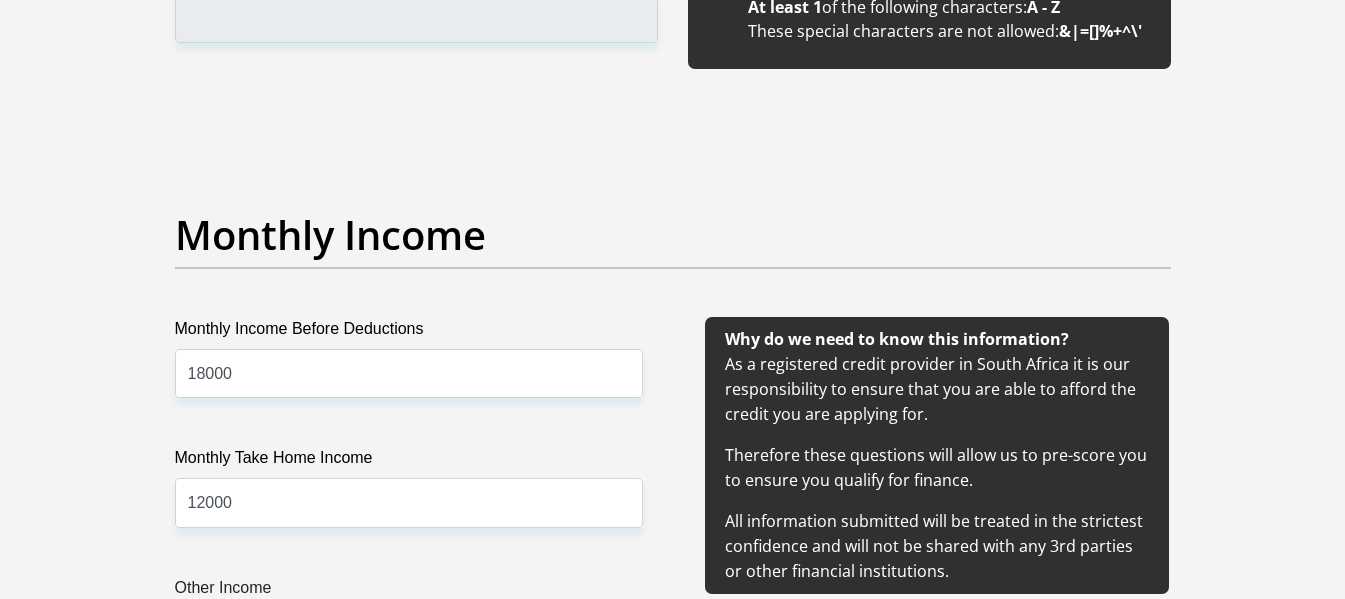 scroll, scrollTop: 2462, scrollLeft: 0, axis: vertical 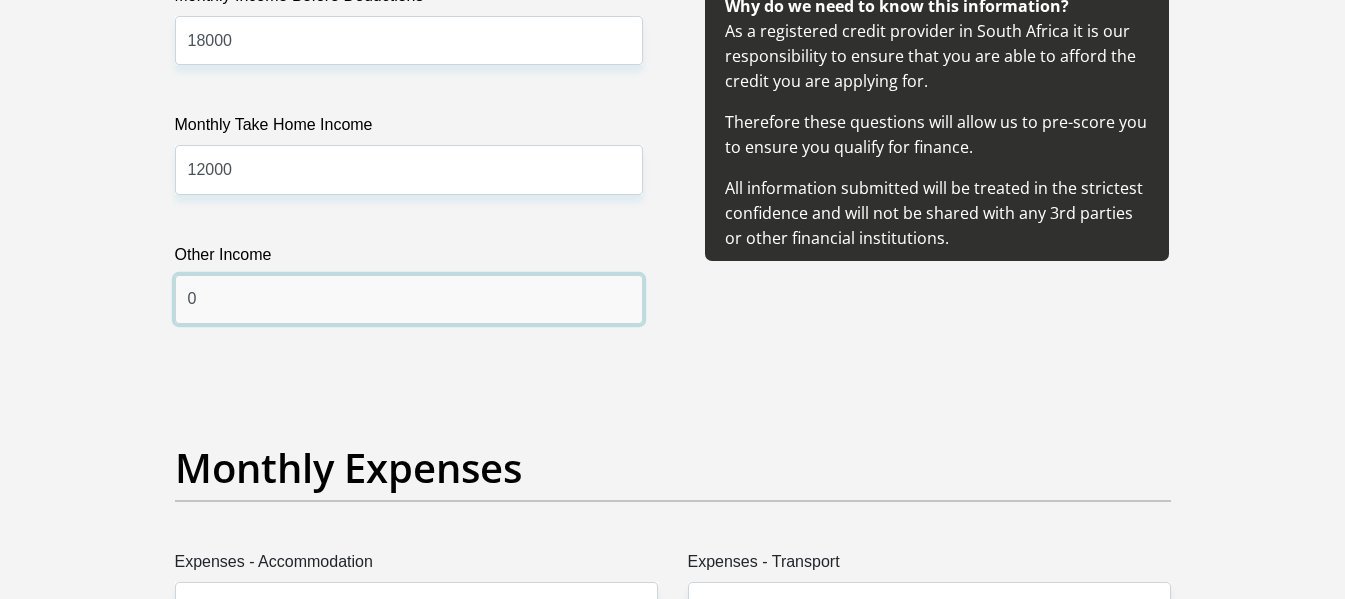 type on "0" 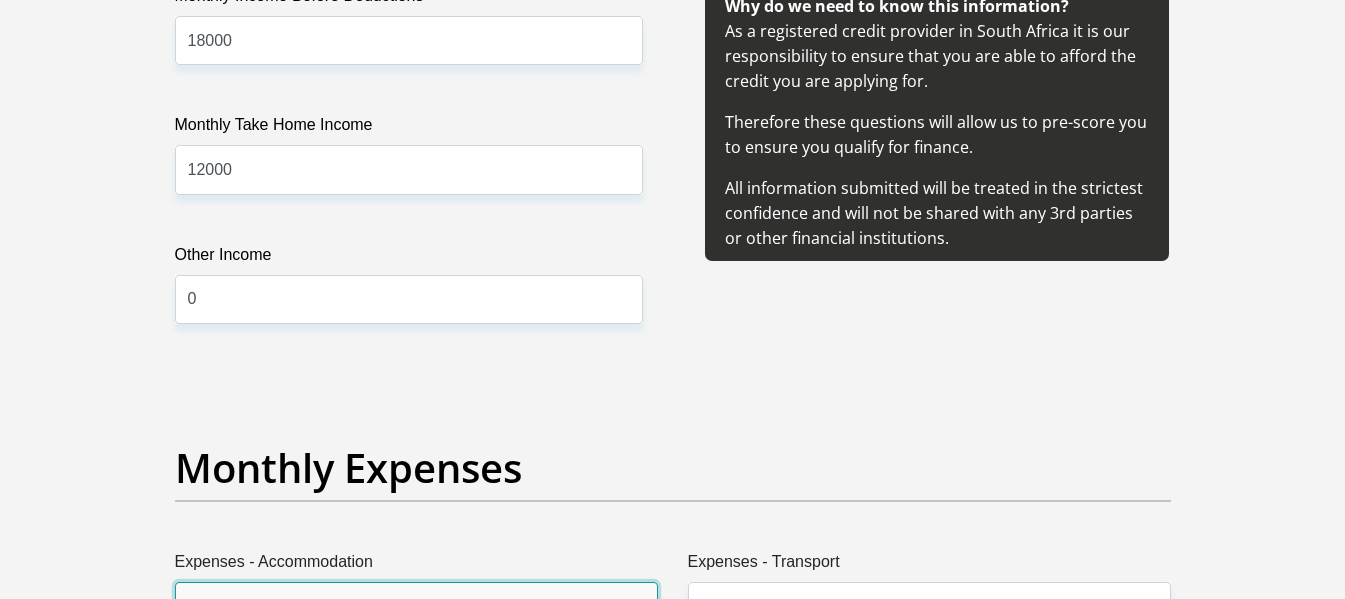 scroll, scrollTop: 2494, scrollLeft: 0, axis: vertical 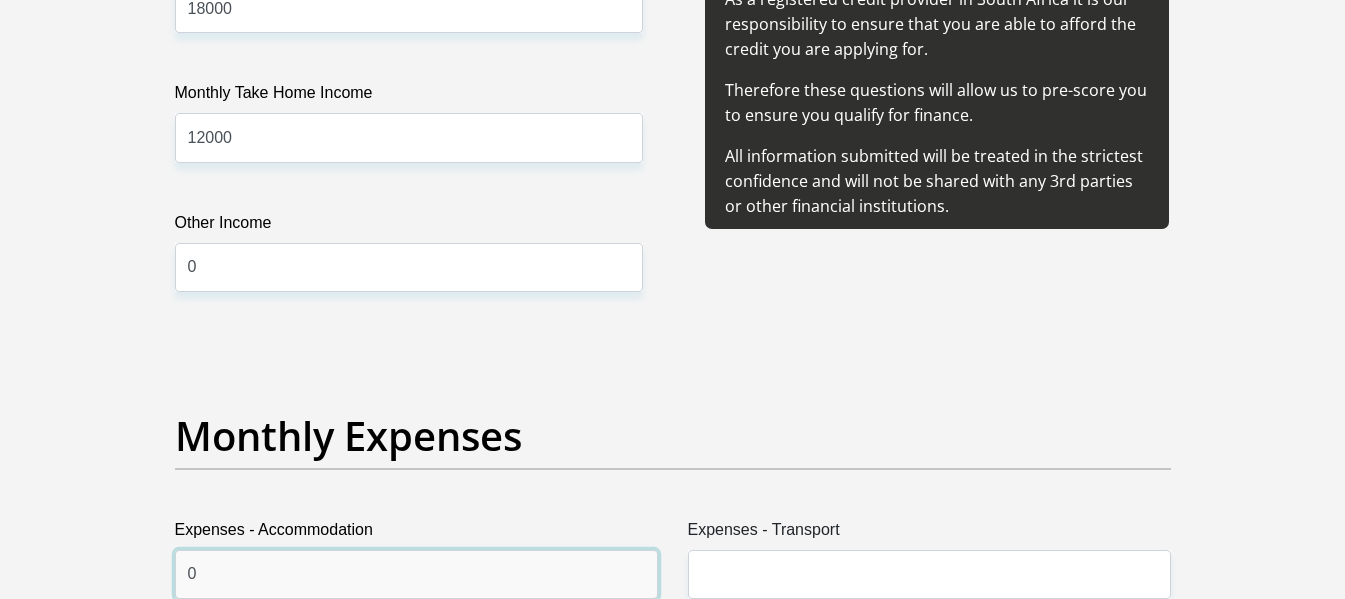 type on "0" 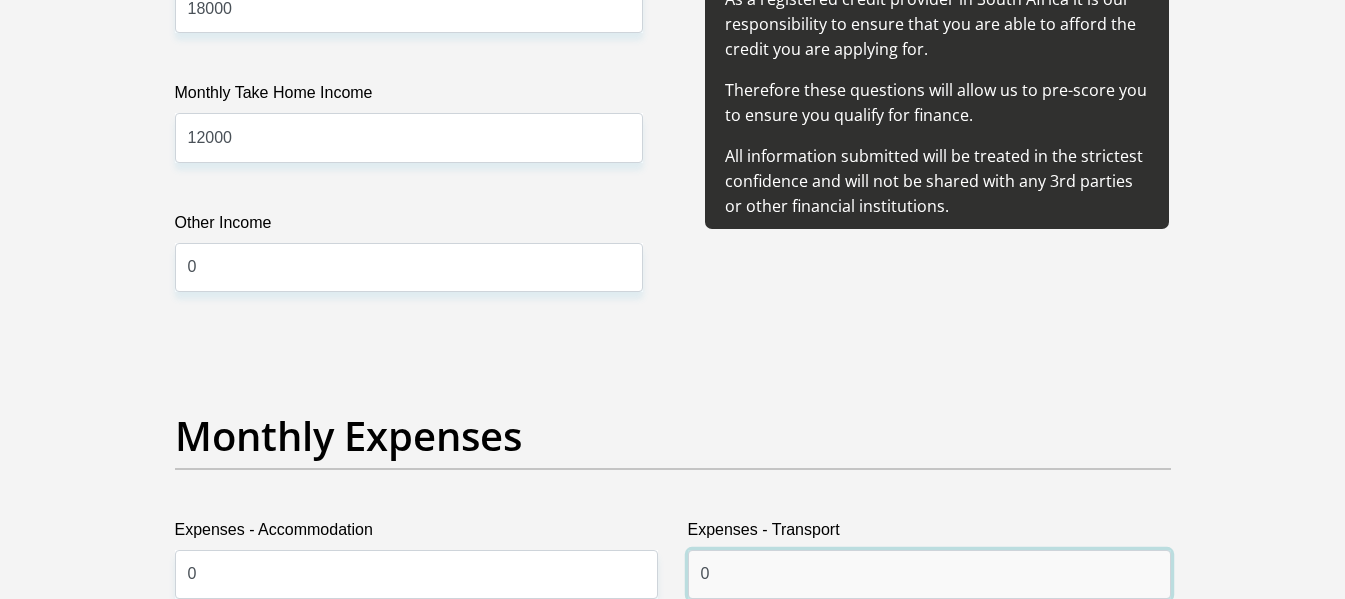 type on "0" 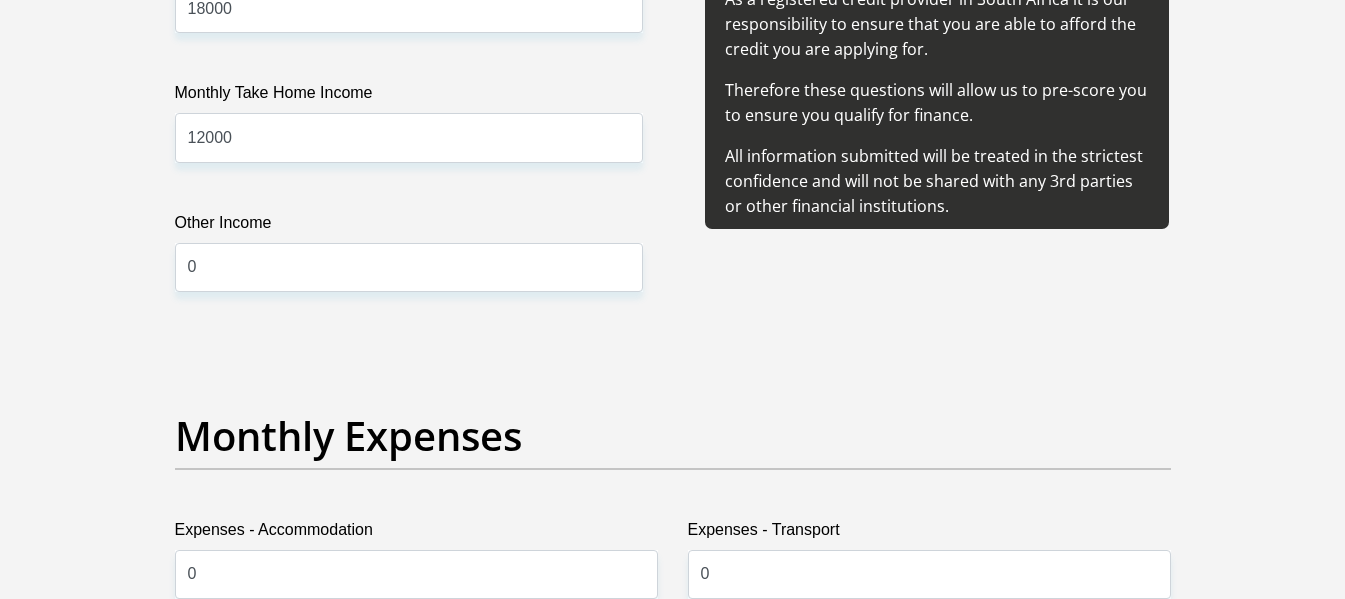 scroll, scrollTop: 2914, scrollLeft: 0, axis: vertical 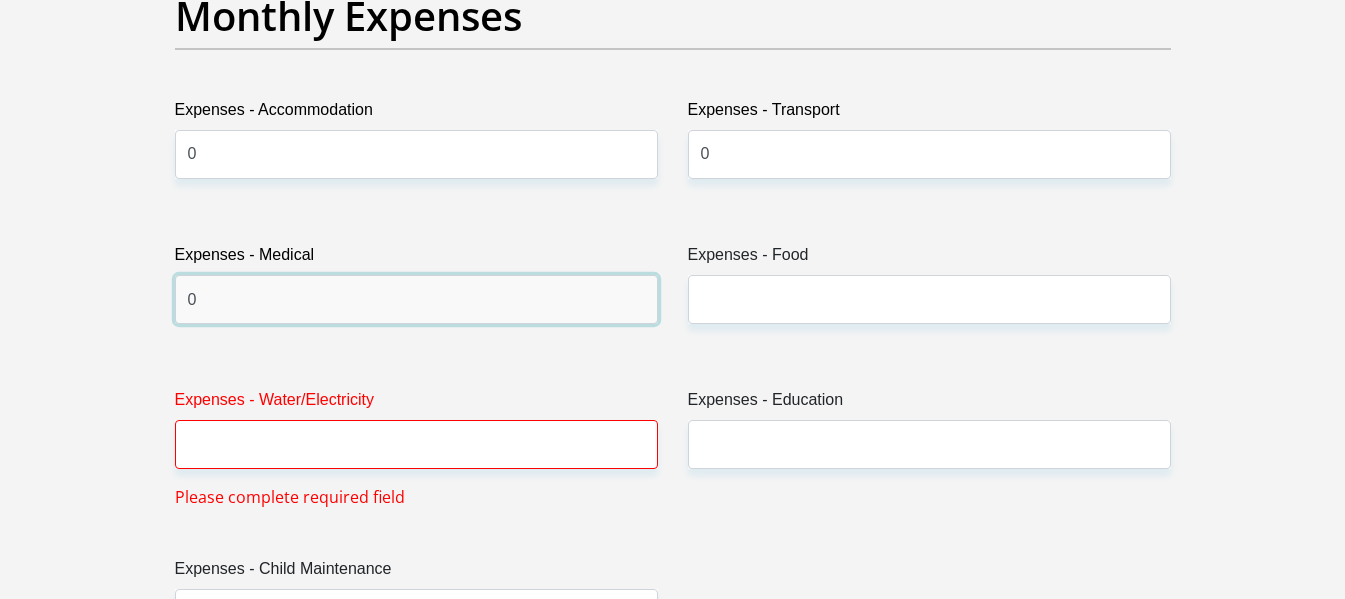 type on "0" 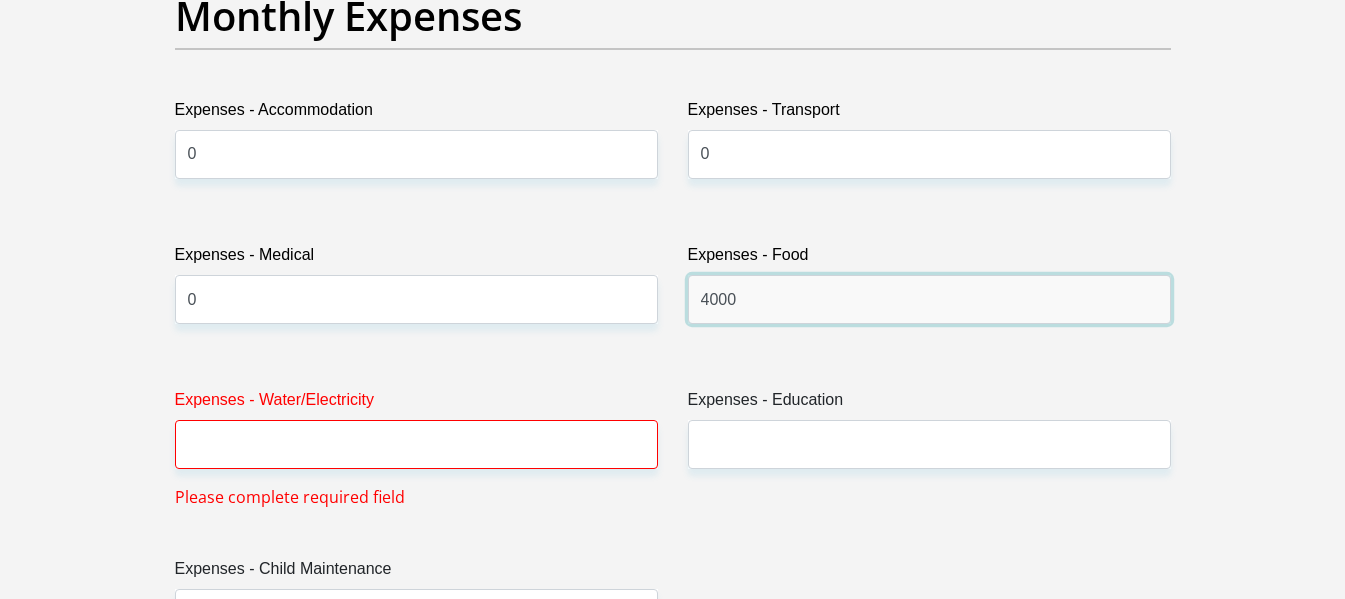 type on "4000" 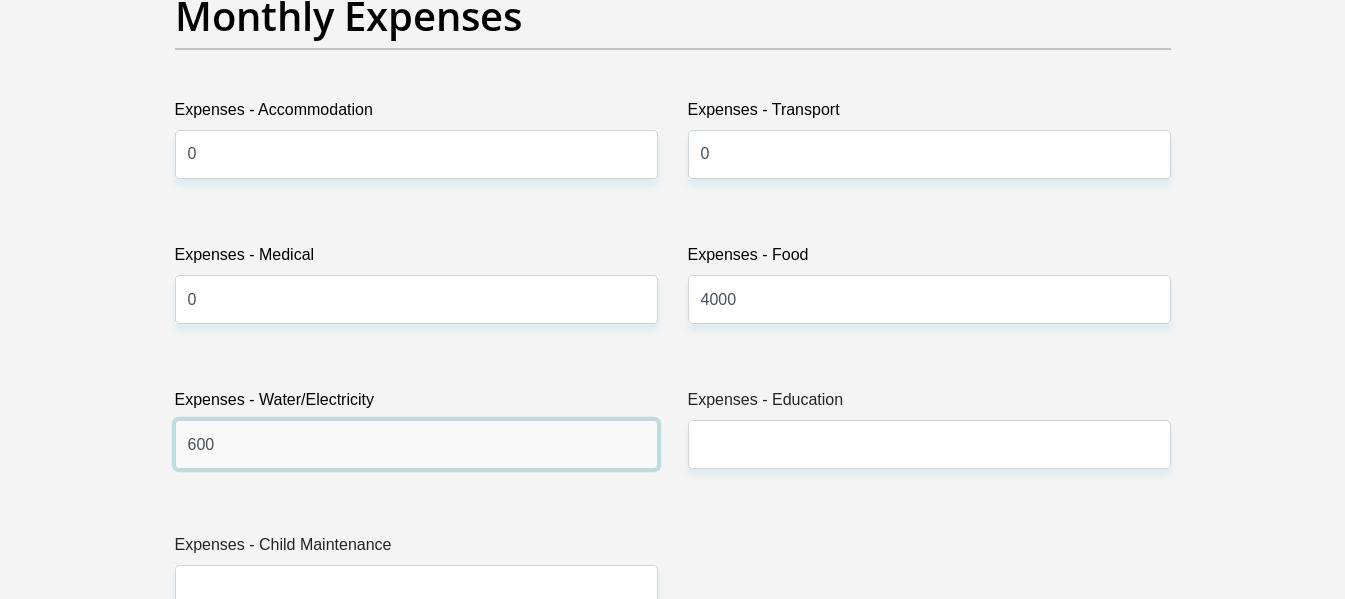 type on "600" 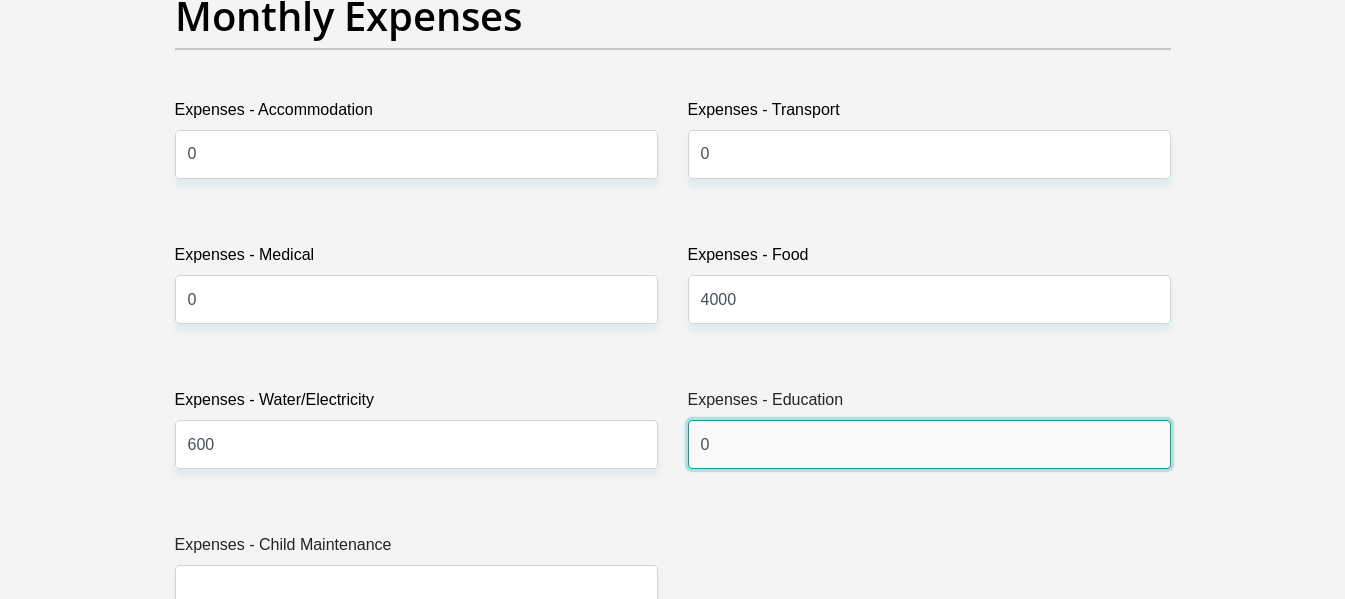 type on "0" 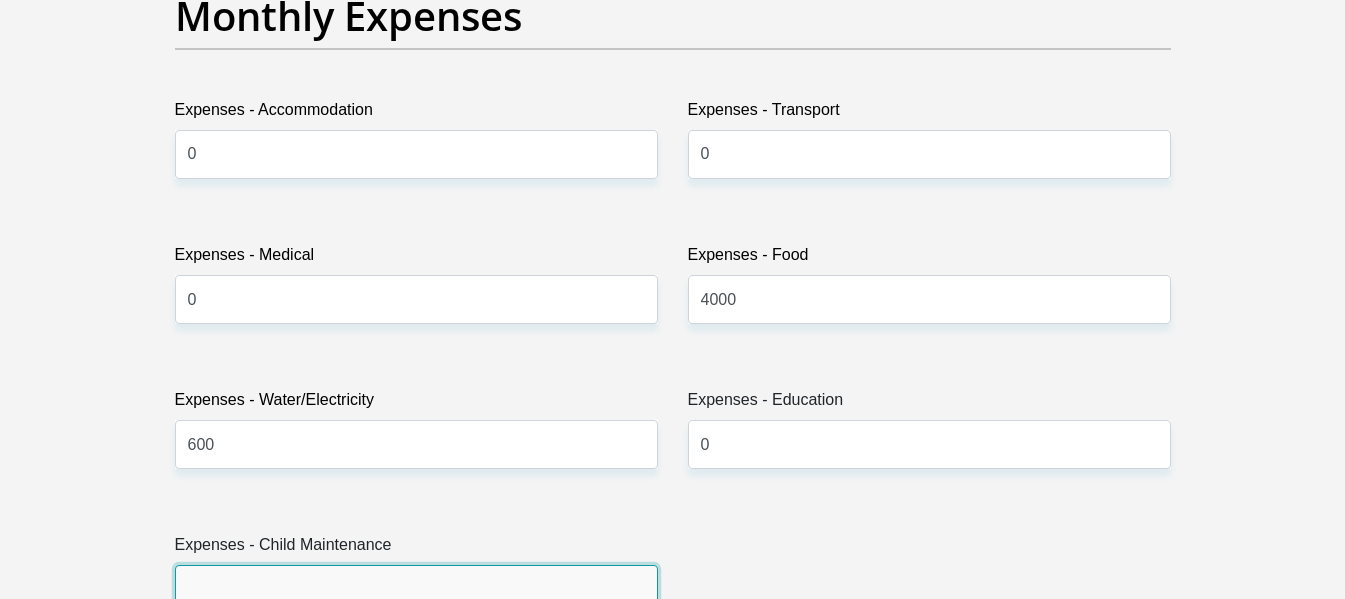 scroll, scrollTop: 2930, scrollLeft: 0, axis: vertical 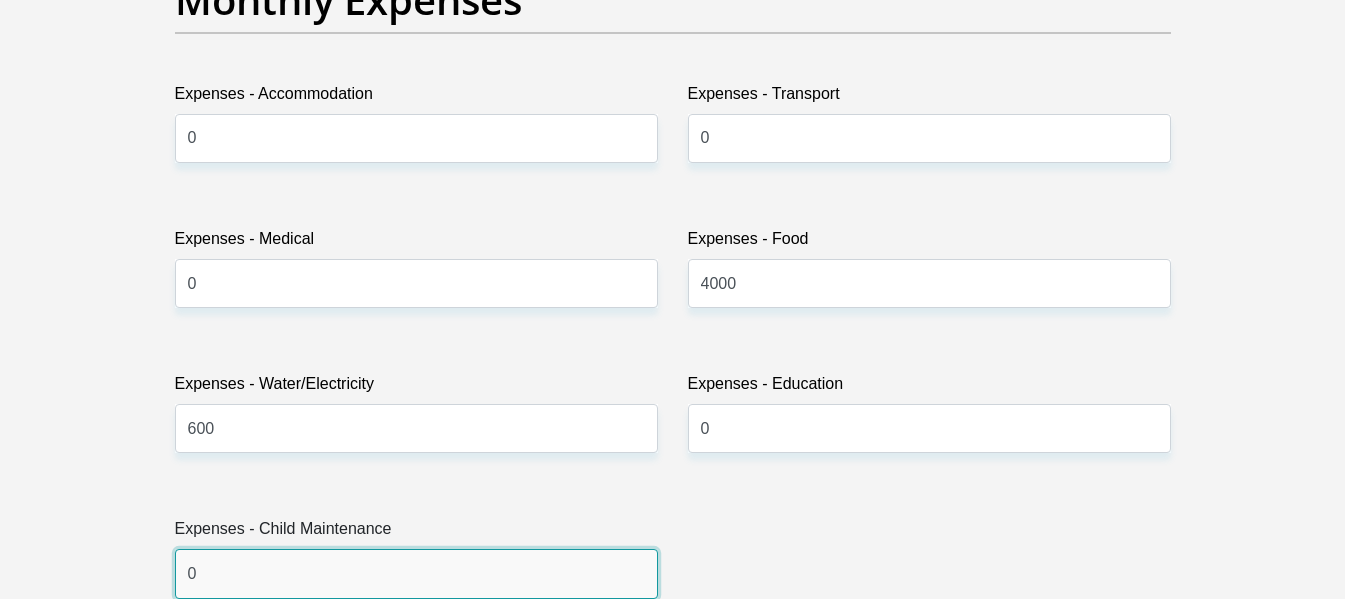 type on "0" 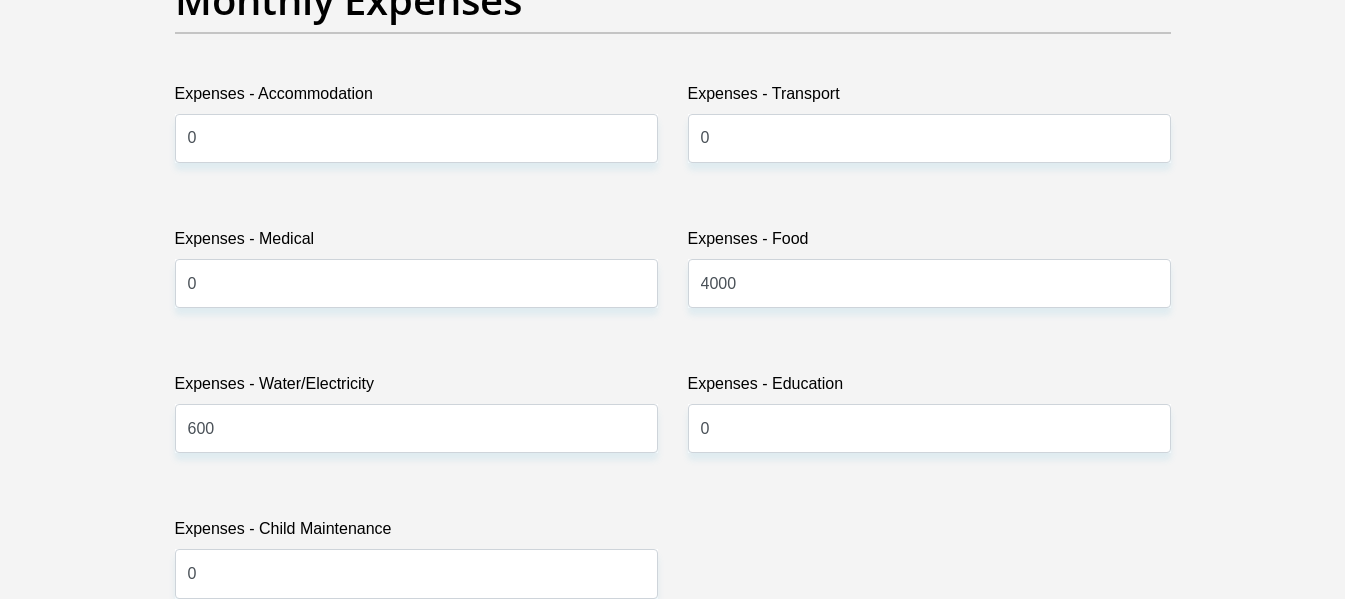 scroll, scrollTop: 3512, scrollLeft: 0, axis: vertical 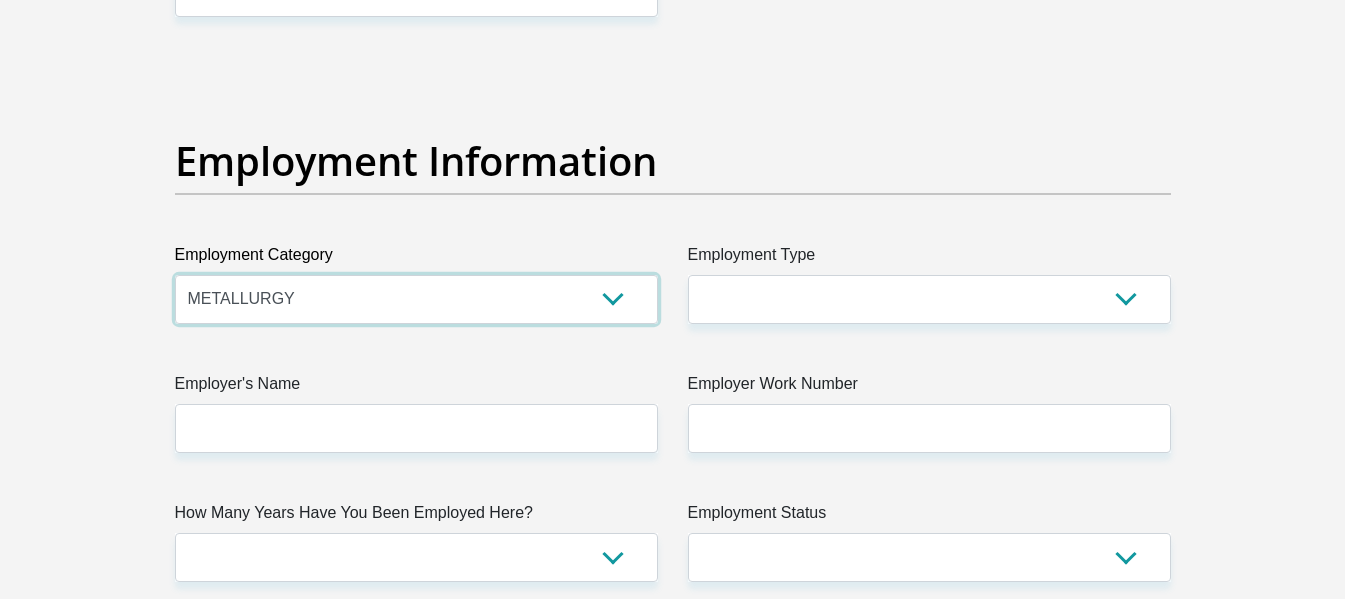 select on "6" 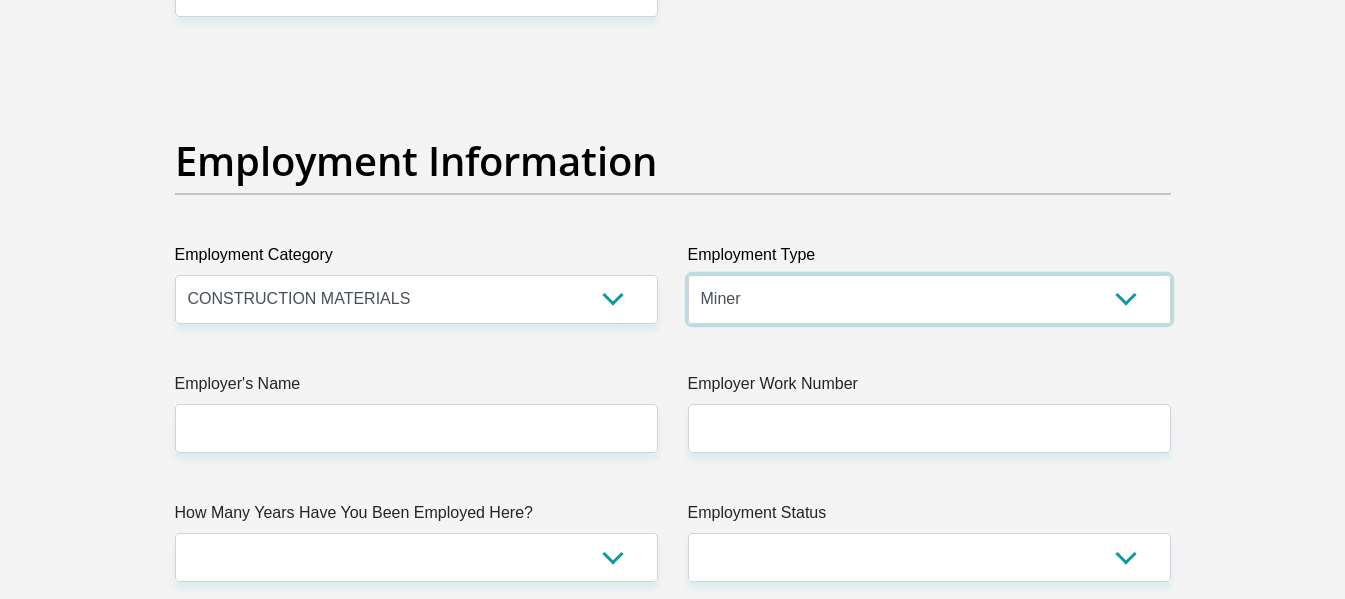 select on "Manager" 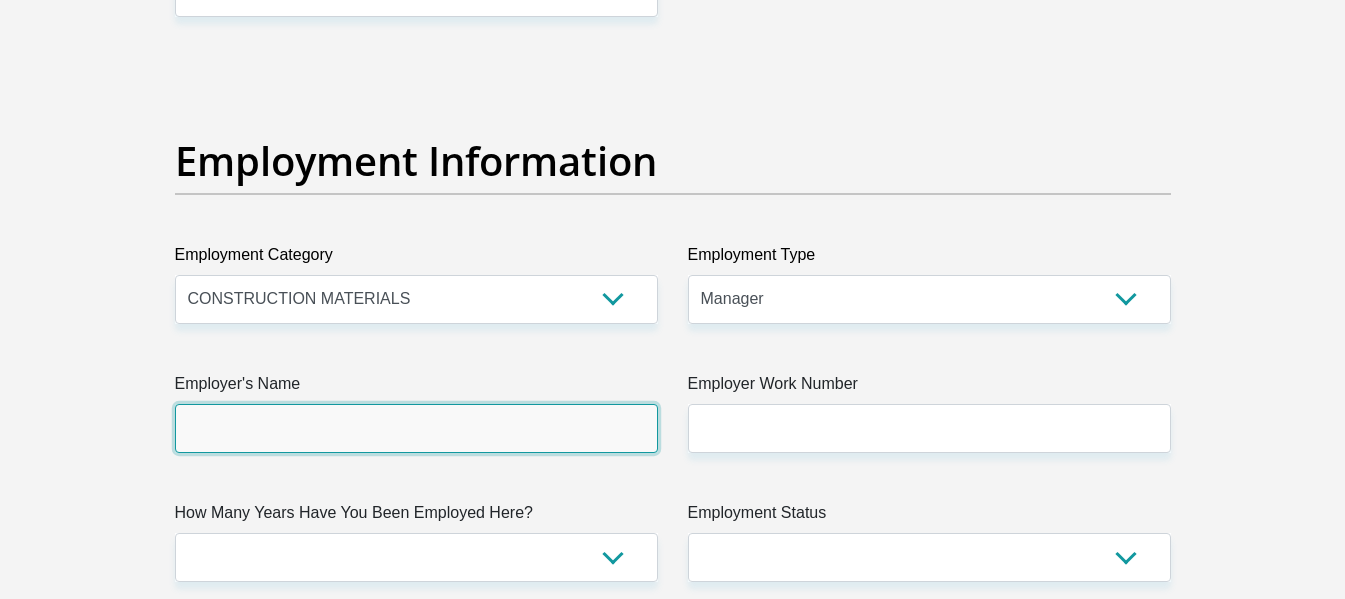 type on "WattleandDaub" 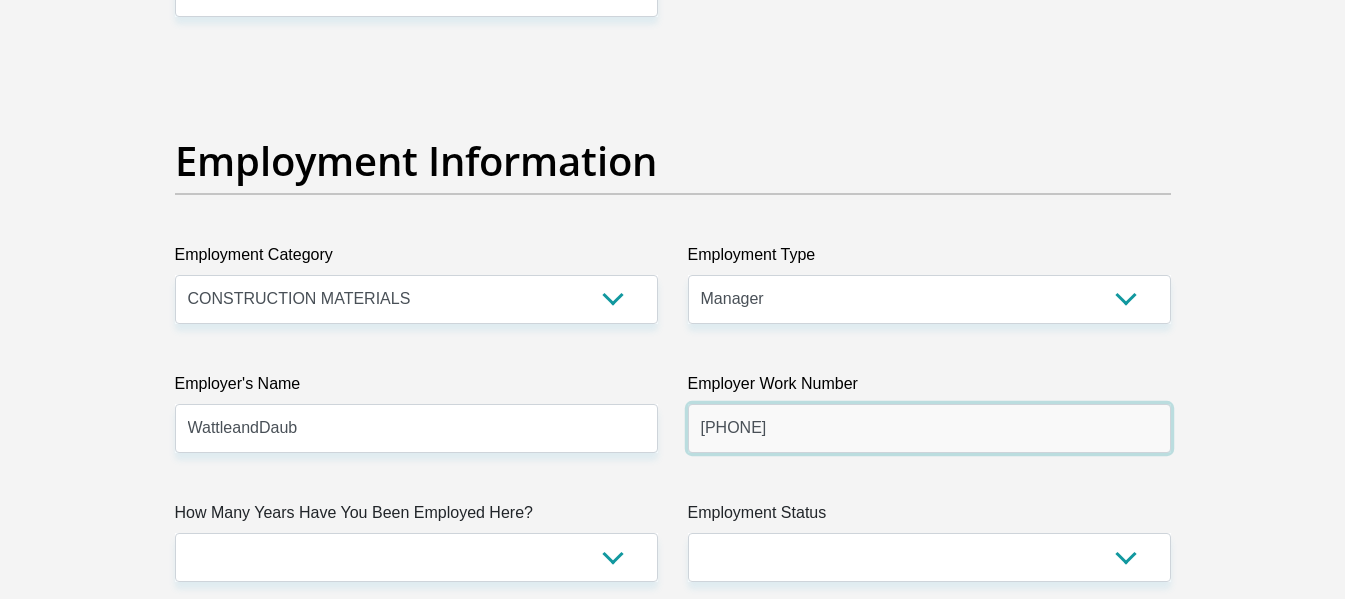 type on "0422940080" 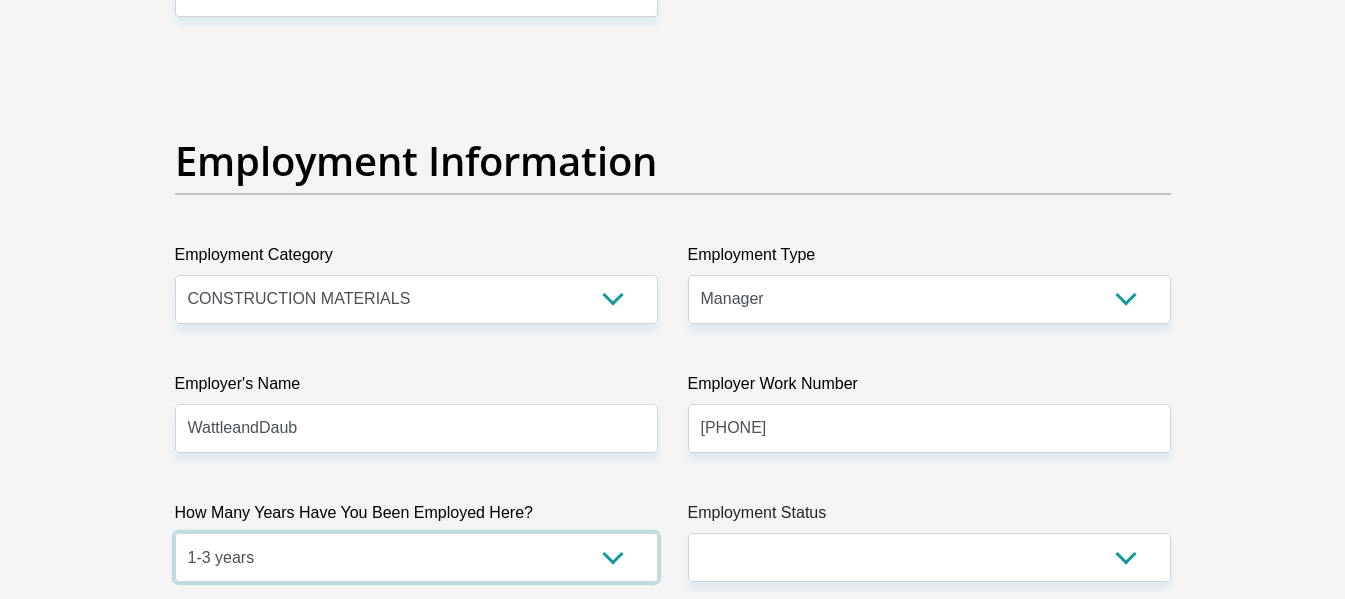 select on "48" 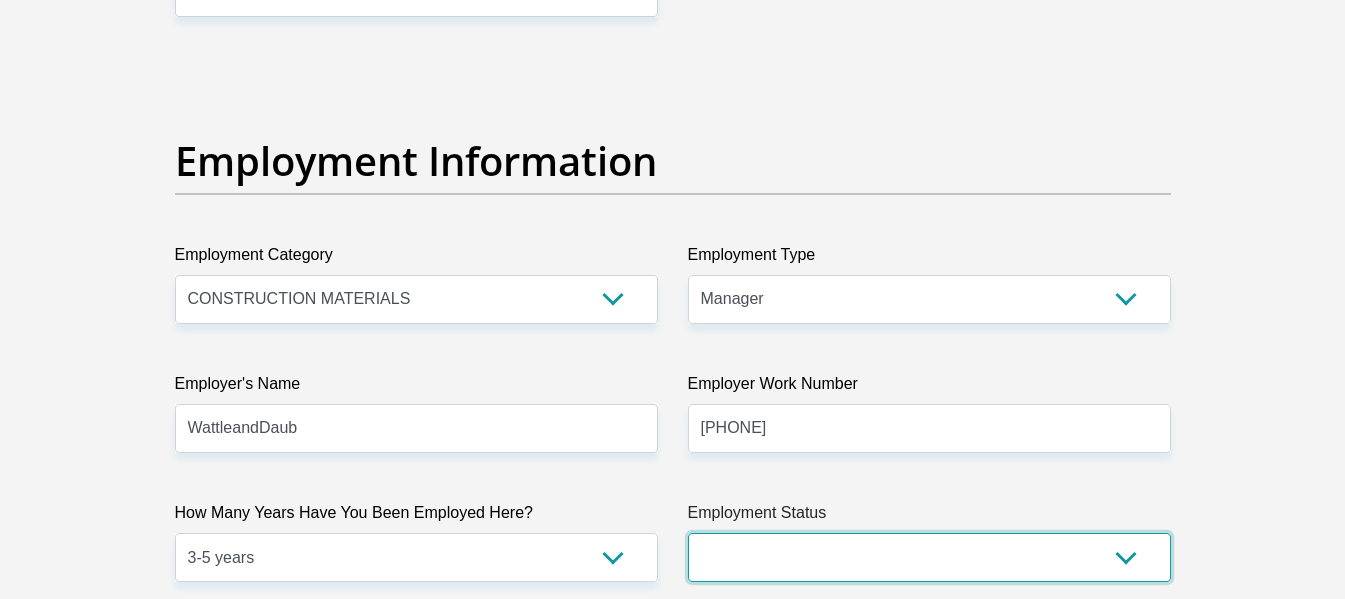select on "1" 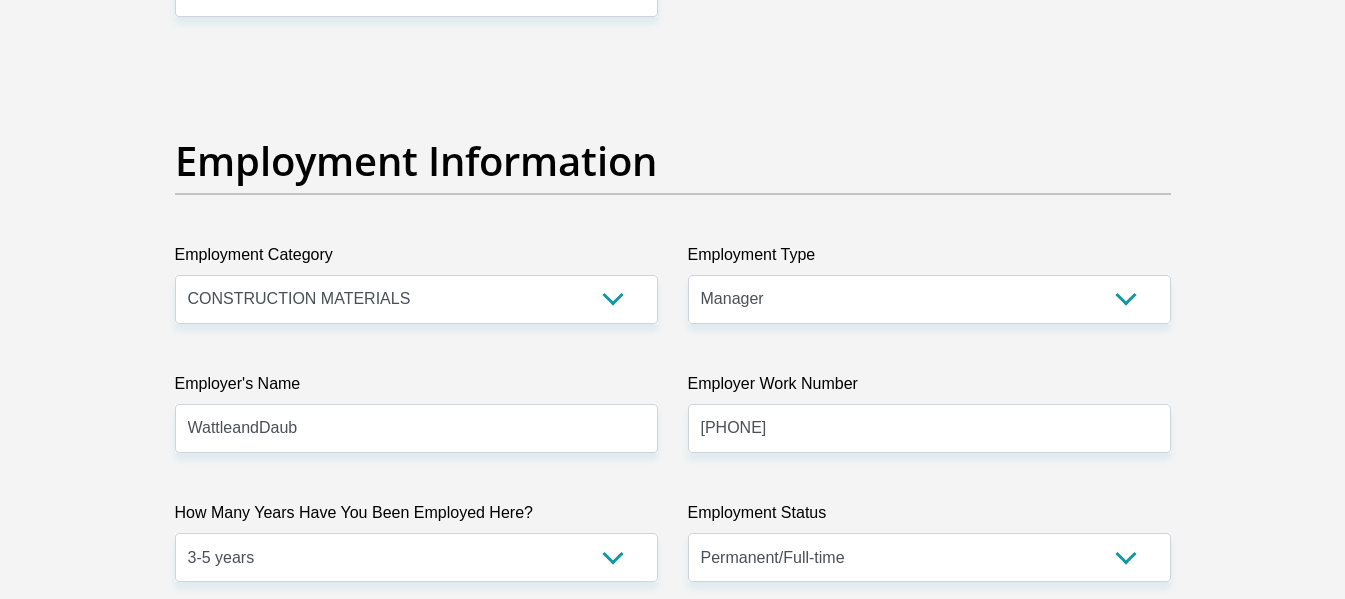 scroll, scrollTop: 4077, scrollLeft: 0, axis: vertical 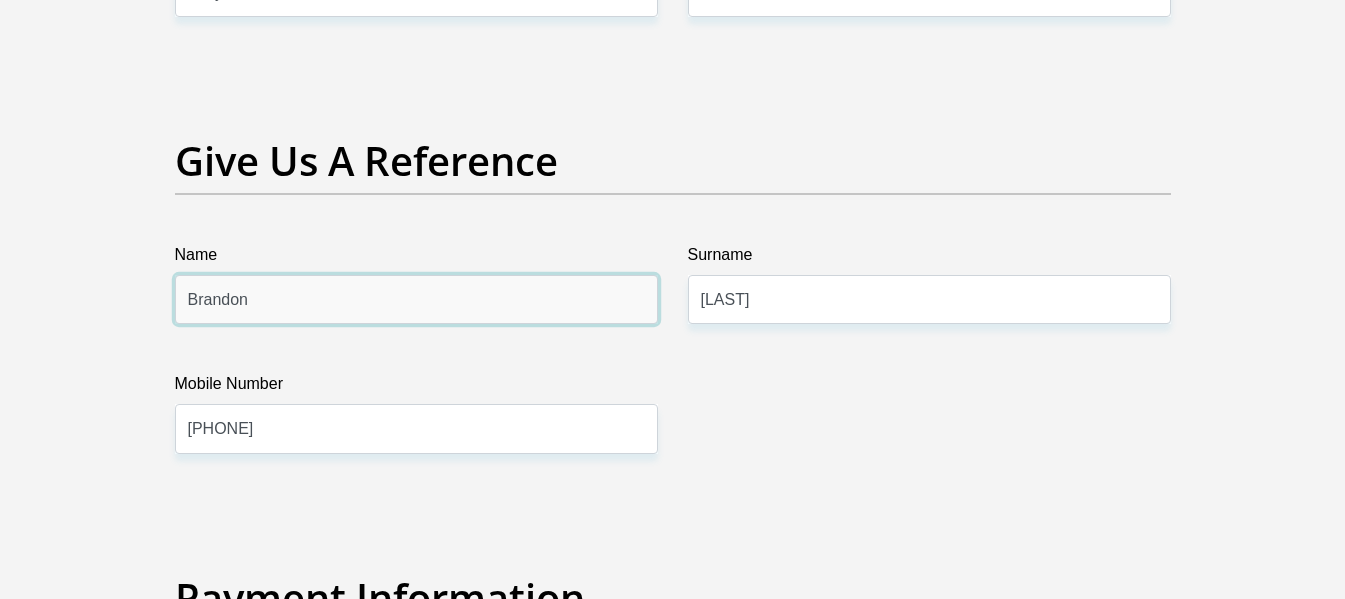 type on "Brandon" 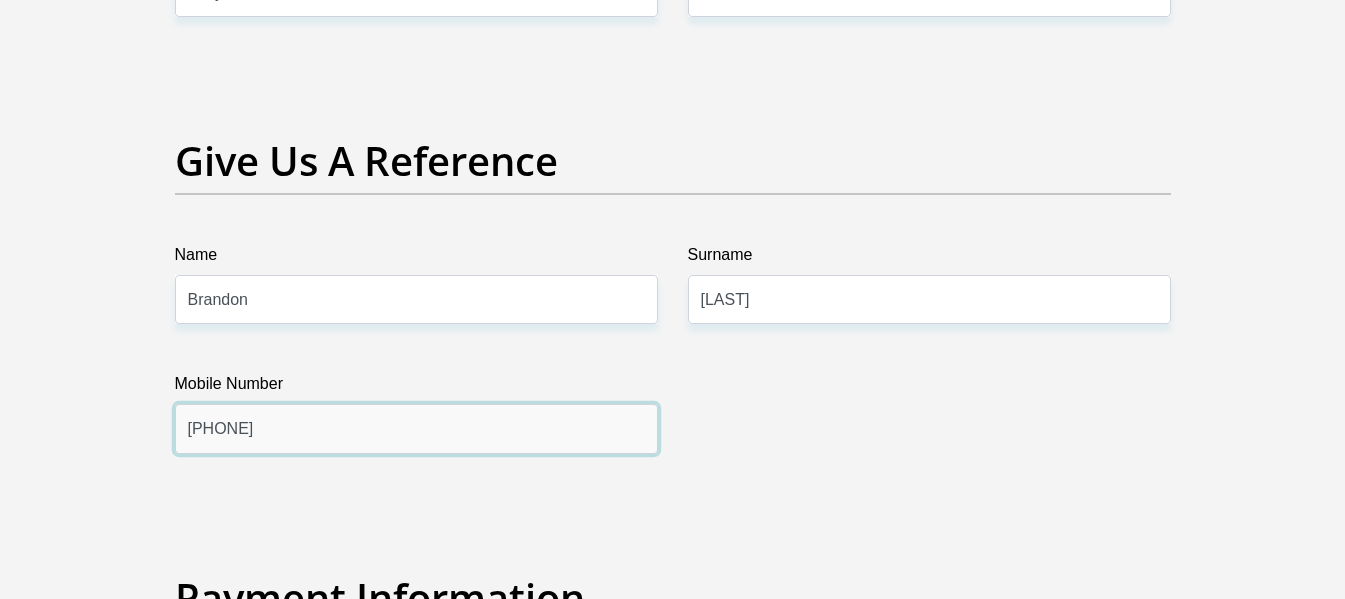 type on "0645289368" 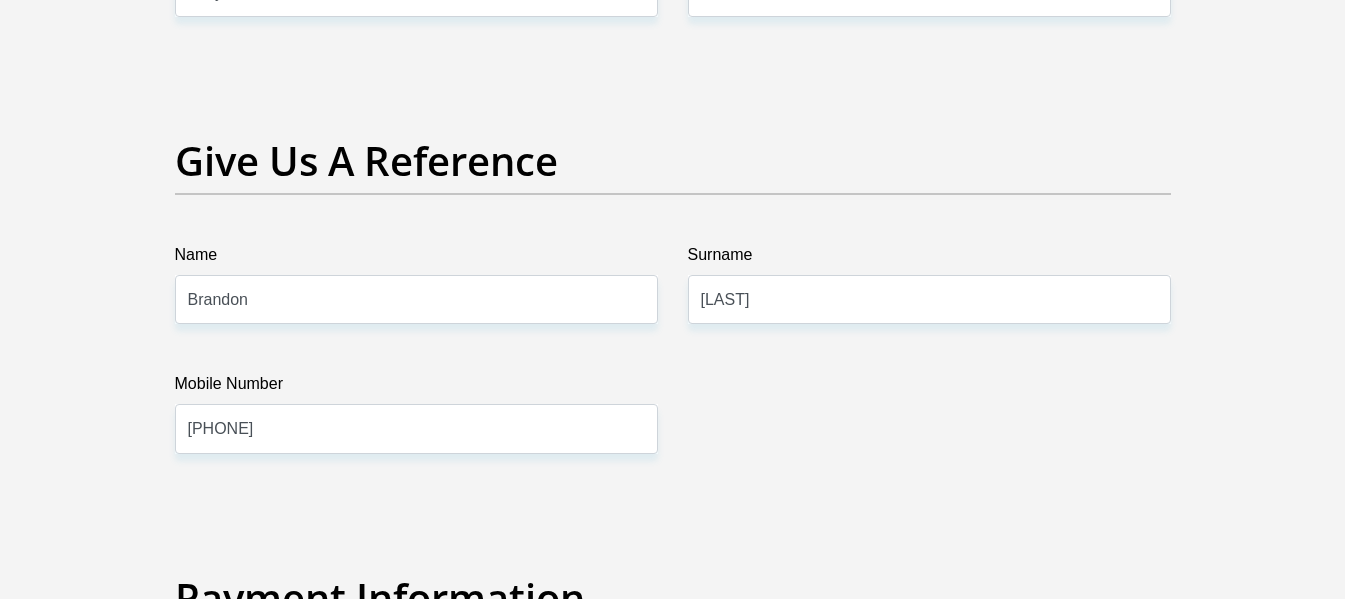 scroll, scrollTop: 4514, scrollLeft: 0, axis: vertical 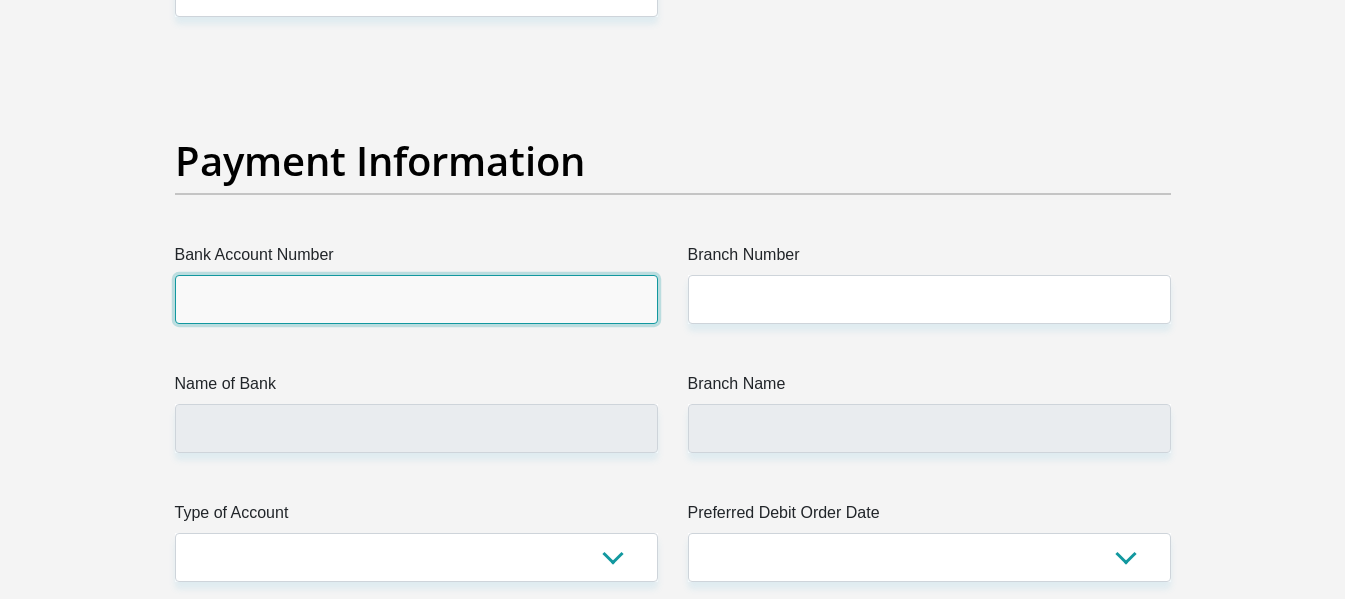 type on "c" 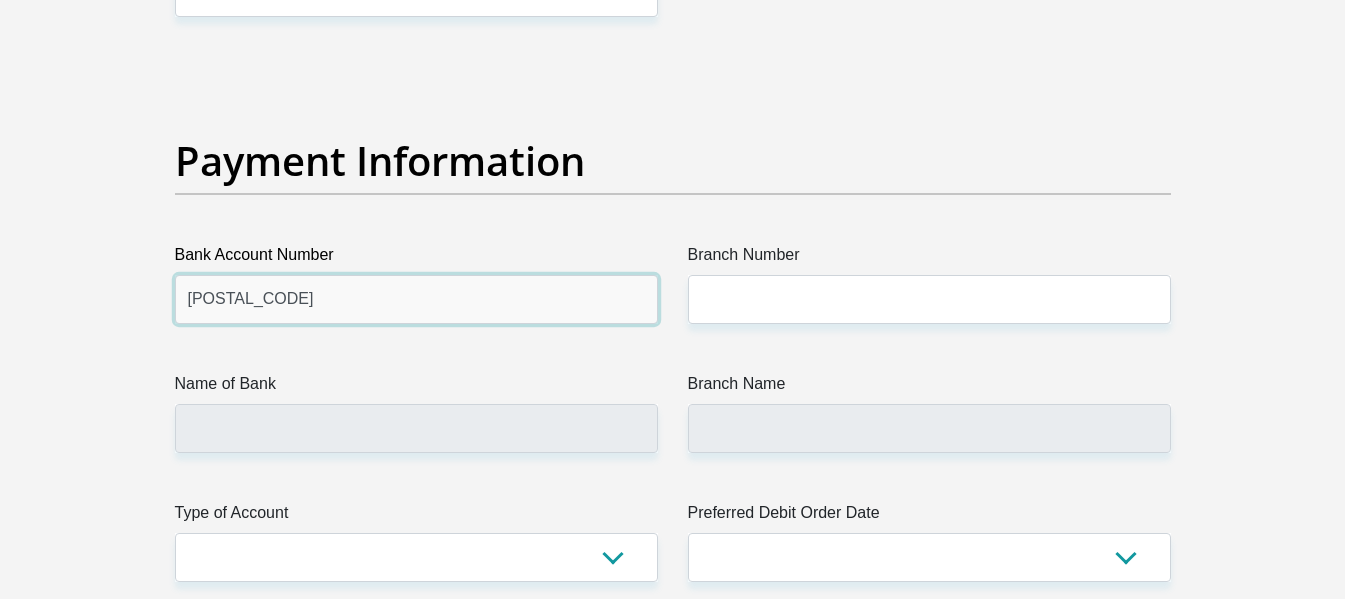 type on "1508981610" 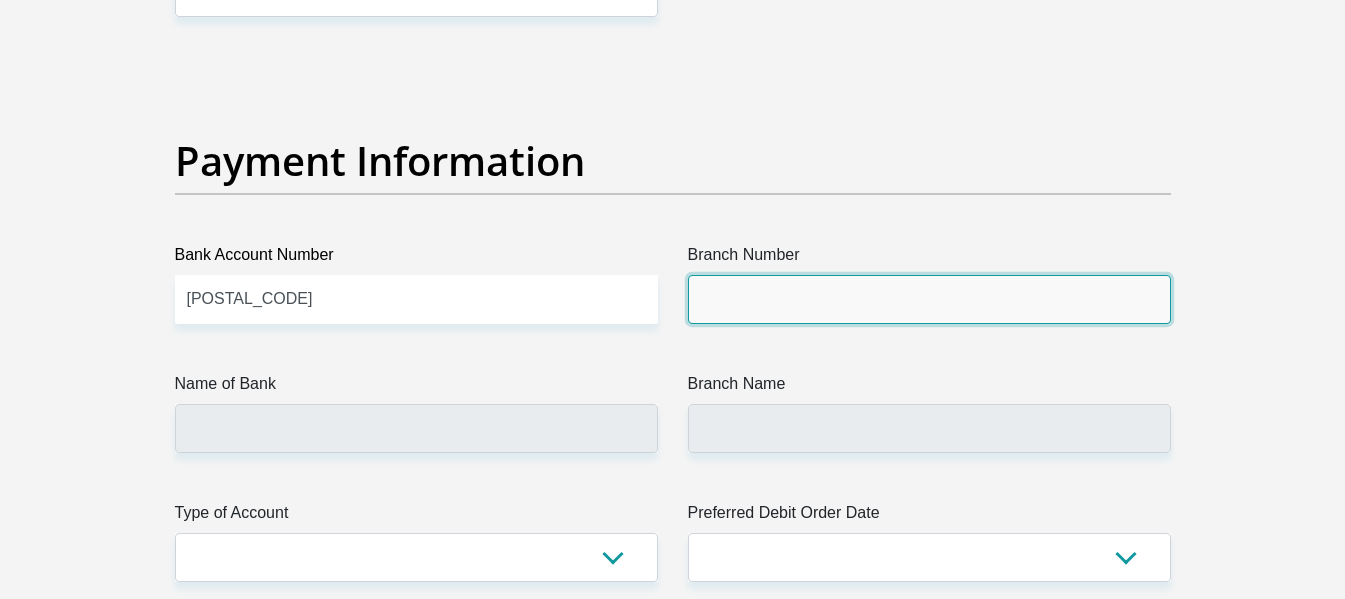 click on "Branch Number" at bounding box center (929, 299) 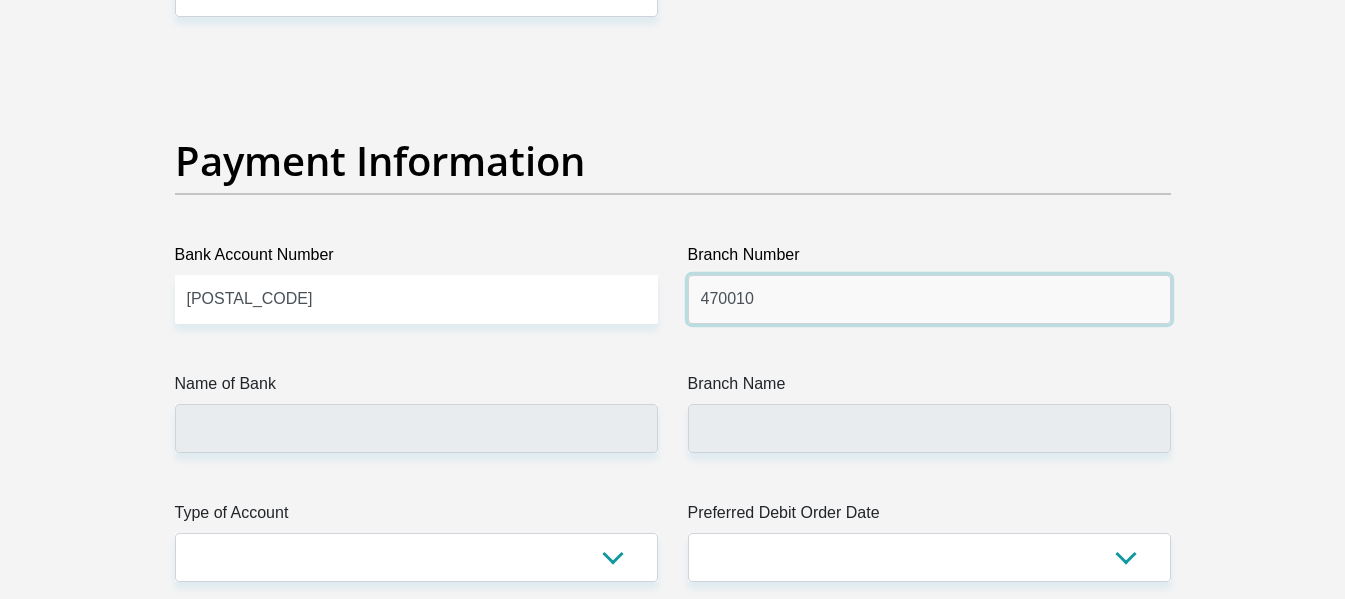 type on "470010" 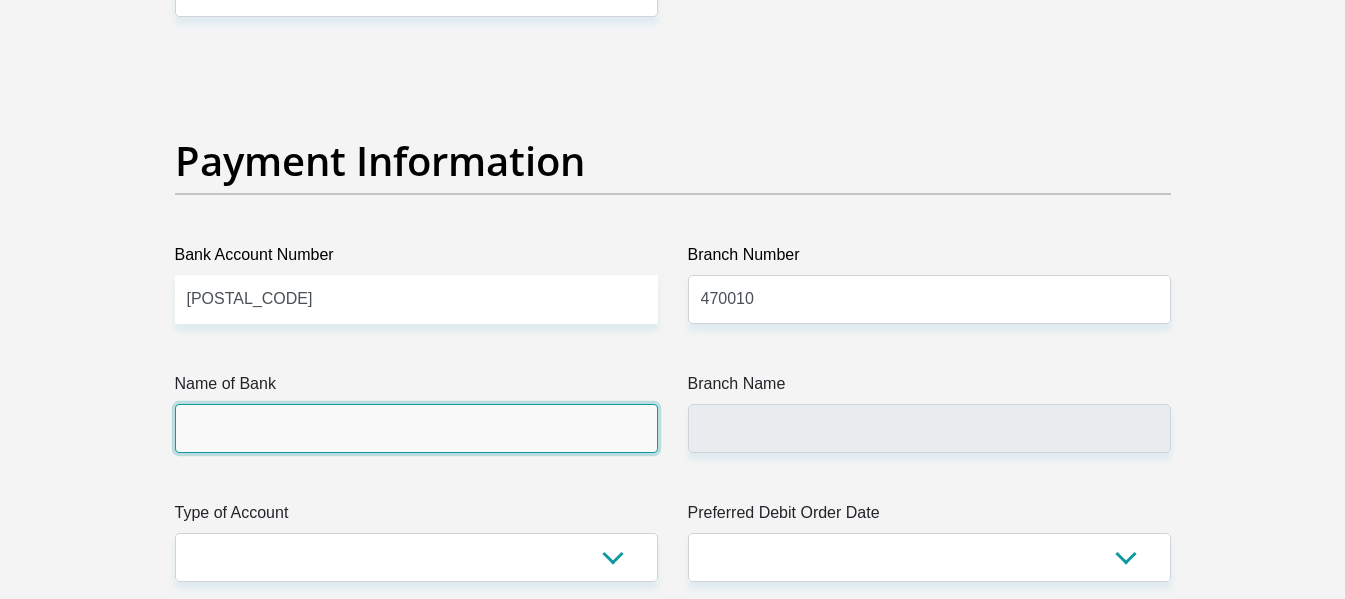 type on "CAPITEC BANK LIMITED" 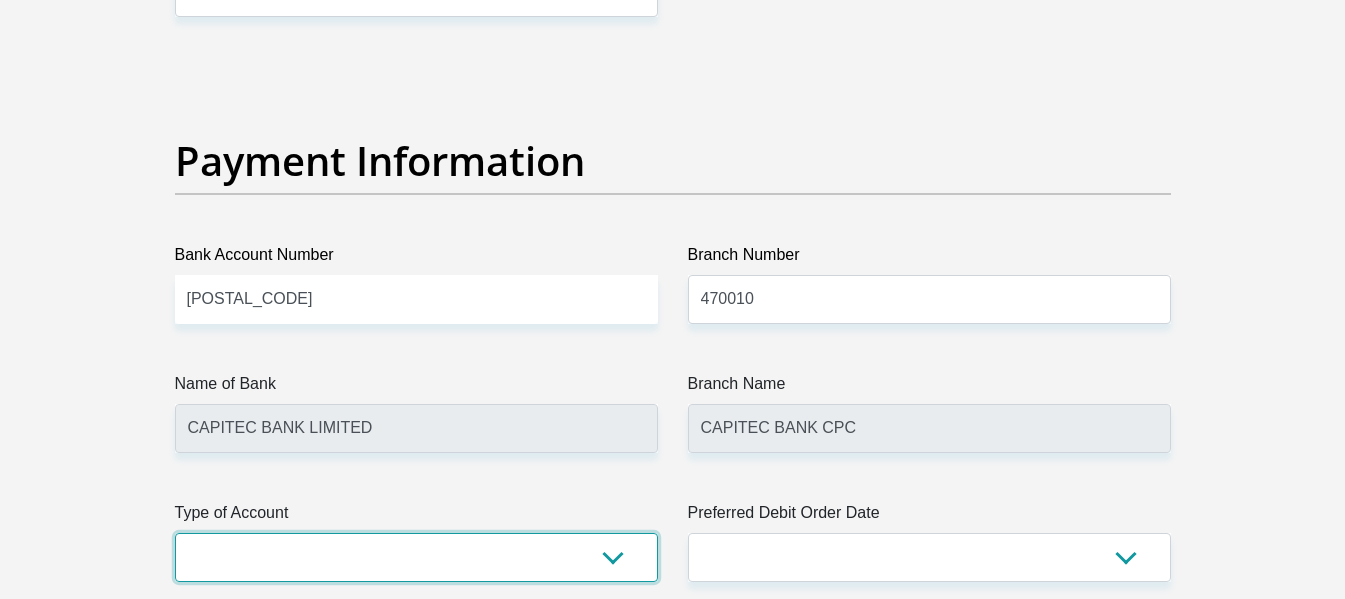 click on "Cheque
Savings" at bounding box center [416, 557] 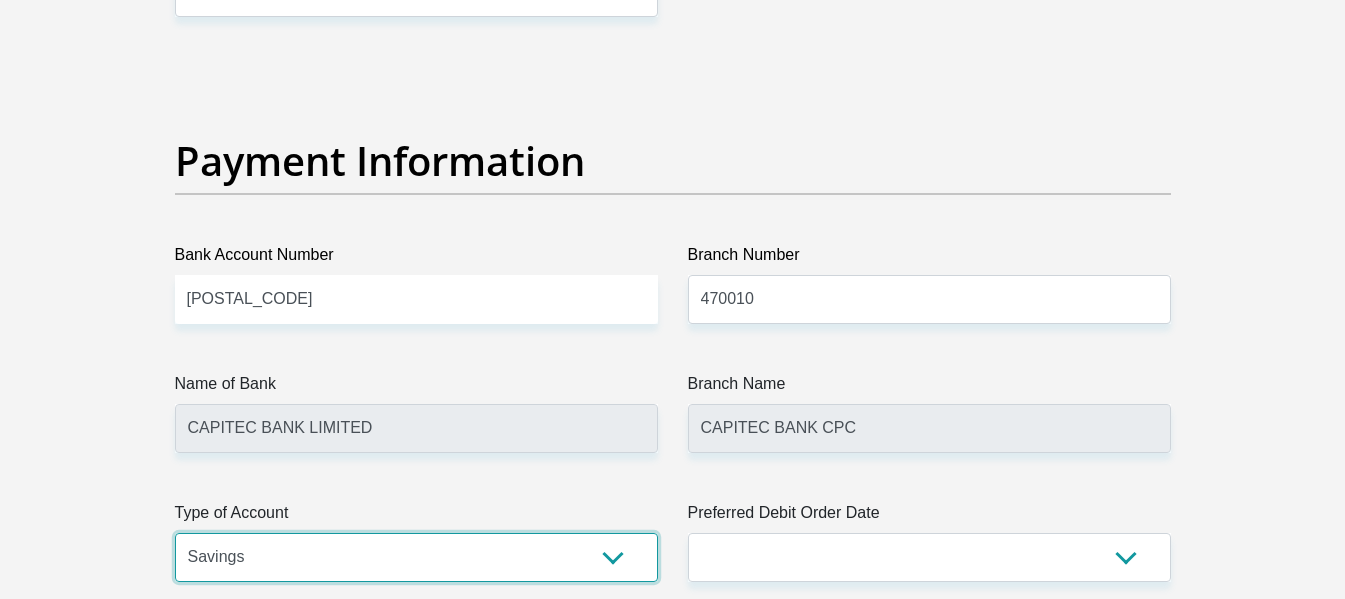 click on "Cheque
Savings" at bounding box center [416, 557] 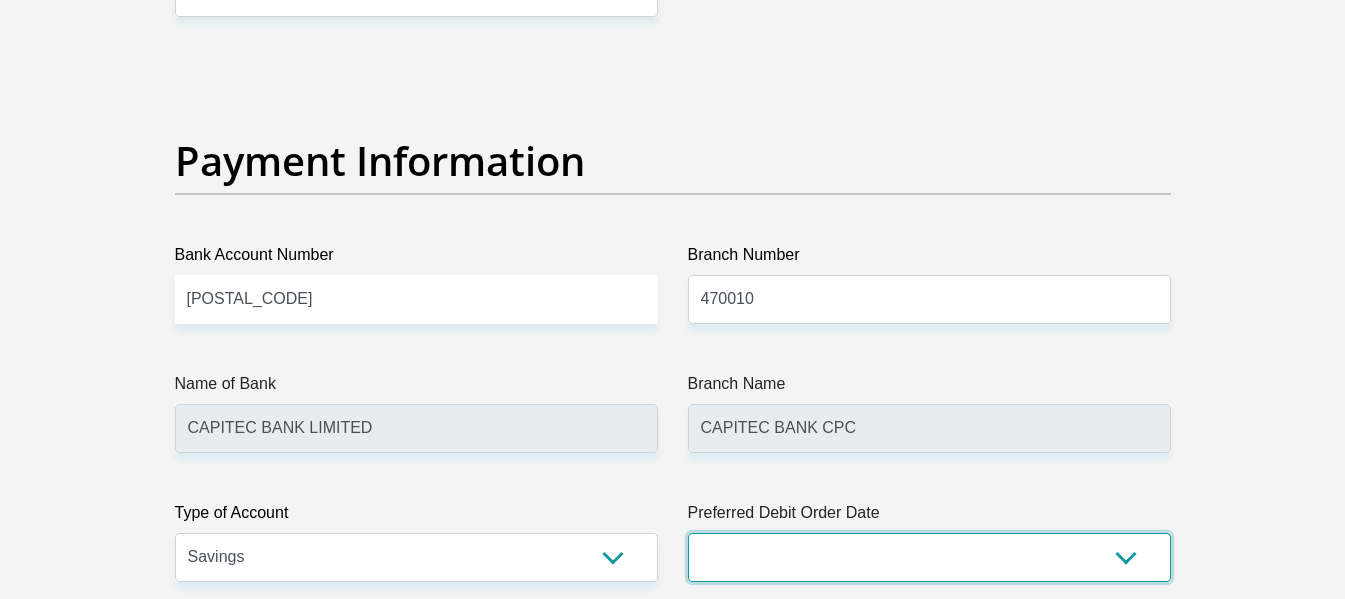 click on "1st
2nd
3rd
4th
5th
7th
18th
19th
20th
21st
22nd
23rd
24th
25th
26th
27th
28th
29th
30th" at bounding box center [929, 557] 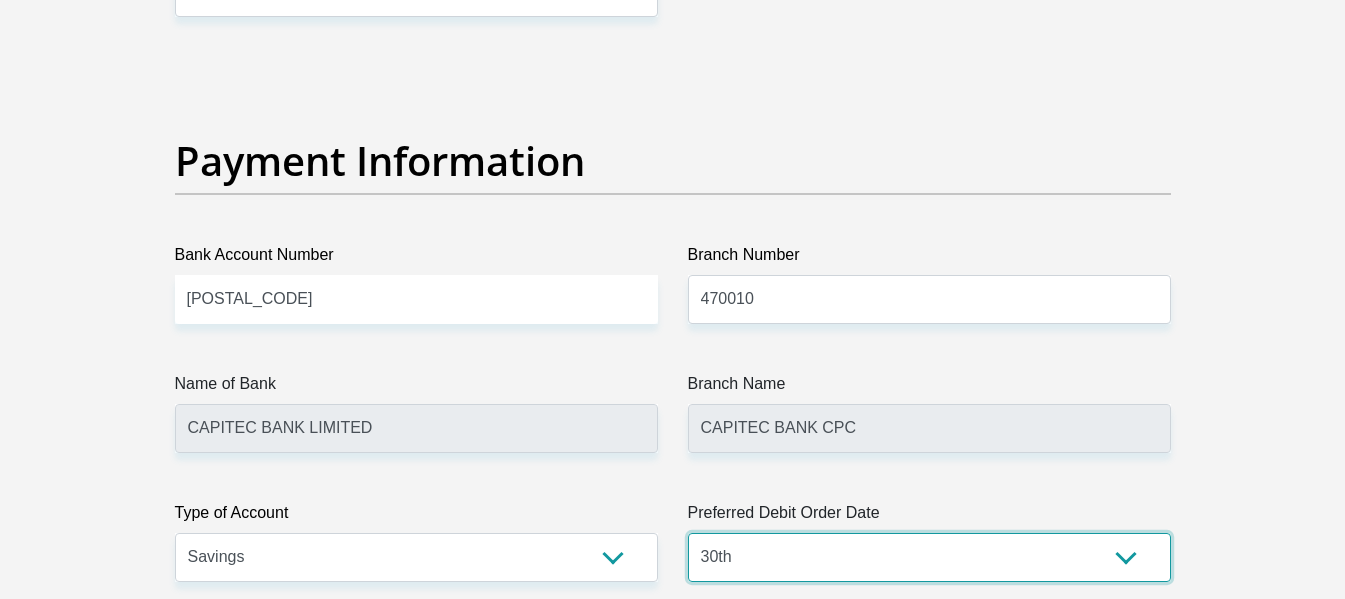 click on "1st
2nd
3rd
4th
5th
7th
18th
19th
20th
21st
22nd
23rd
24th
25th
26th
27th
28th
29th
30th" at bounding box center (929, 557) 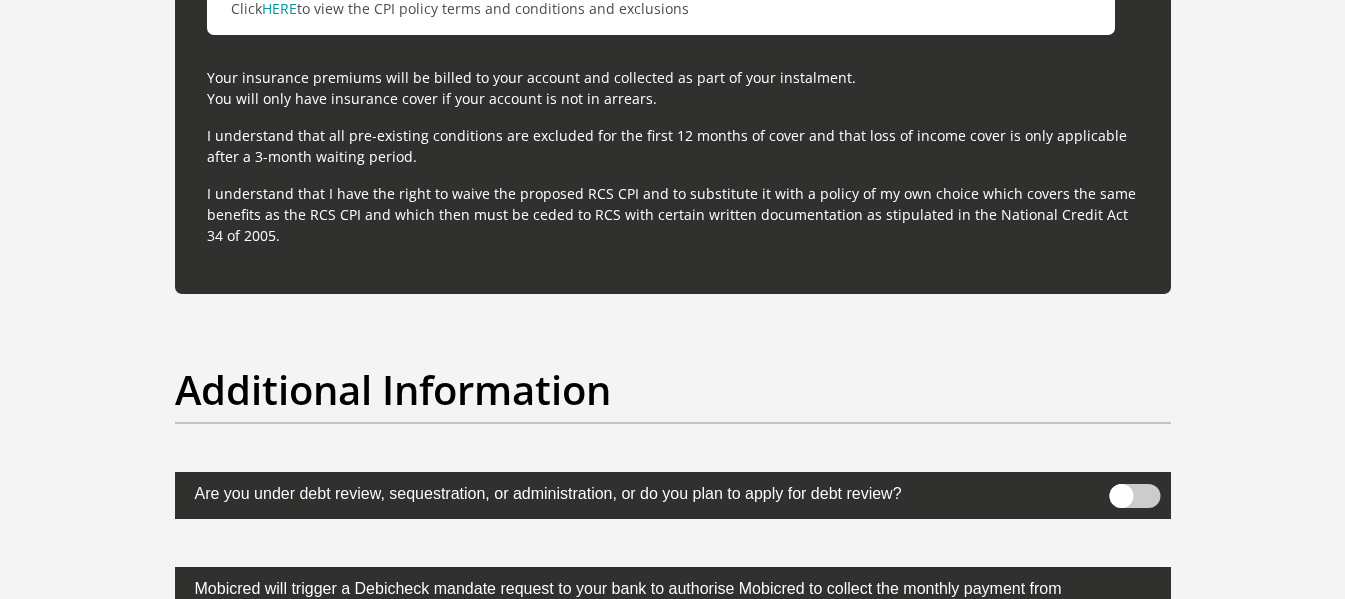 scroll, scrollTop: 6014, scrollLeft: 0, axis: vertical 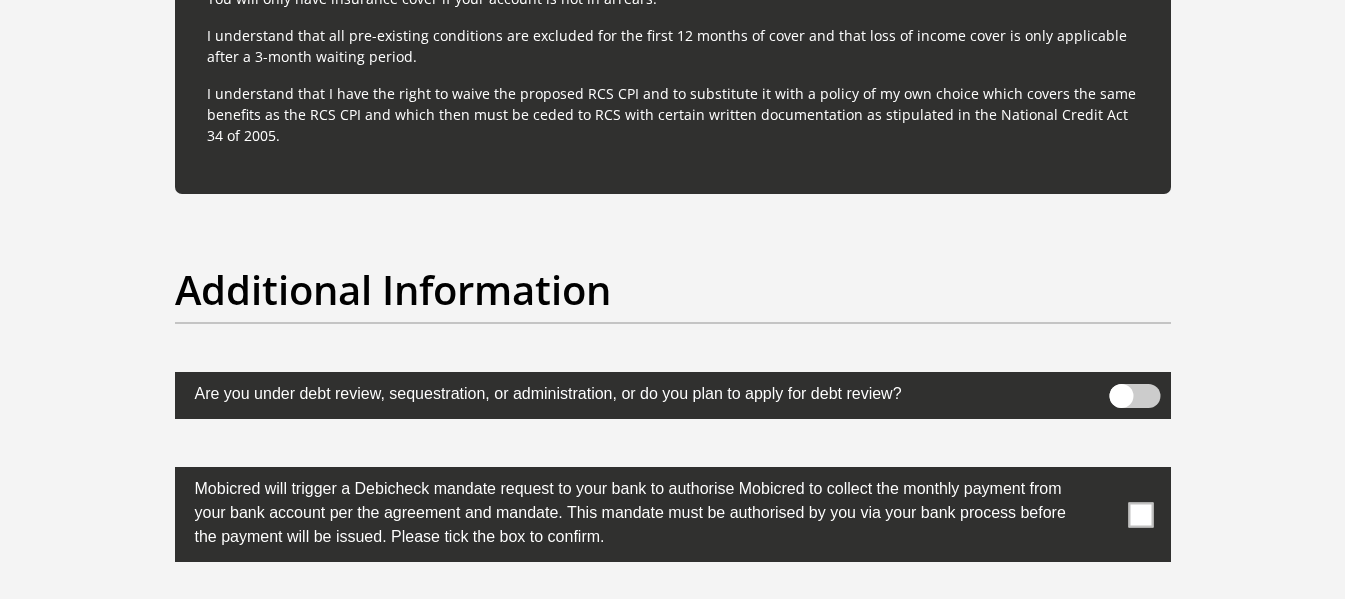 click at bounding box center [673, 514] 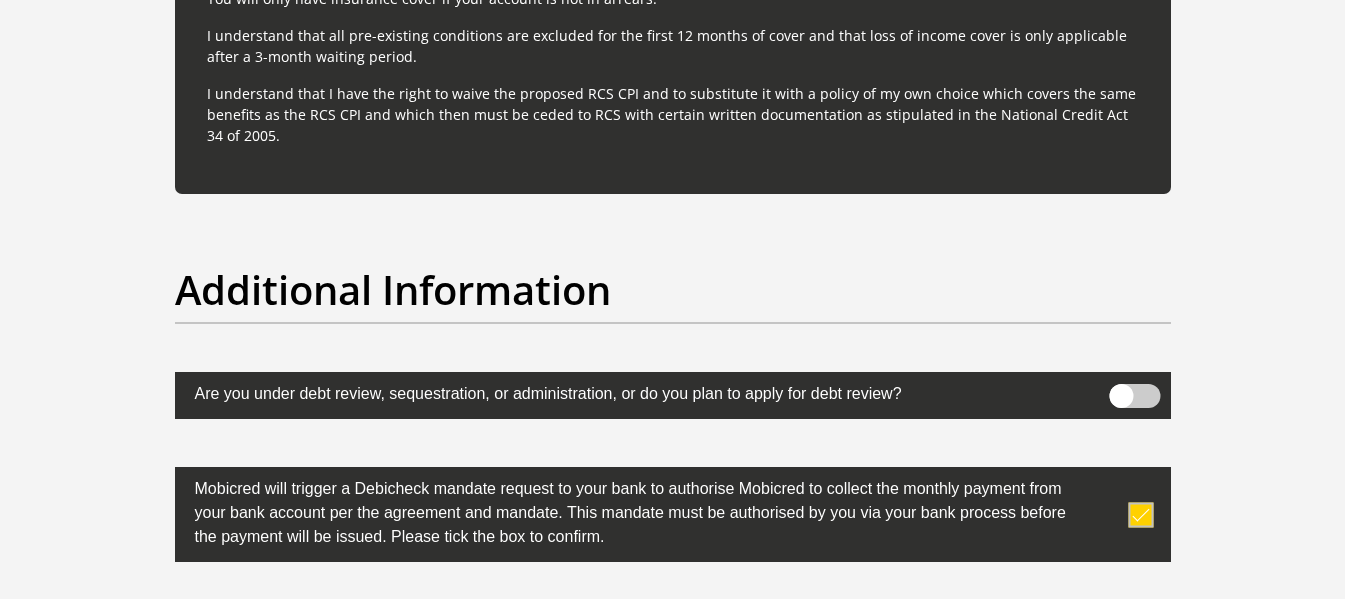 scroll, scrollTop: 6214, scrollLeft: 0, axis: vertical 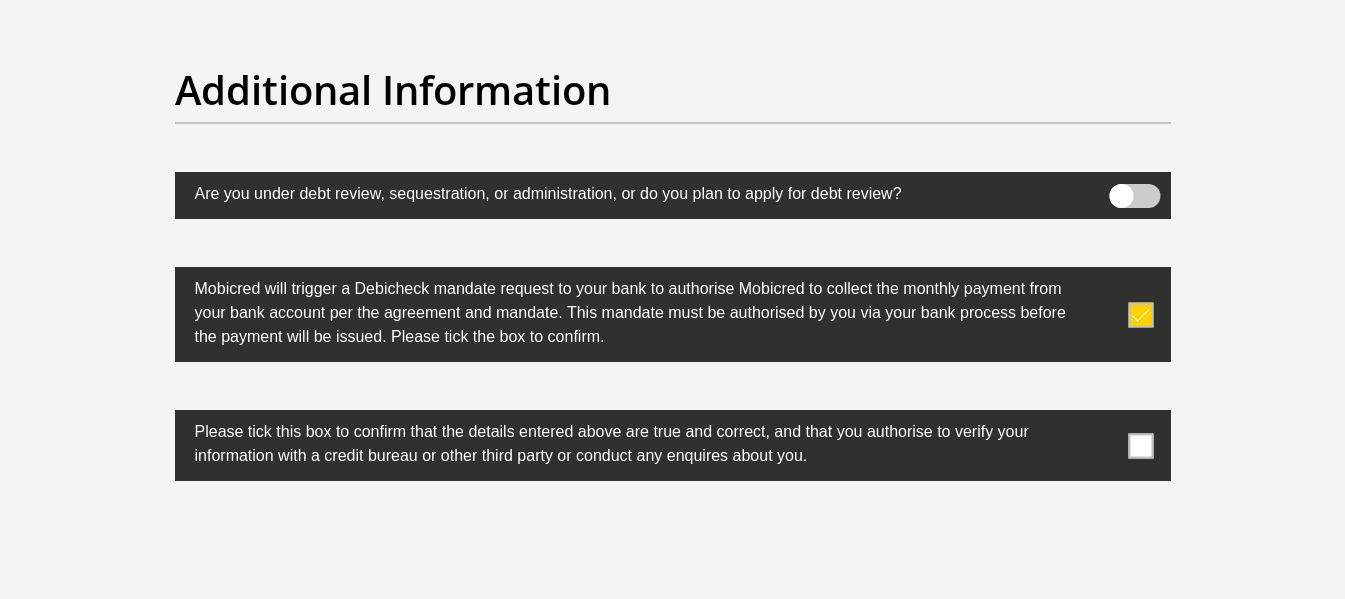 click at bounding box center [1140, 445] 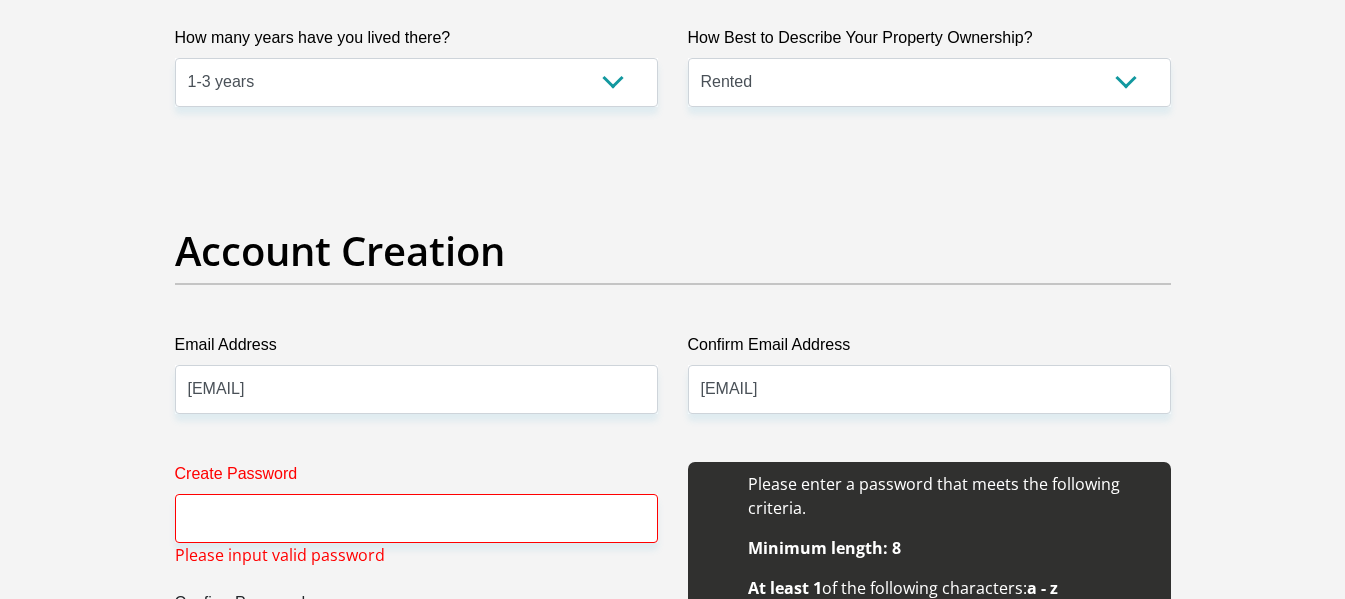 scroll, scrollTop: 1600, scrollLeft: 0, axis: vertical 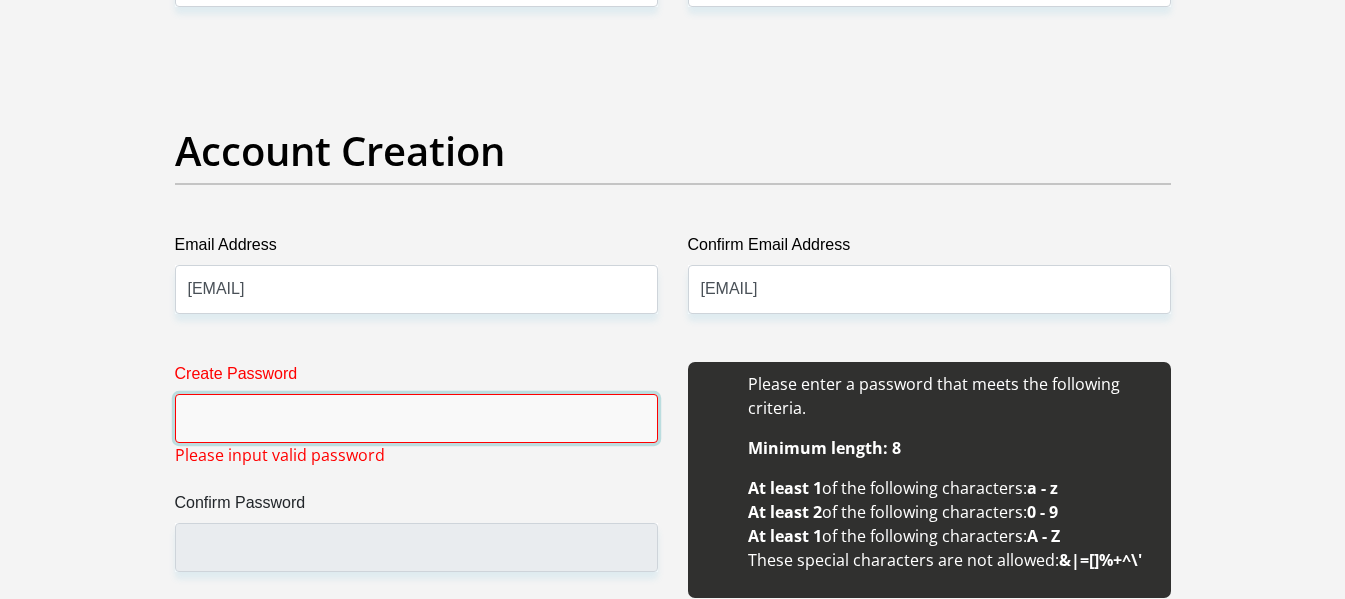 click on "Create Password" at bounding box center (416, 418) 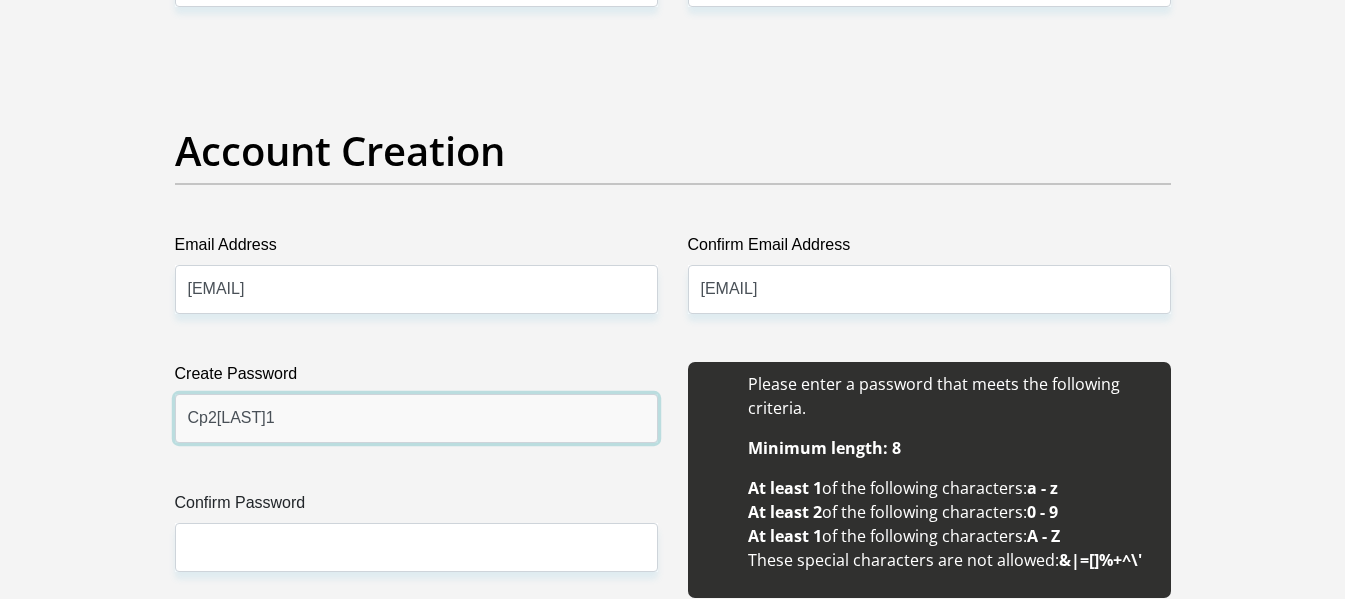 type on "Cp2Botha1" 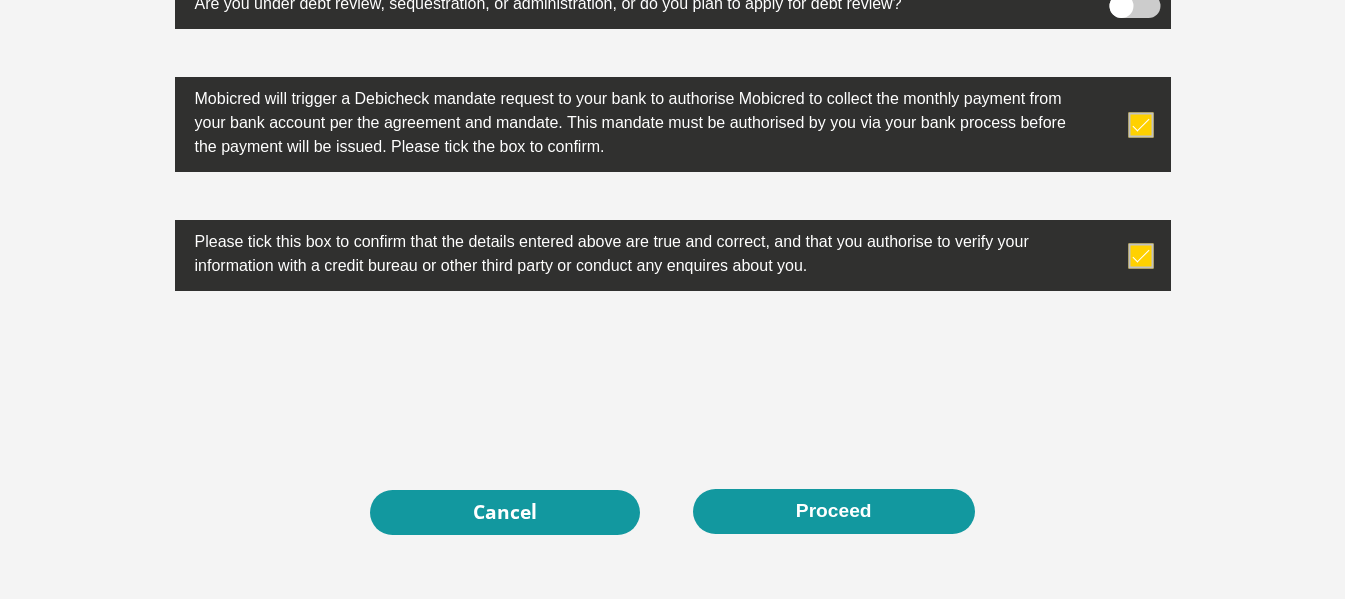 scroll, scrollTop: 6417, scrollLeft: 0, axis: vertical 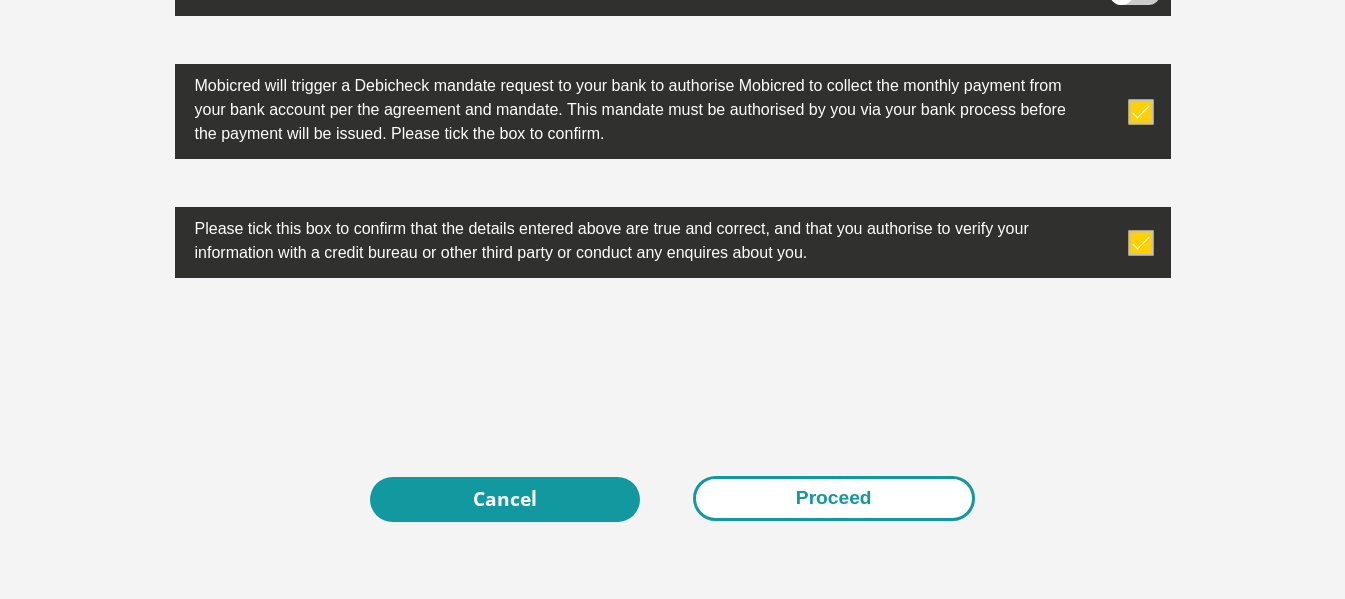 type on "Cp2Botha1" 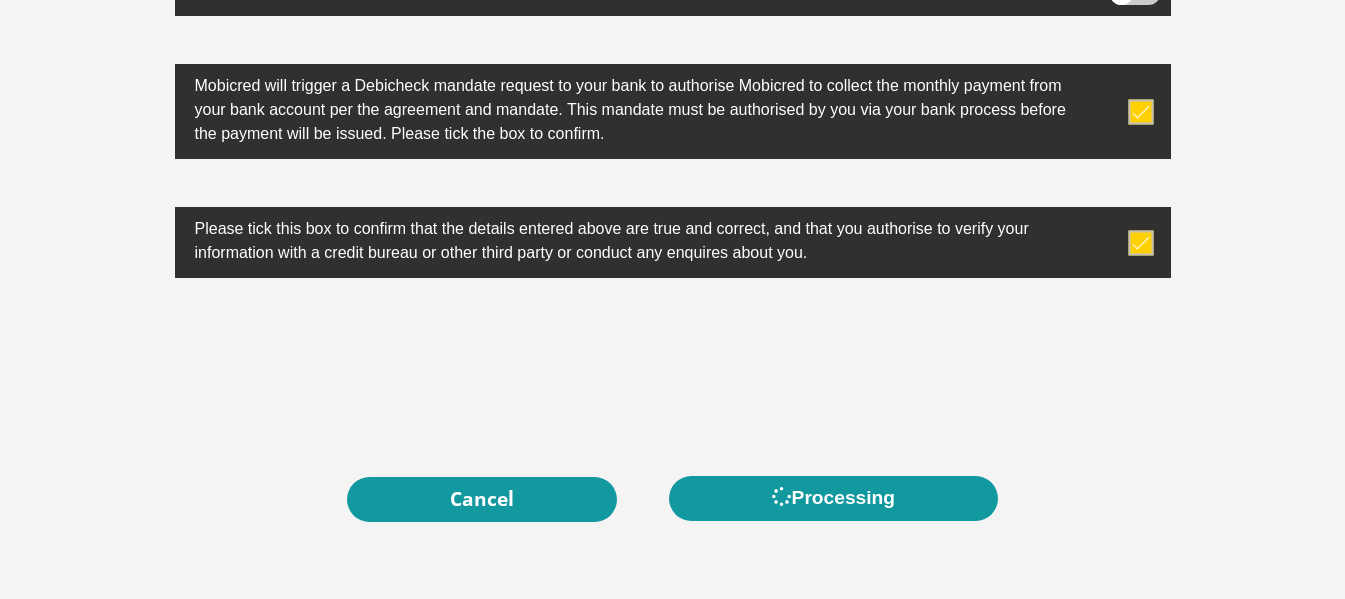 scroll, scrollTop: 0, scrollLeft: 0, axis: both 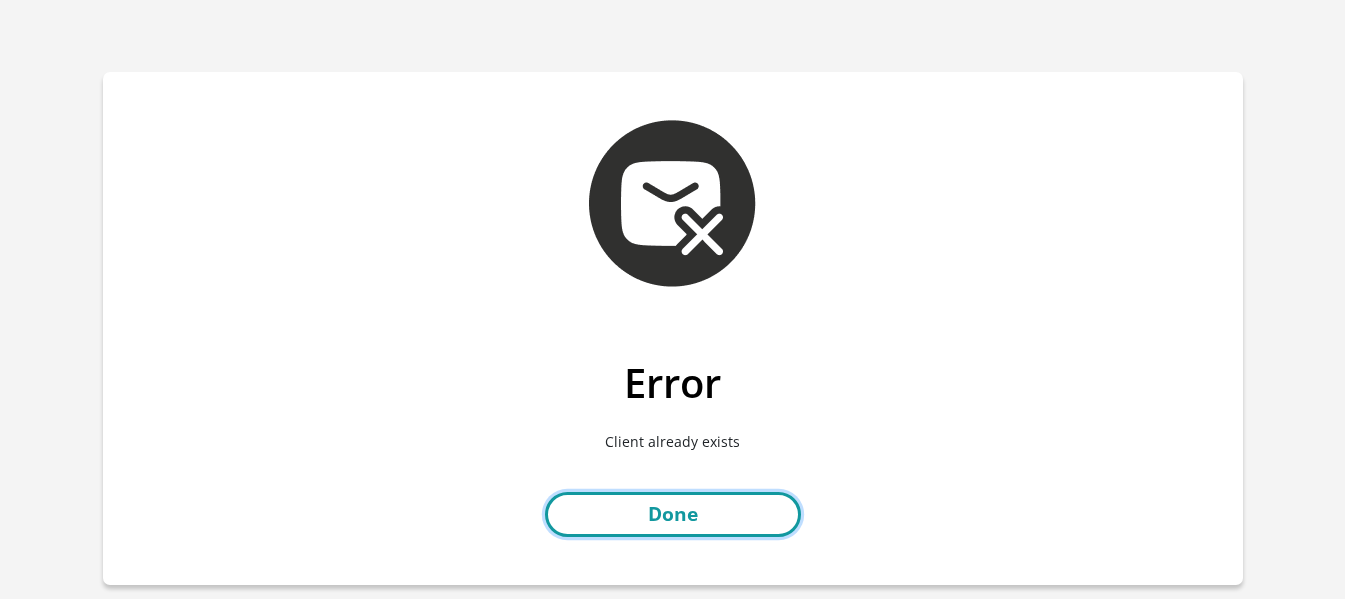click on "Done" at bounding box center [673, 514] 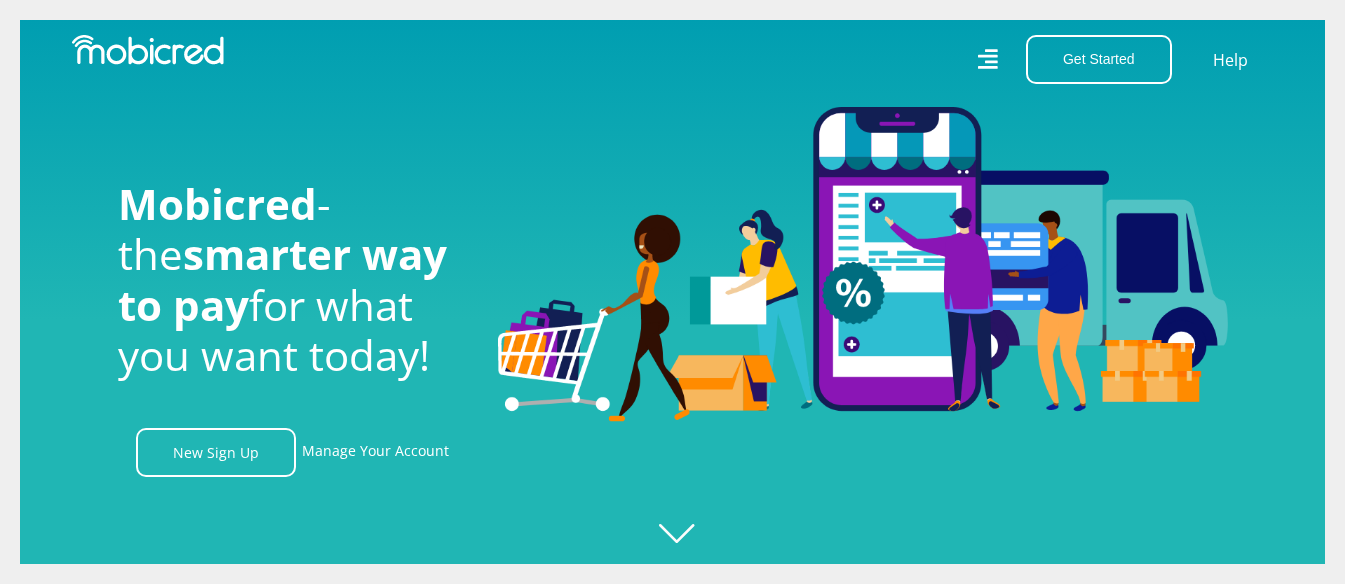 scroll, scrollTop: 0, scrollLeft: 0, axis: both 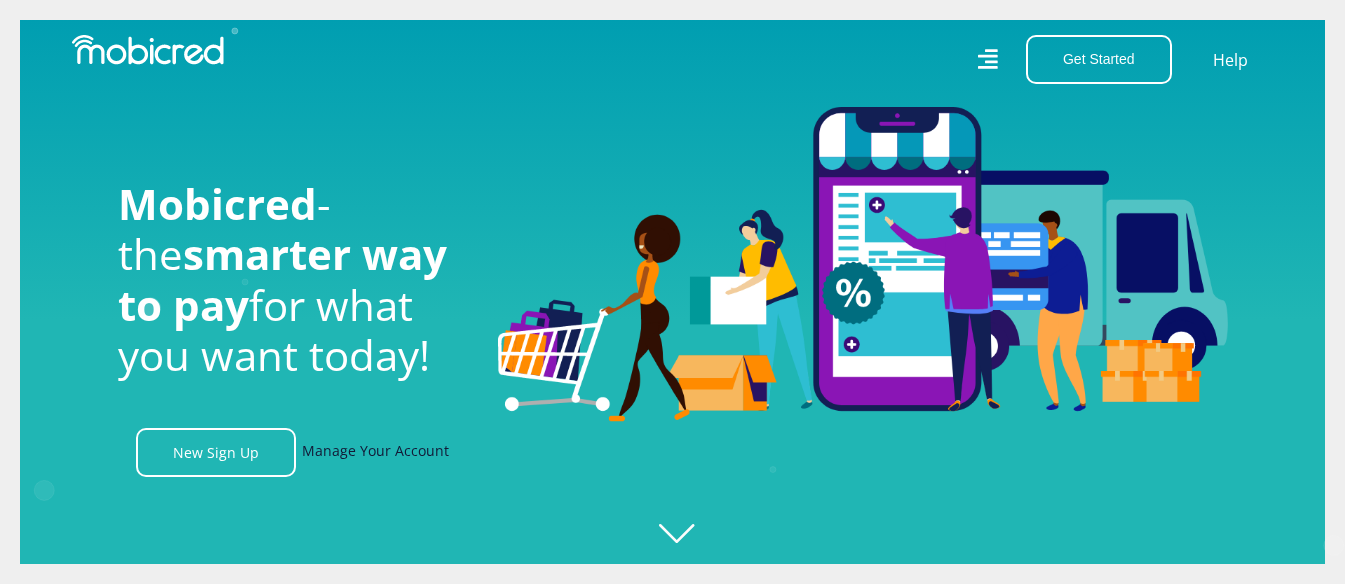click on "Manage Your Account" at bounding box center [375, 452] 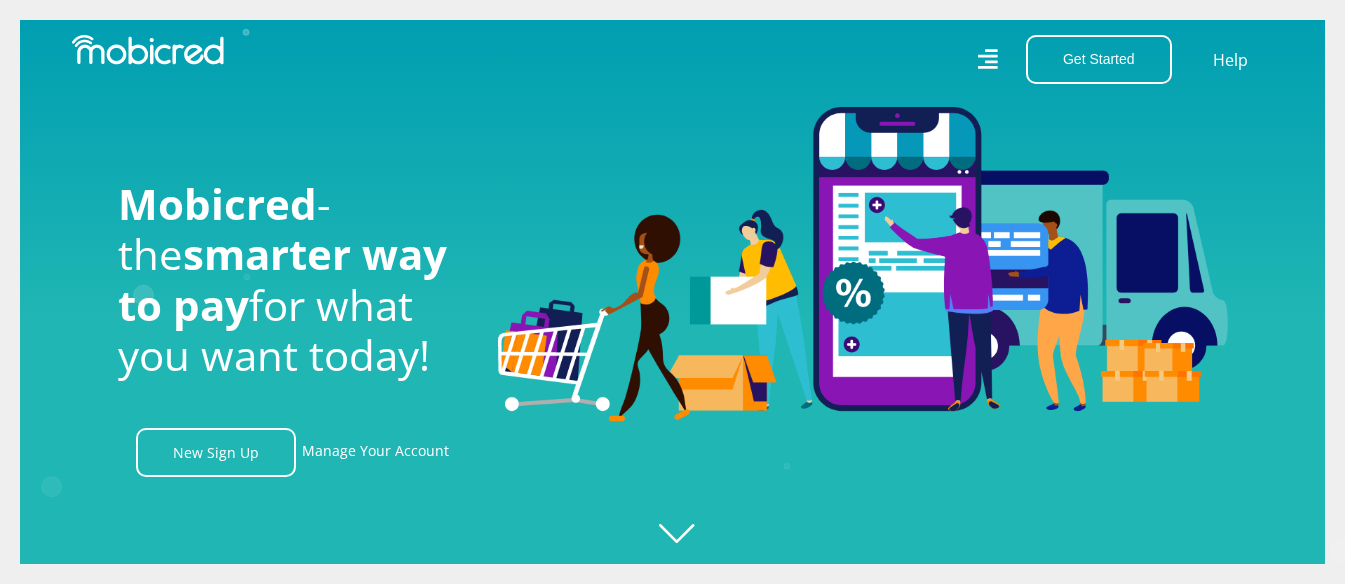 scroll, scrollTop: 0, scrollLeft: 1425, axis: horizontal 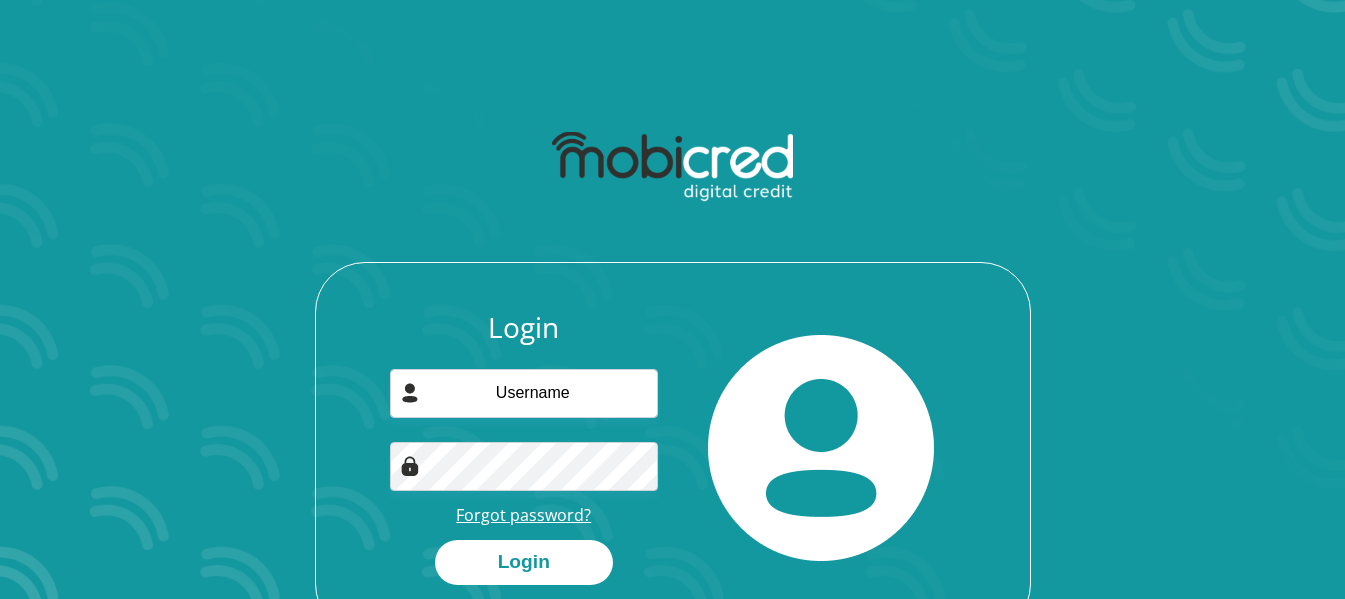 click on "Forgot password?" at bounding box center [523, 515] 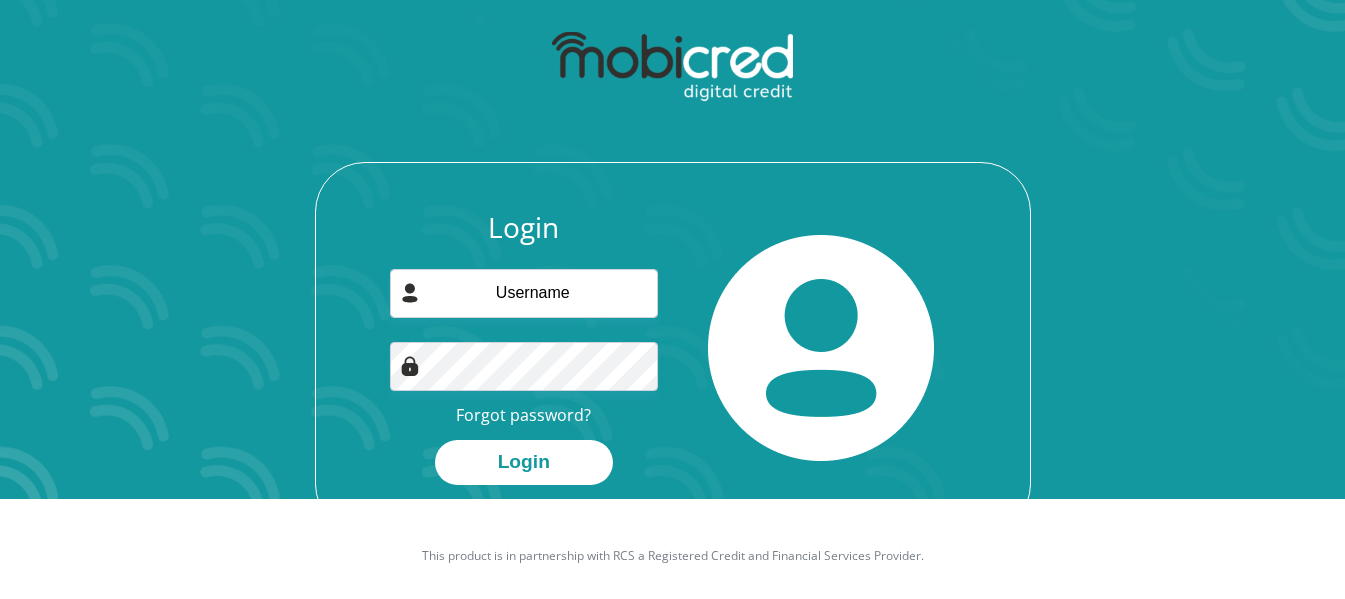 scroll, scrollTop: 114, scrollLeft: 0, axis: vertical 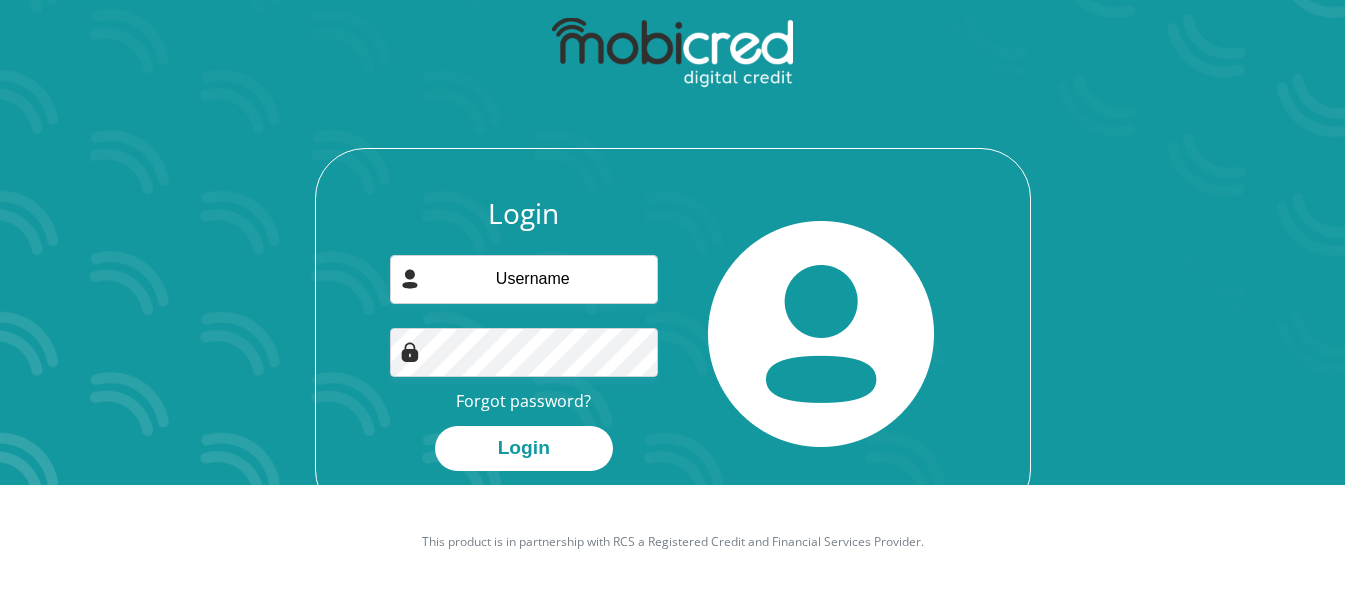 click at bounding box center [672, 53] 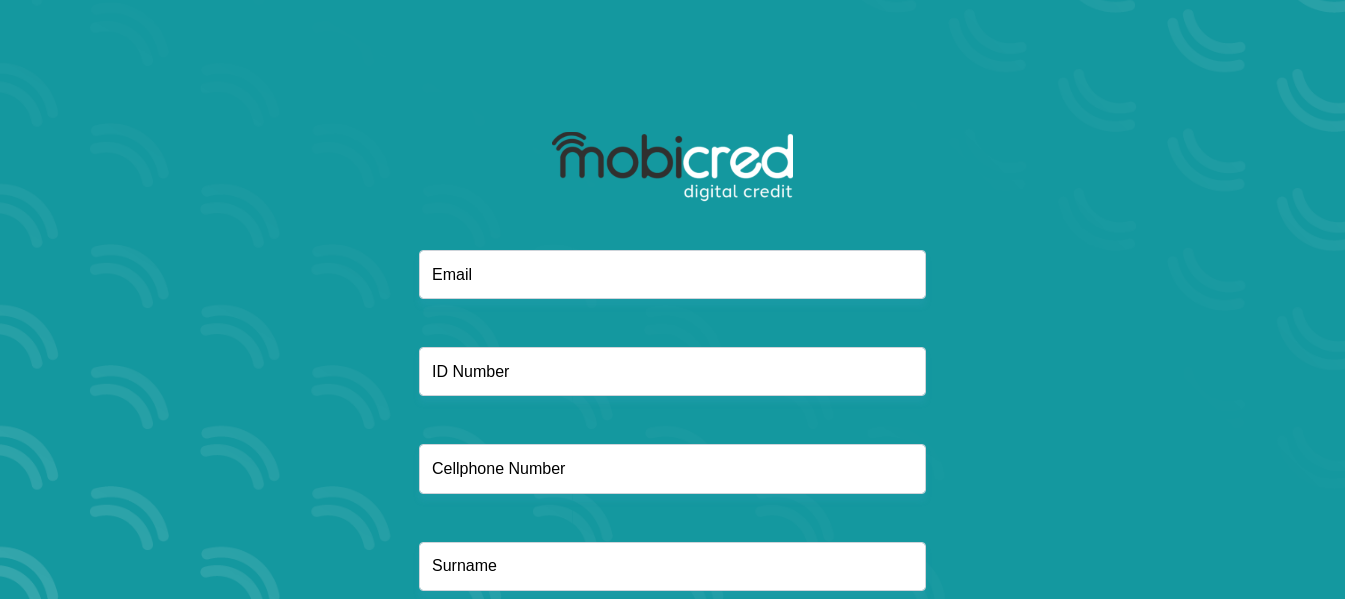 scroll, scrollTop: 0, scrollLeft: 0, axis: both 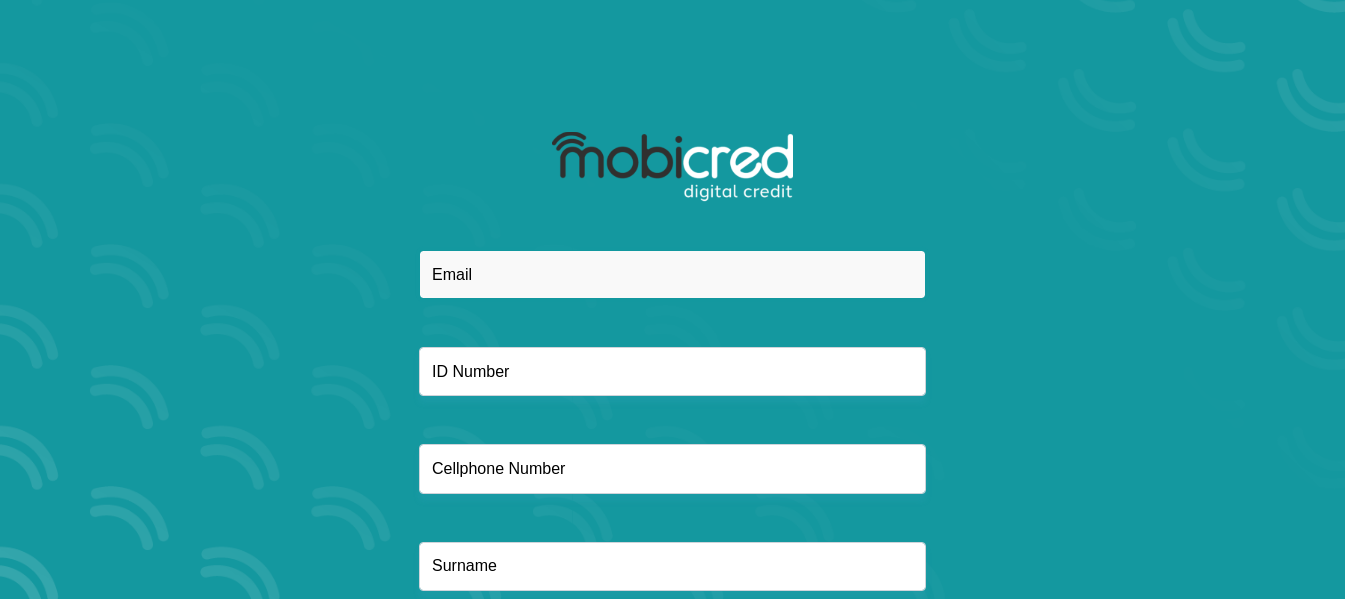 click at bounding box center [672, 274] 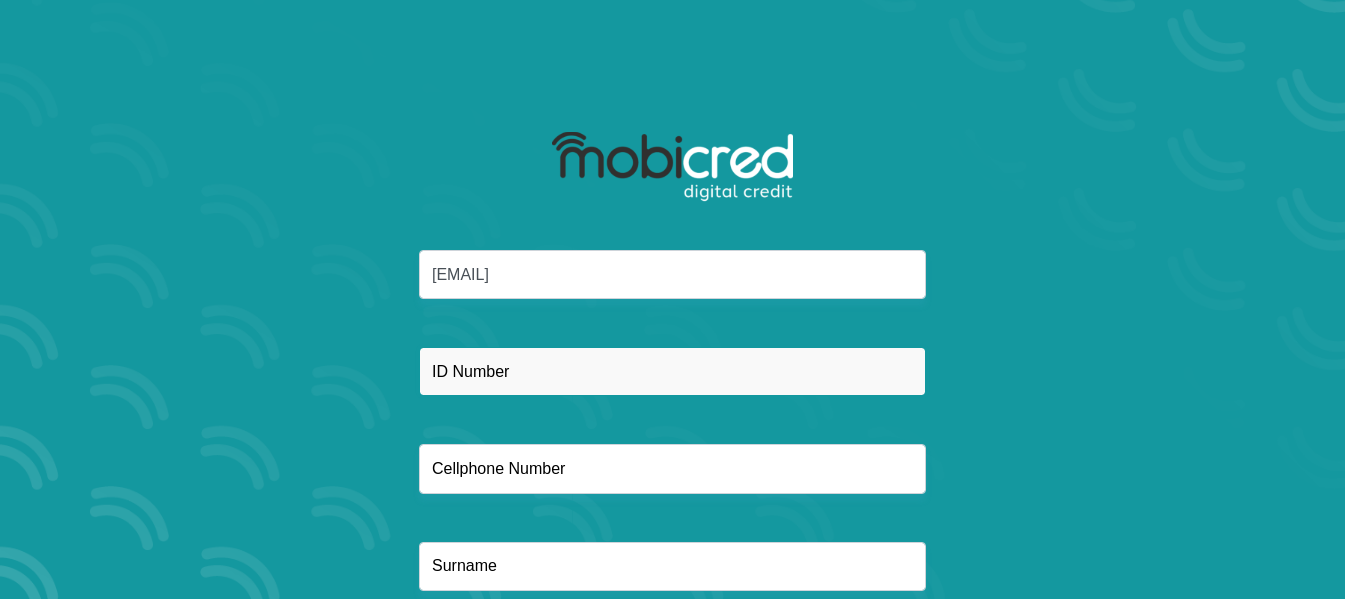 click at bounding box center [672, 371] 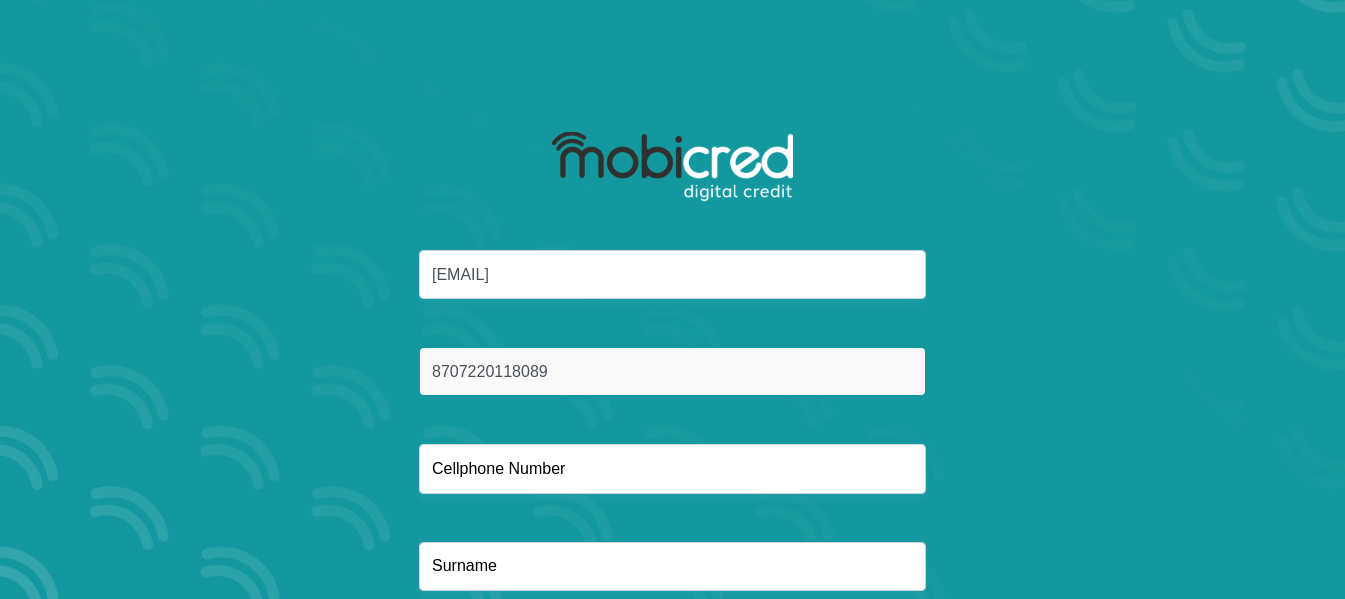 type on "8707220118089" 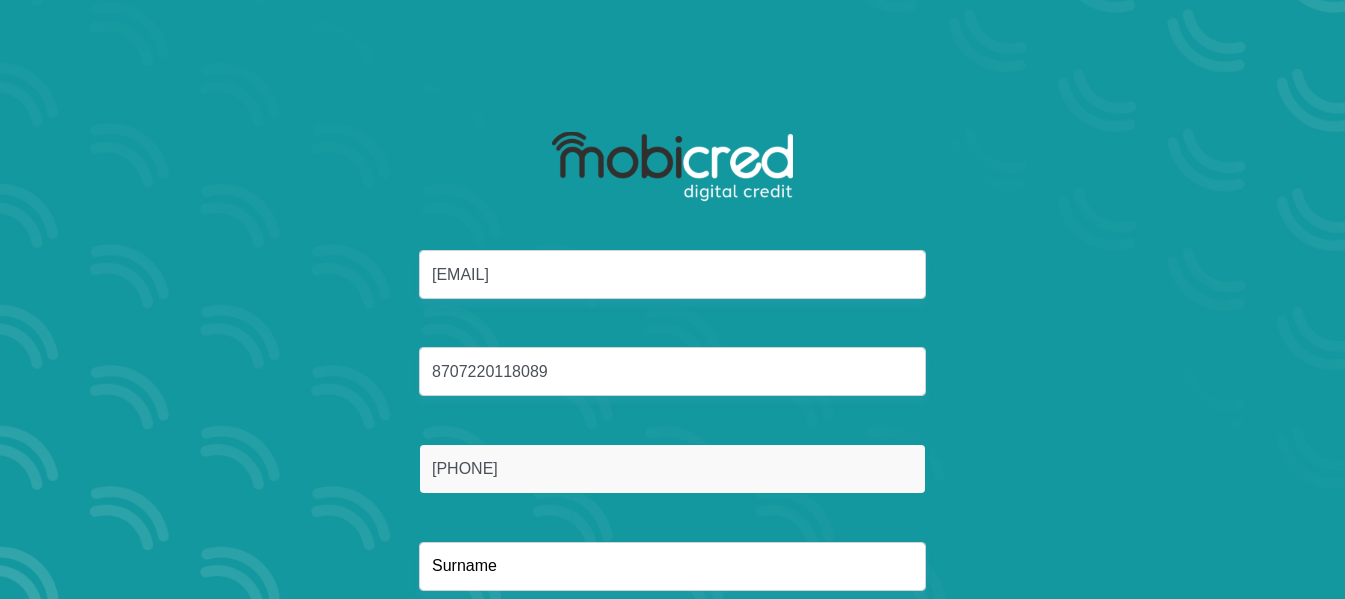 type on "0764887357" 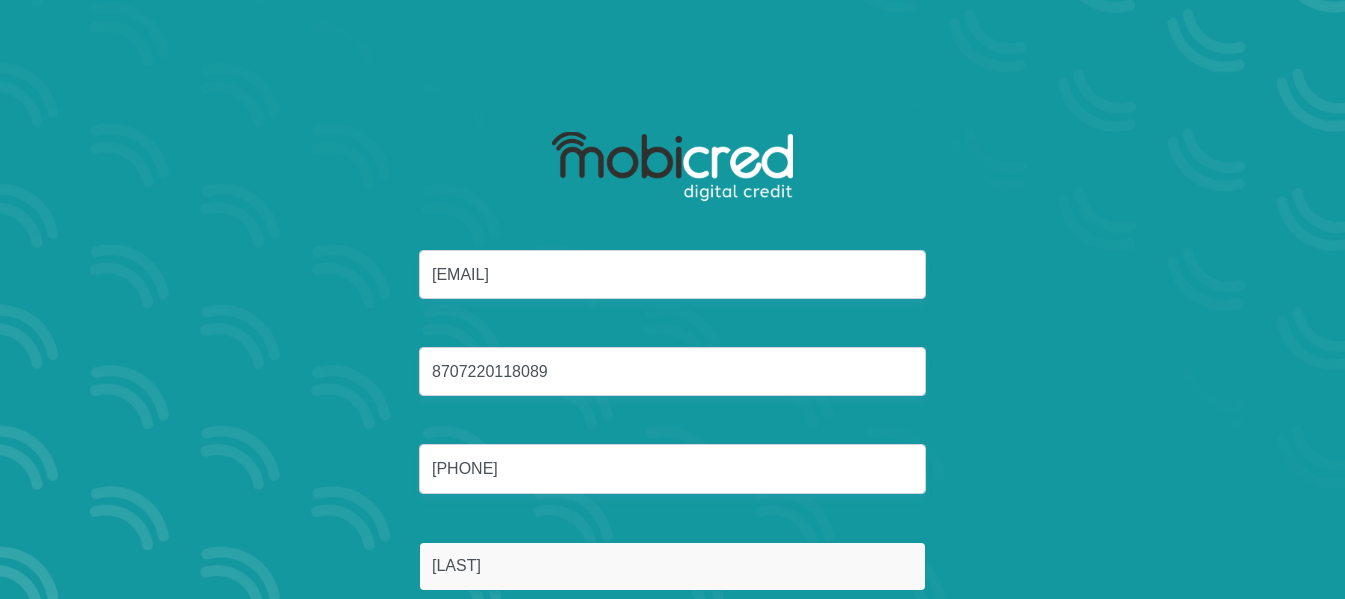 type on "Botha" 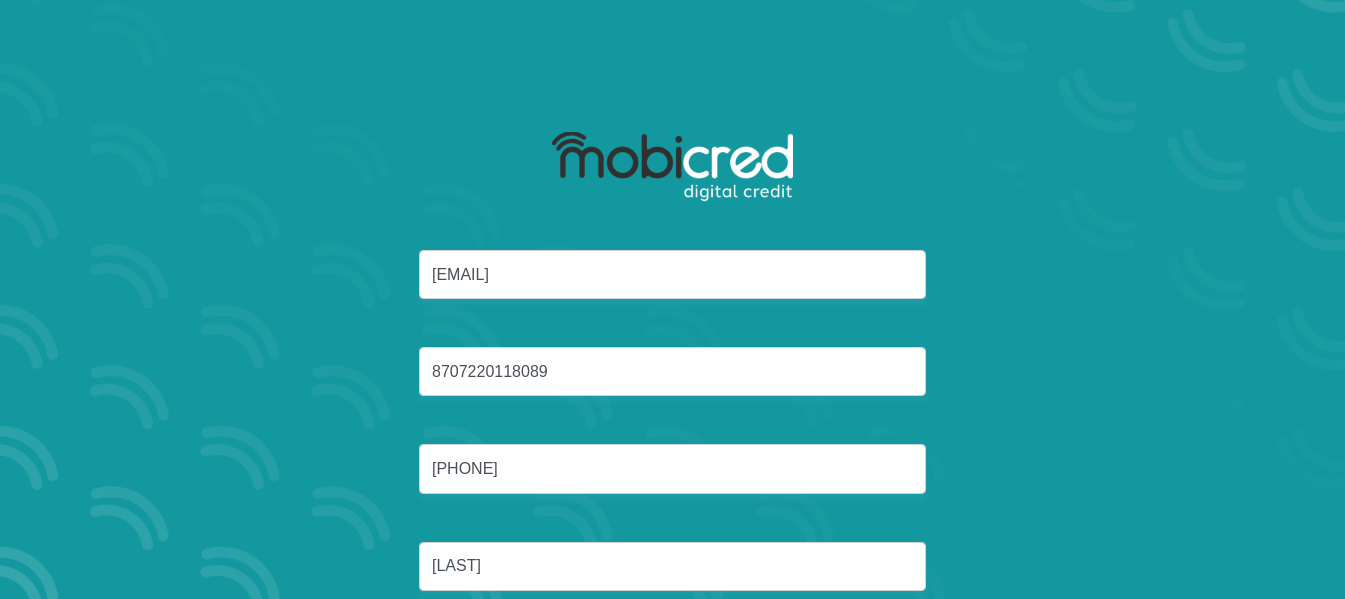 type 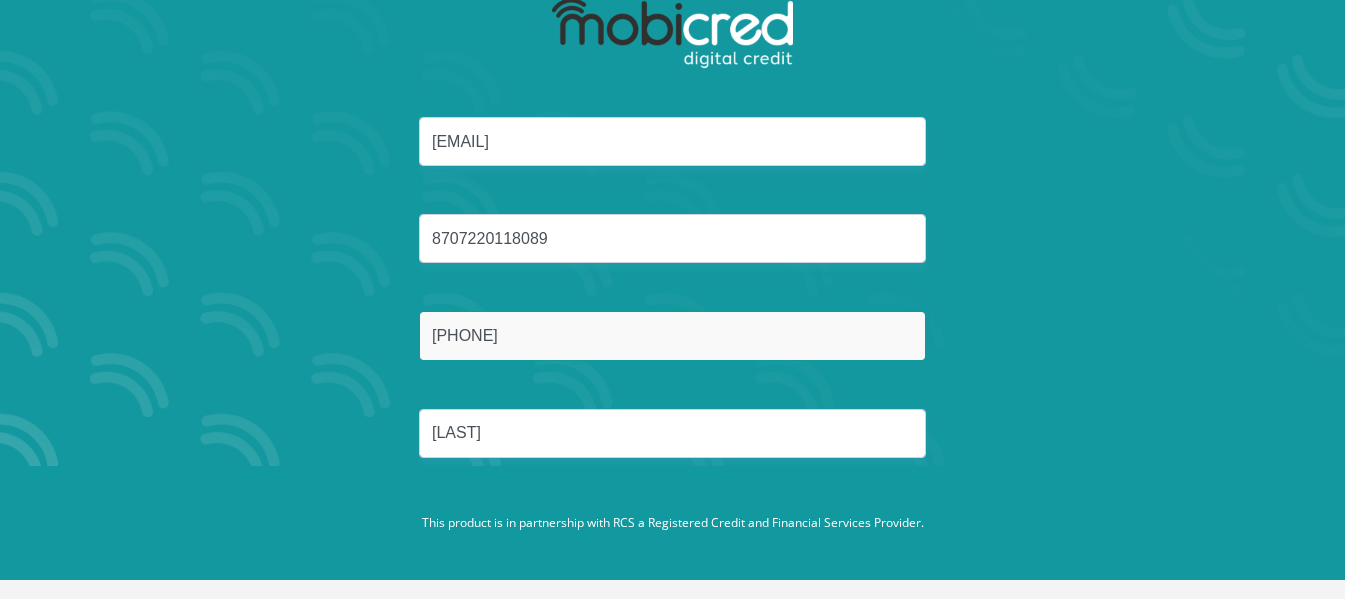click on "0764887357" at bounding box center (672, 335) 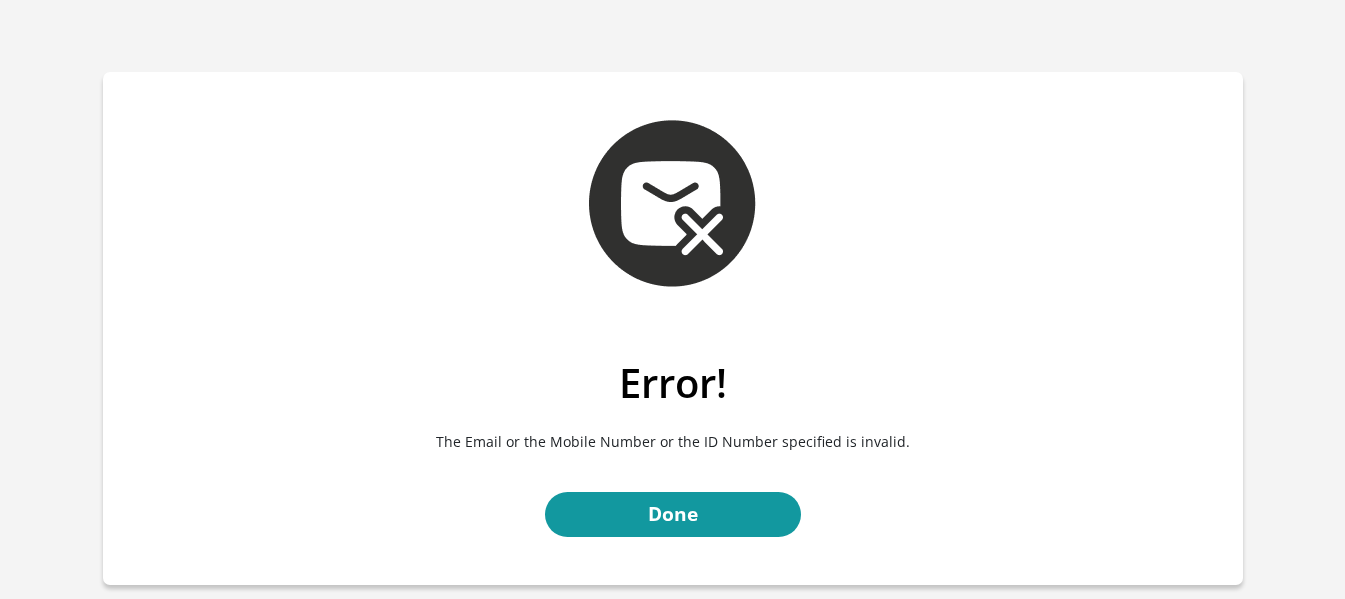 scroll, scrollTop: 0, scrollLeft: 0, axis: both 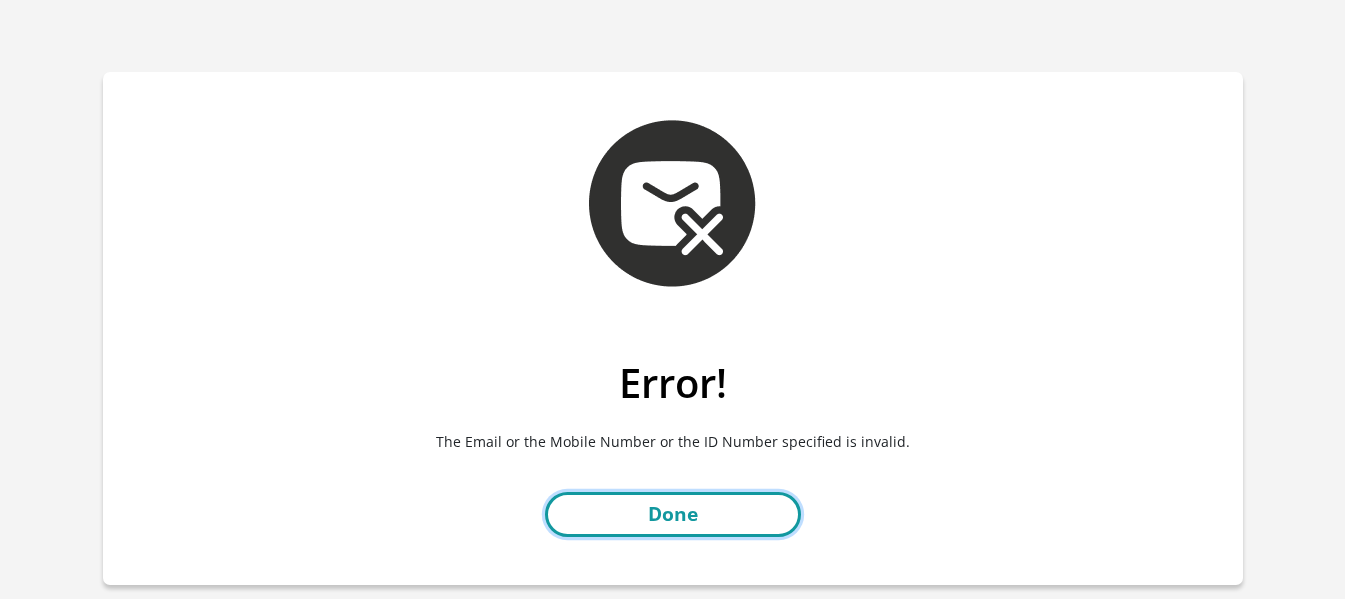 click on "Done" at bounding box center (673, 514) 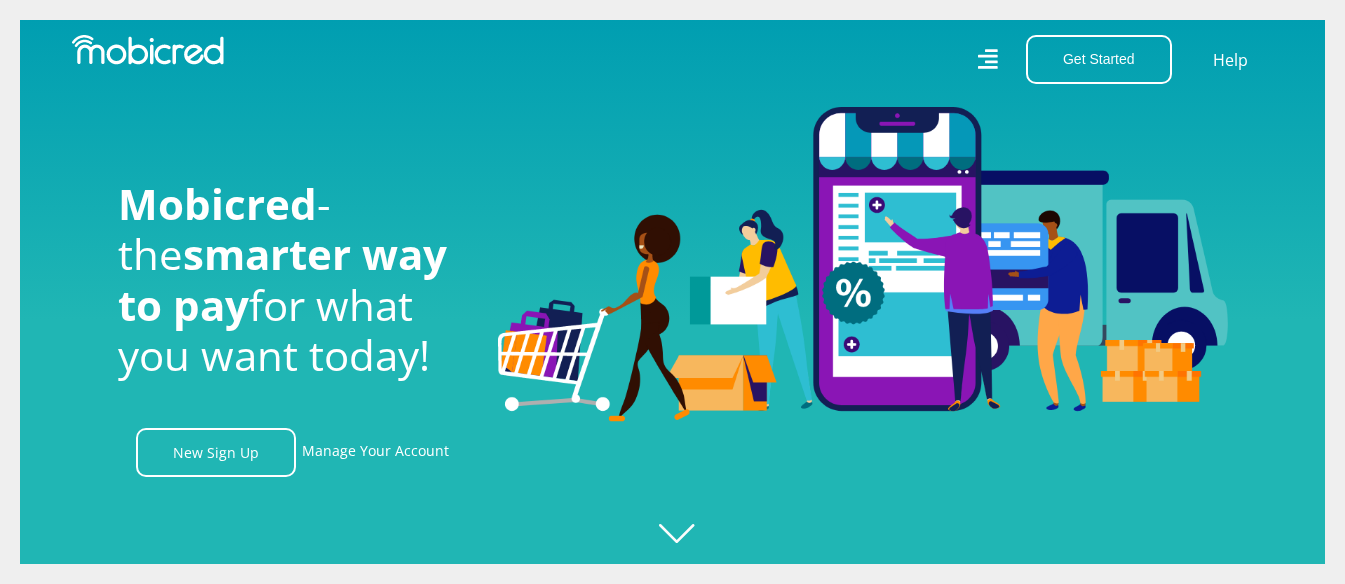 scroll, scrollTop: 0, scrollLeft: 0, axis: both 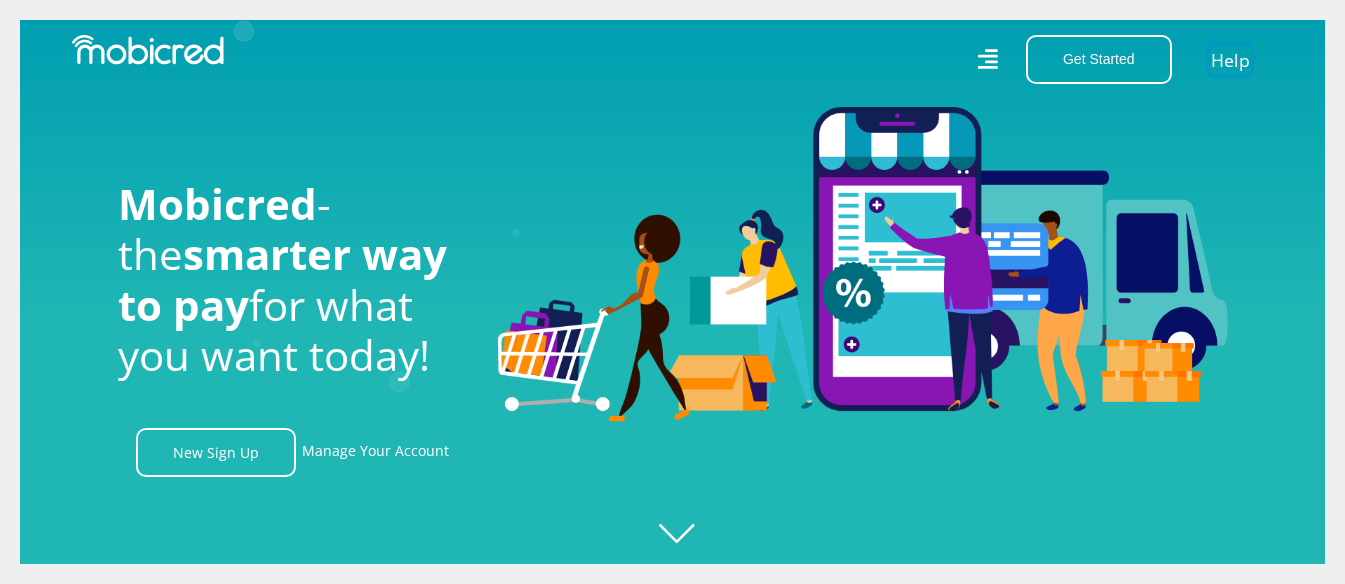 click on "Help" at bounding box center [1230, 59] 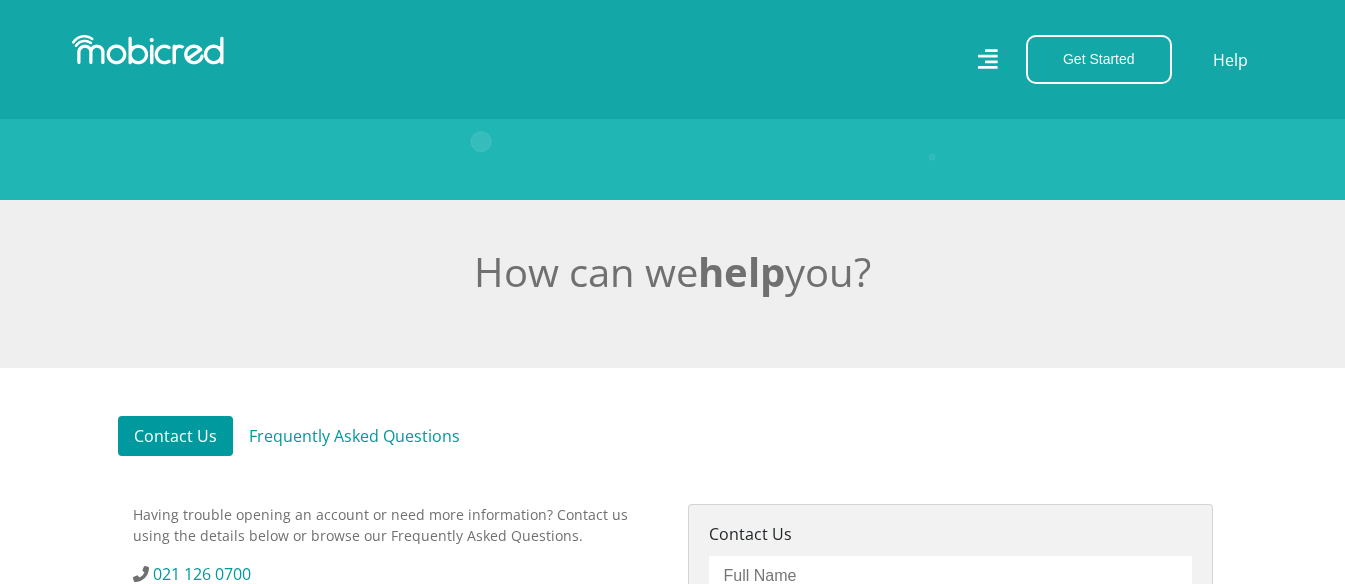 scroll, scrollTop: 400, scrollLeft: 0, axis: vertical 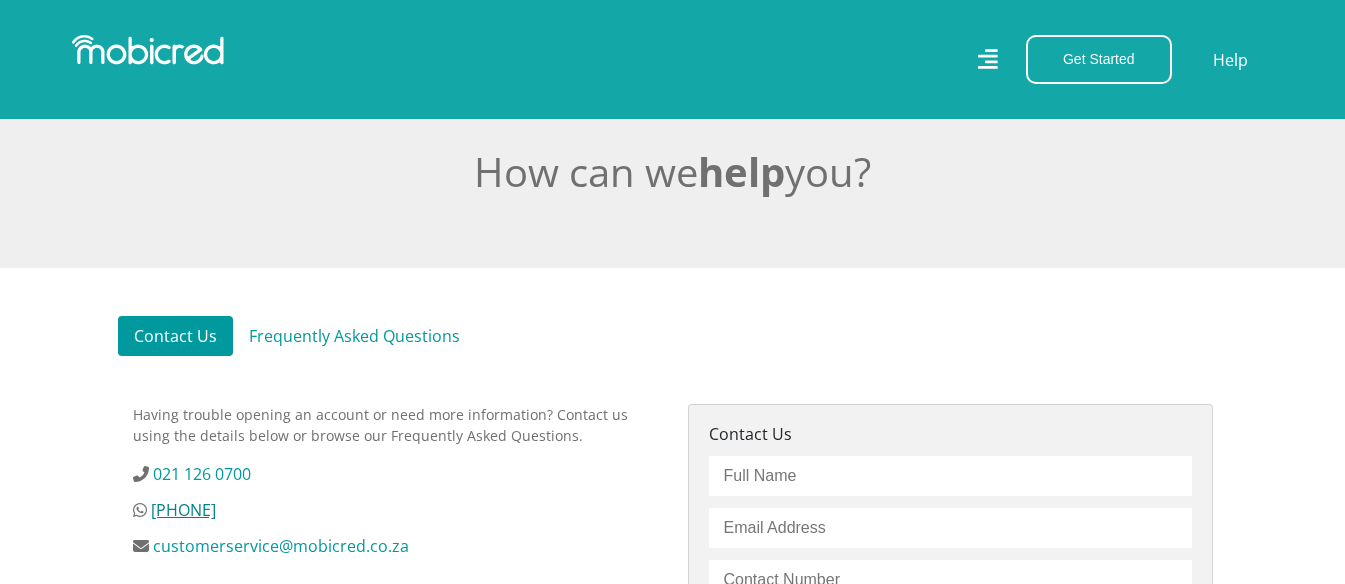 click on "[PHONE]" at bounding box center [183, 510] 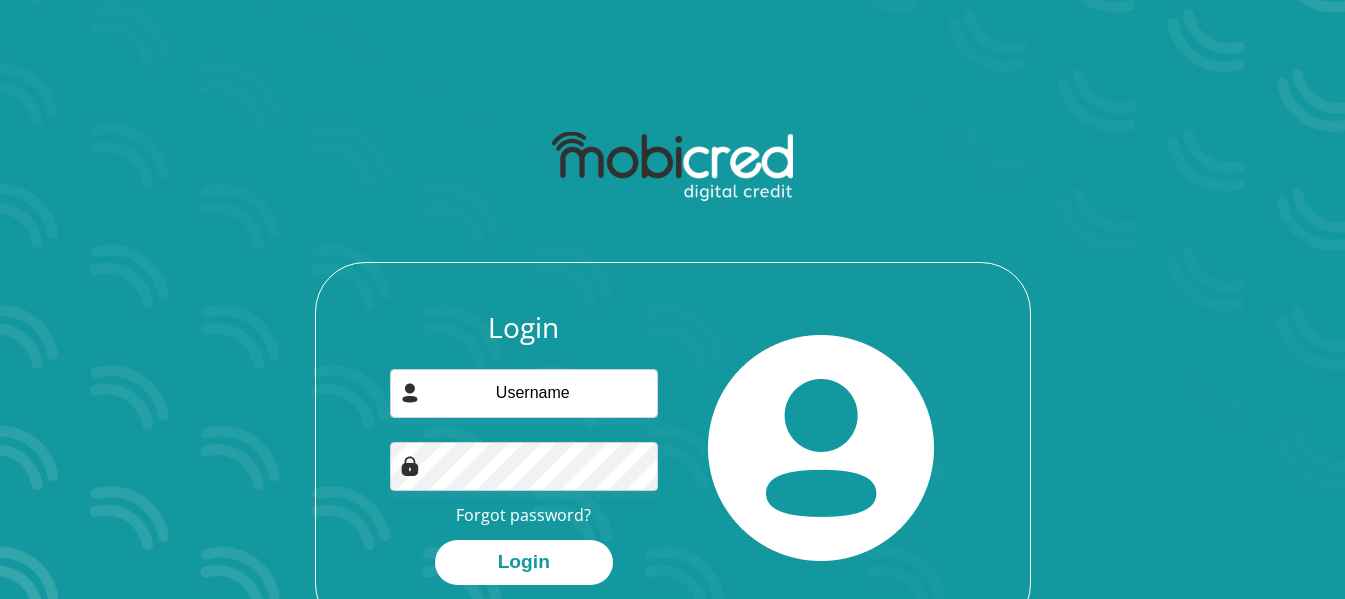 scroll, scrollTop: 0, scrollLeft: 0, axis: both 